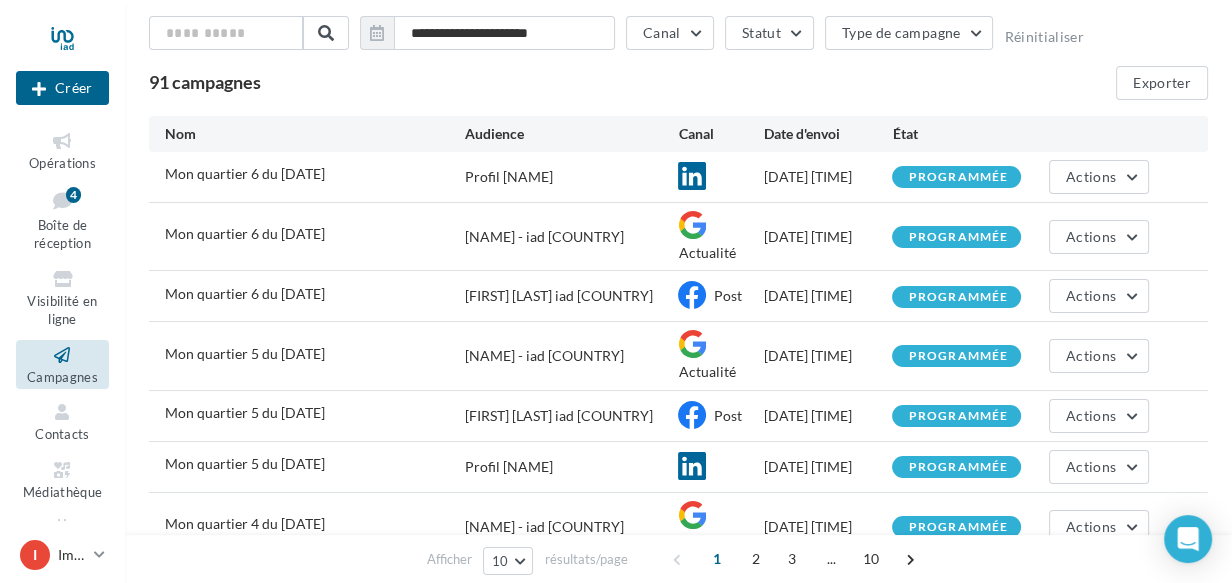 scroll, scrollTop: 382, scrollLeft: 0, axis: vertical 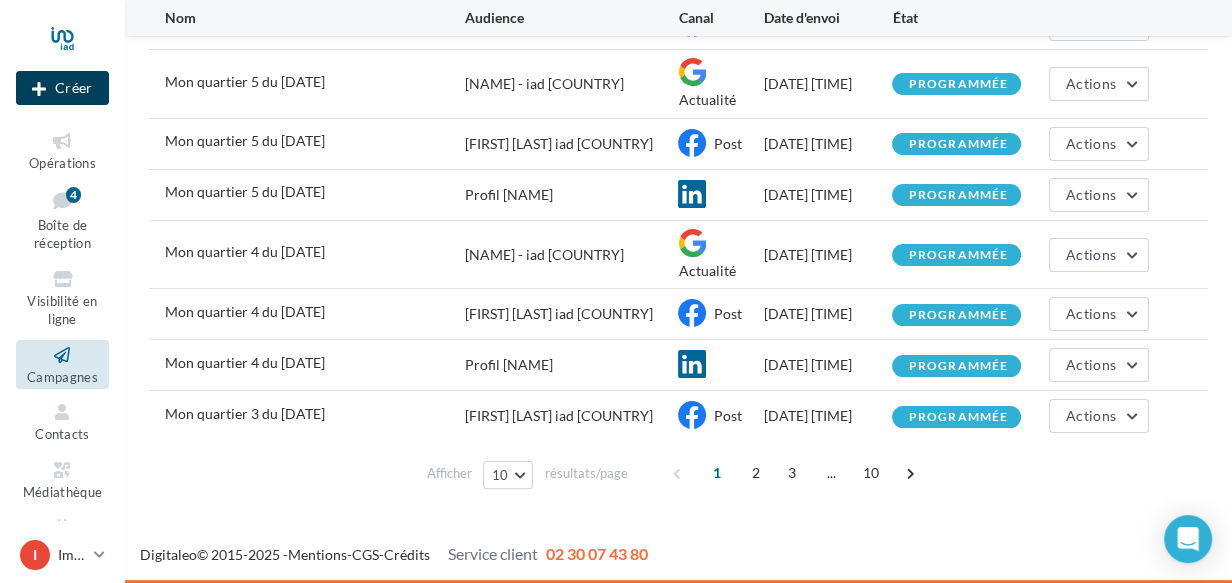 click on "Créer" at bounding box center (62, 88) 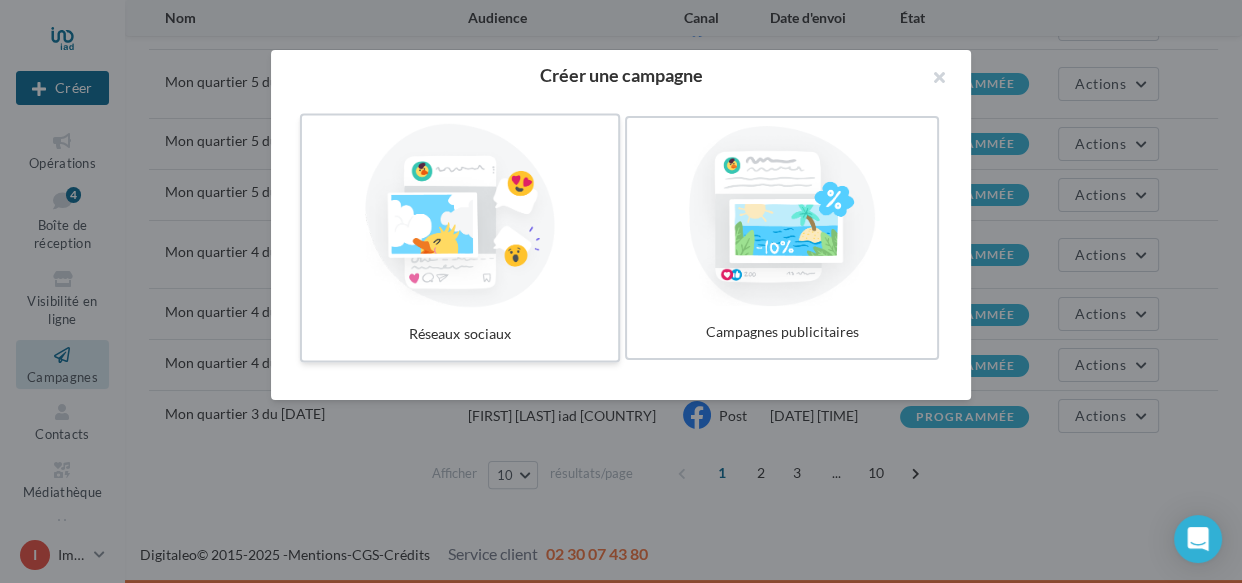 click at bounding box center [460, 216] 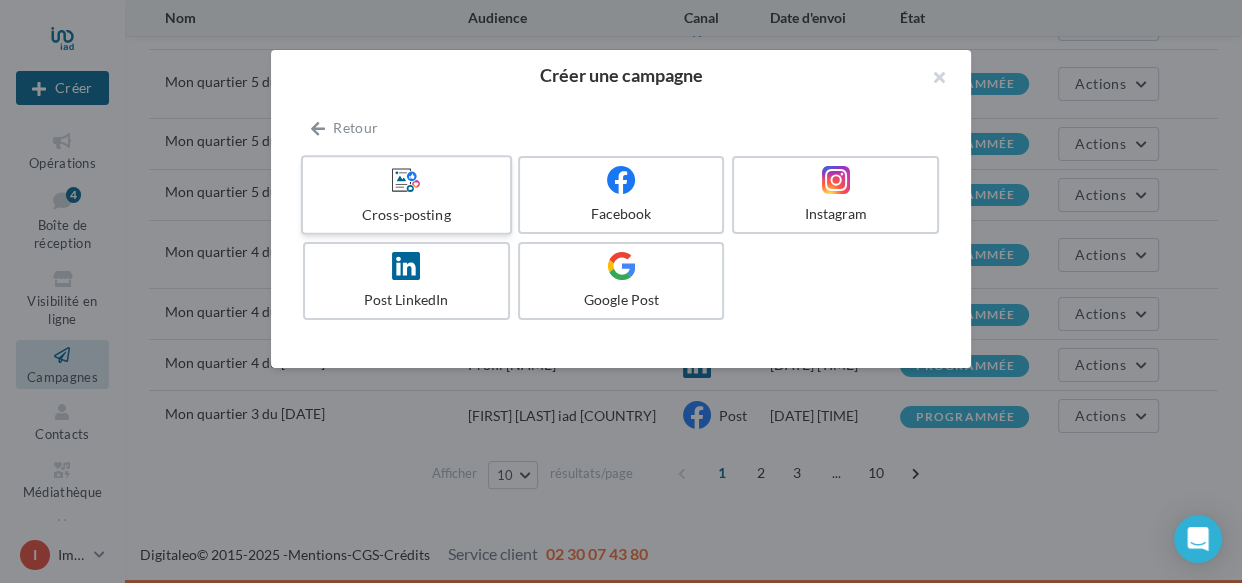 click on "Cross-posting" at bounding box center [406, 214] 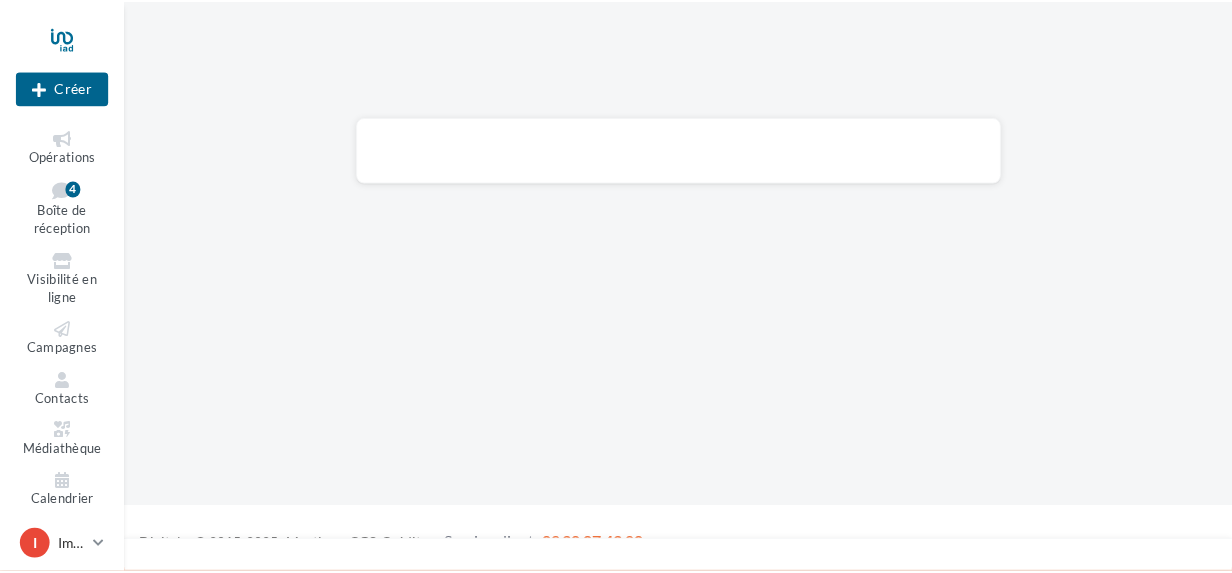scroll, scrollTop: 0, scrollLeft: 0, axis: both 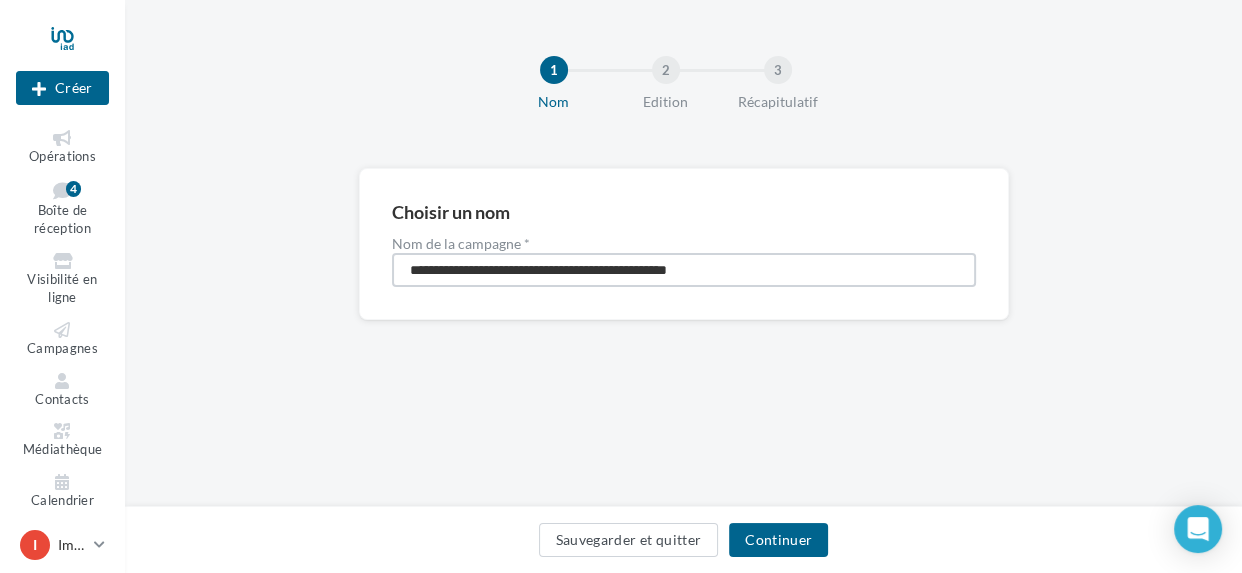 click on "**********" at bounding box center (684, 270) 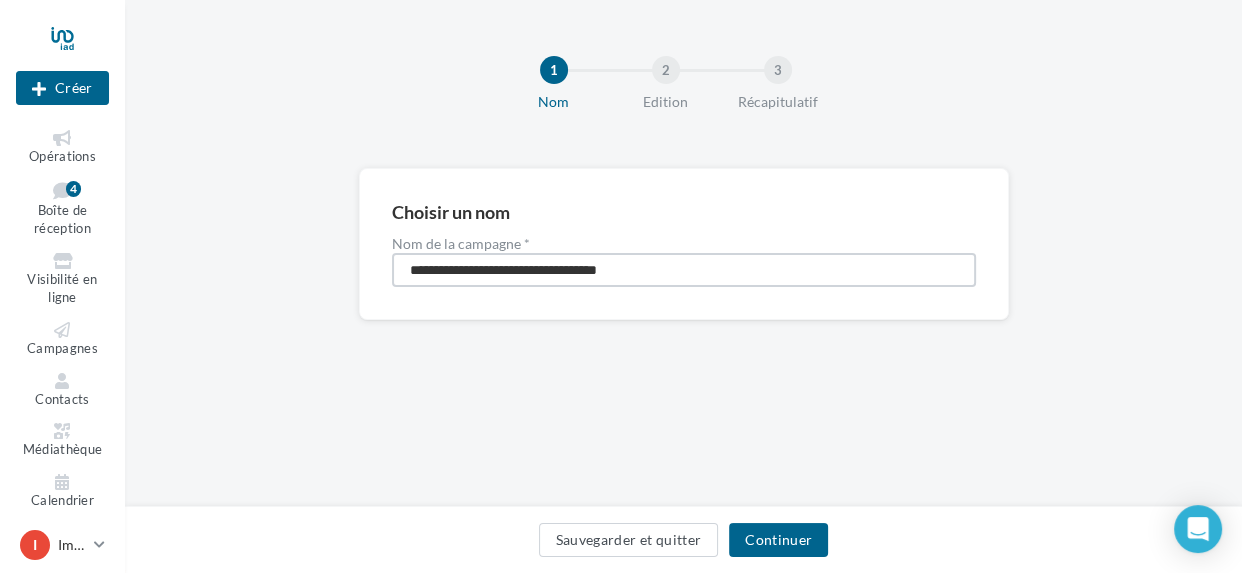 click on "**********" at bounding box center (684, 270) 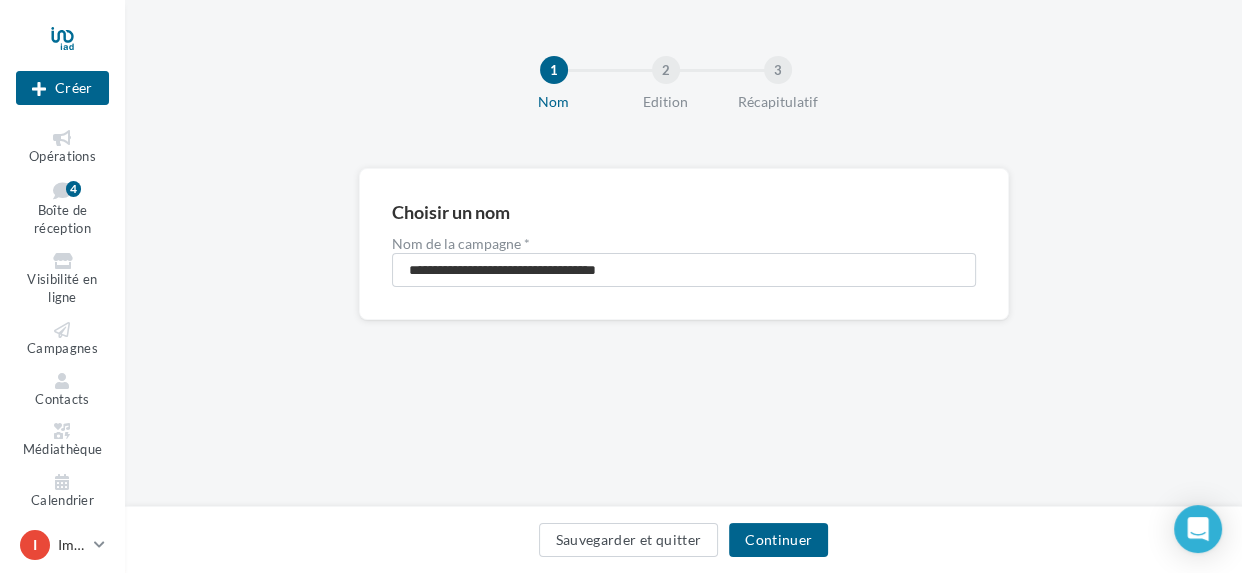 click on "**********" at bounding box center [683, 253] 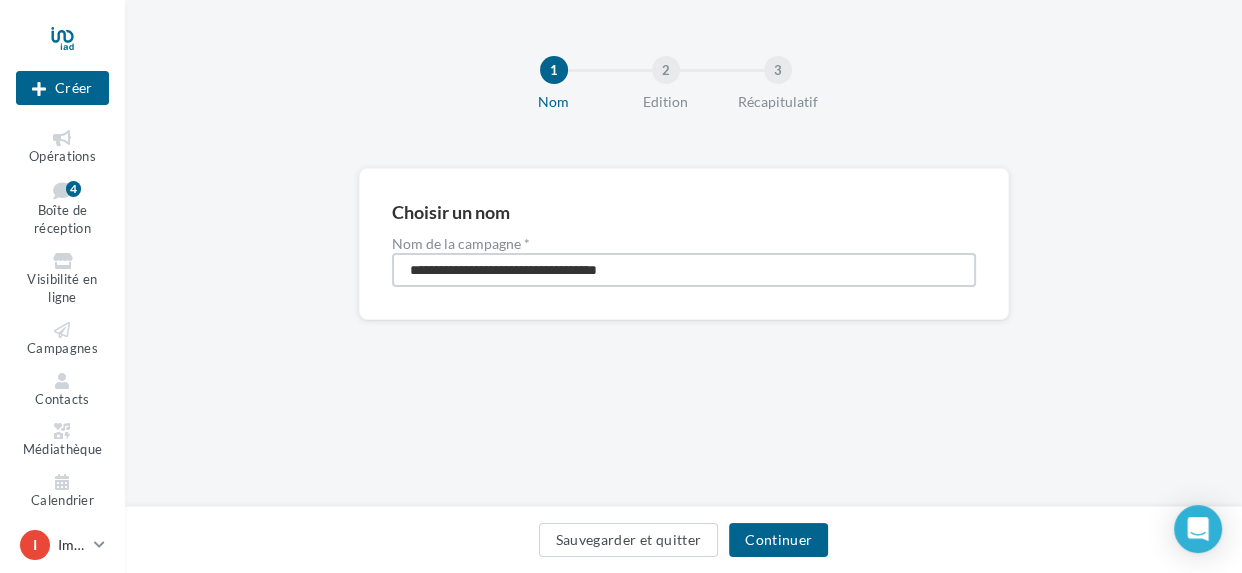 click on "**********" at bounding box center (684, 270) 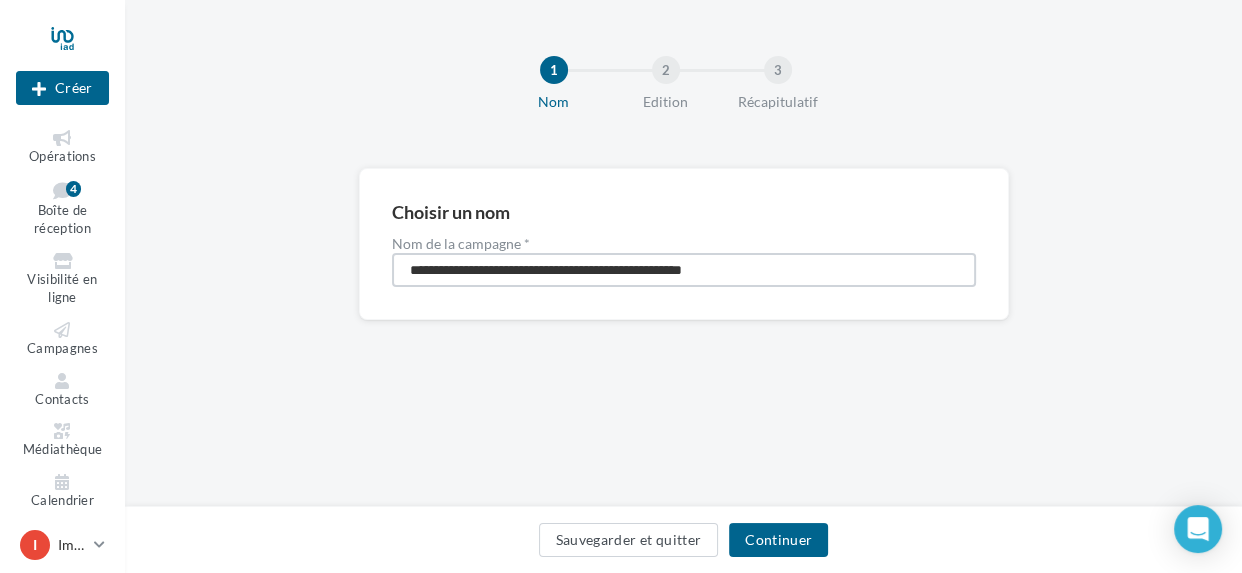 type on "**********" 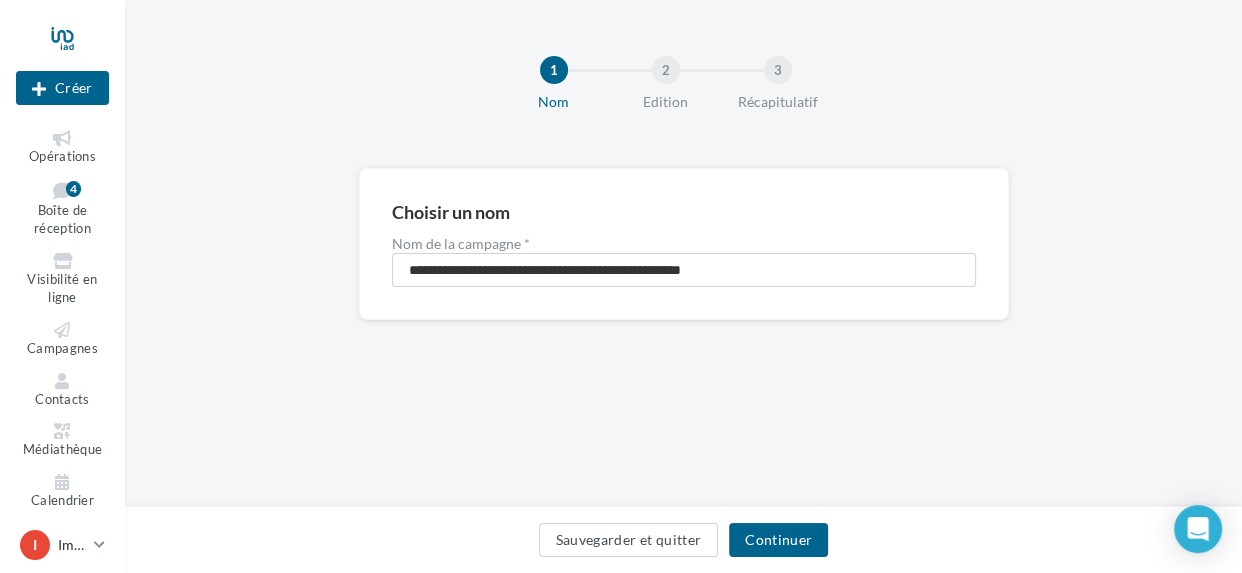 click on "**********" at bounding box center (683, 276) 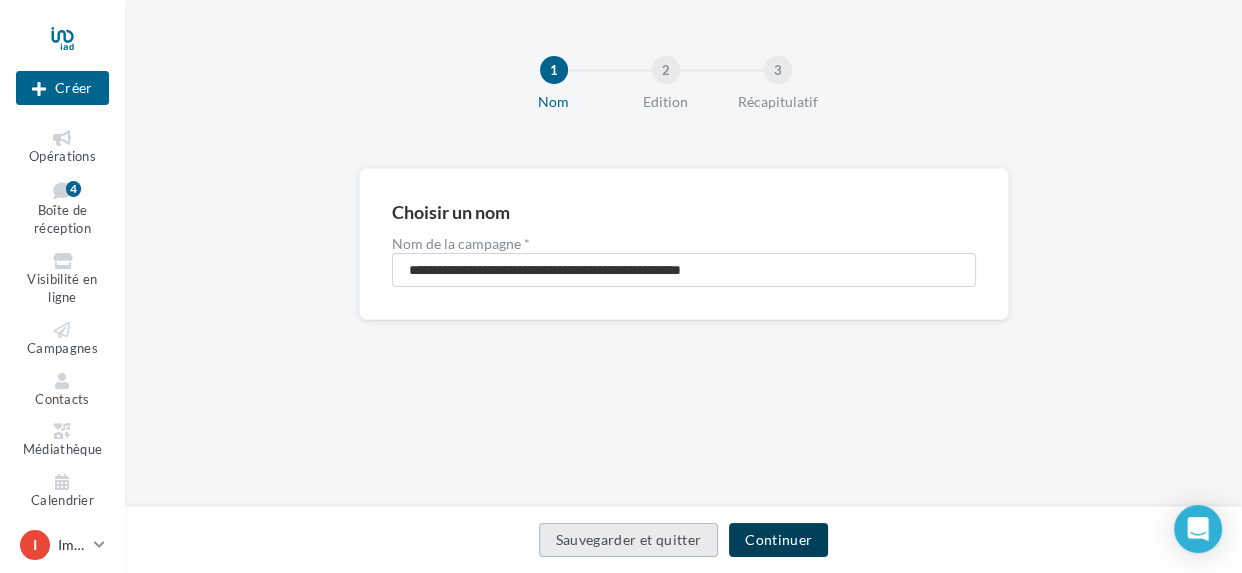 click on "Continuer" at bounding box center [778, 540] 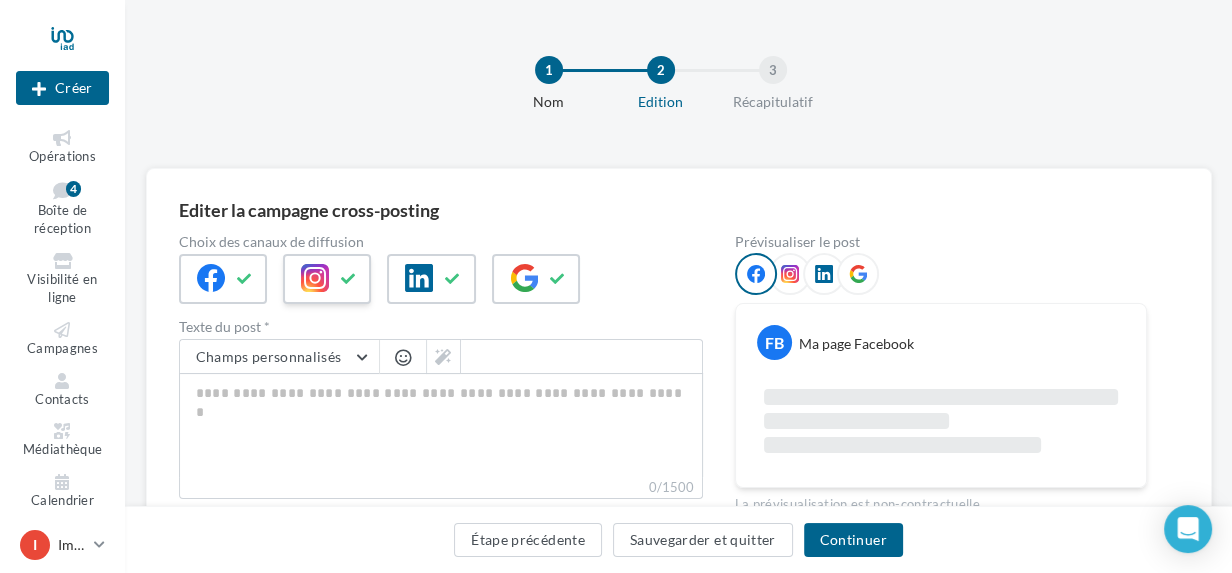 click at bounding box center [349, 279] 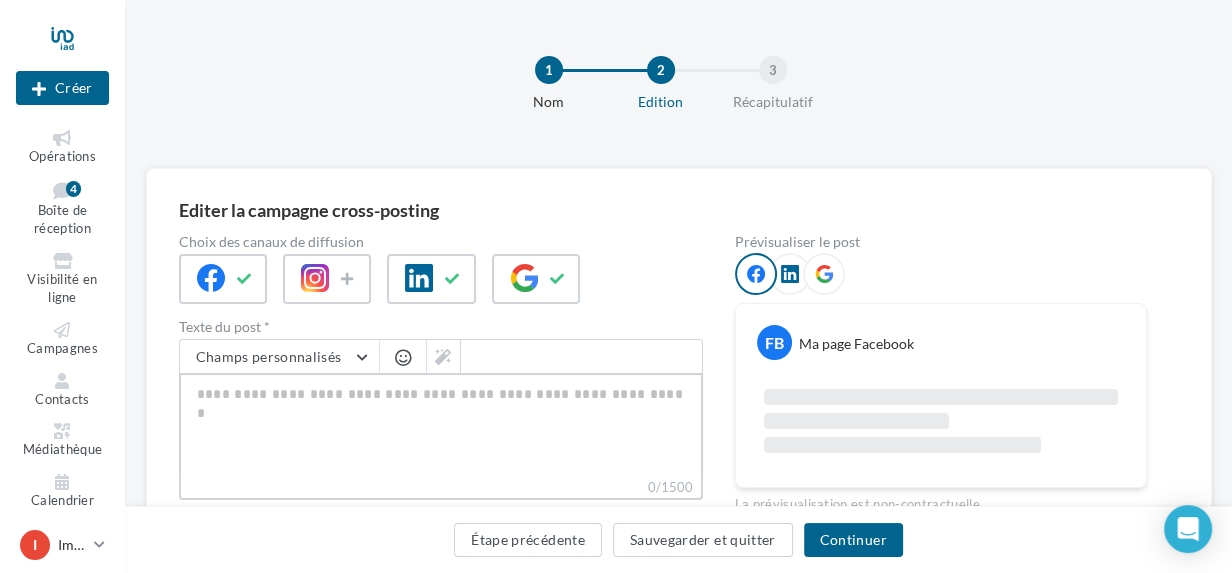 click on "0/1500" at bounding box center (441, 425) 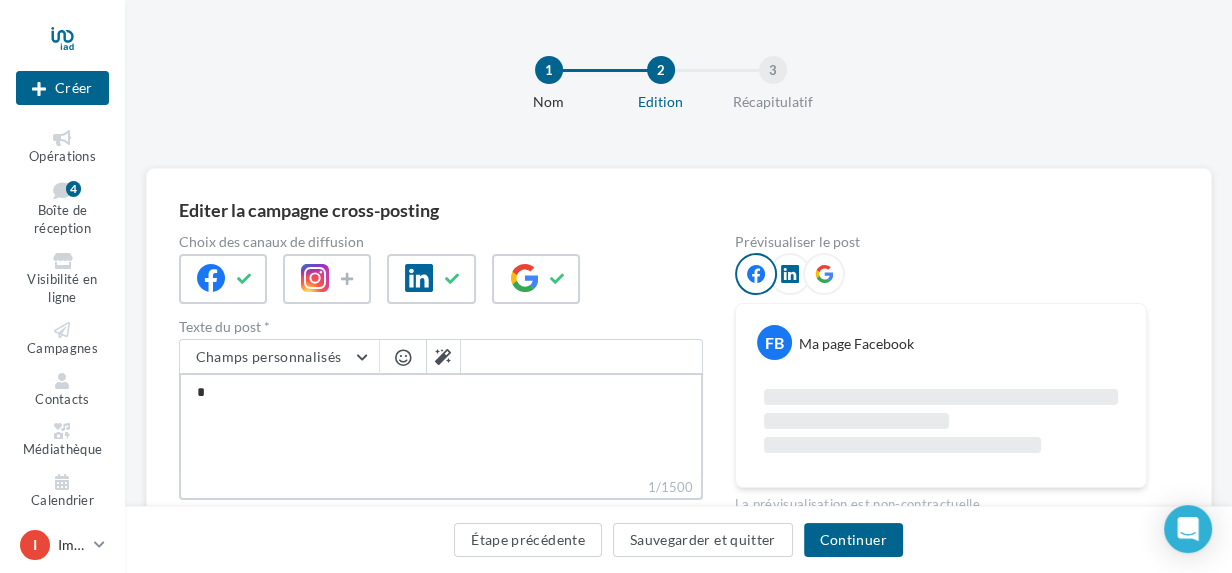 type on "**" 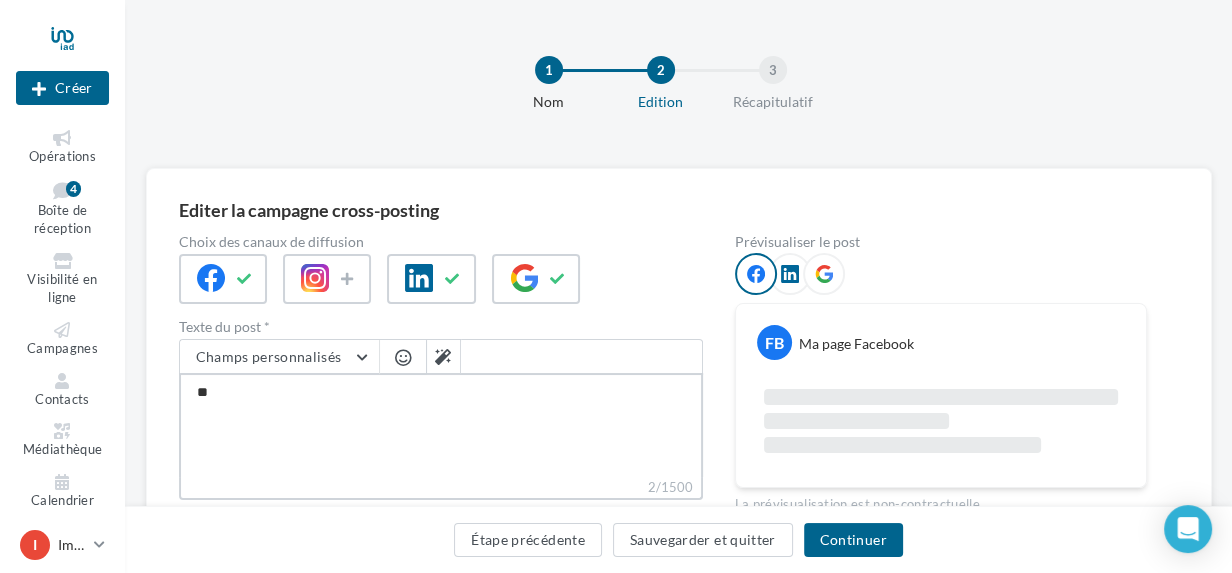 type on "***" 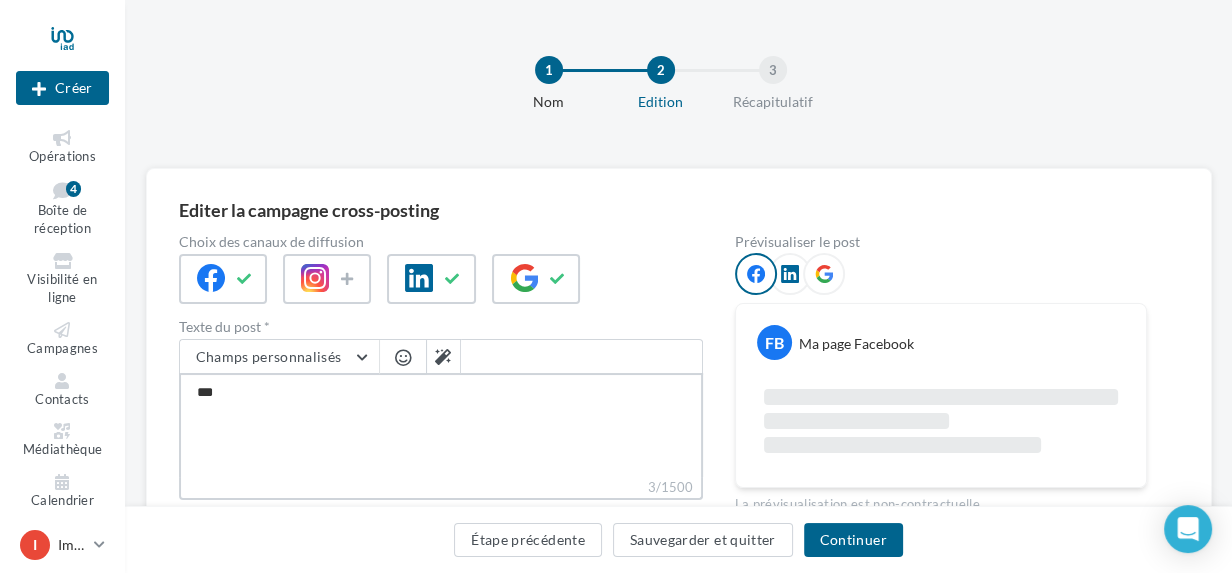 type on "****" 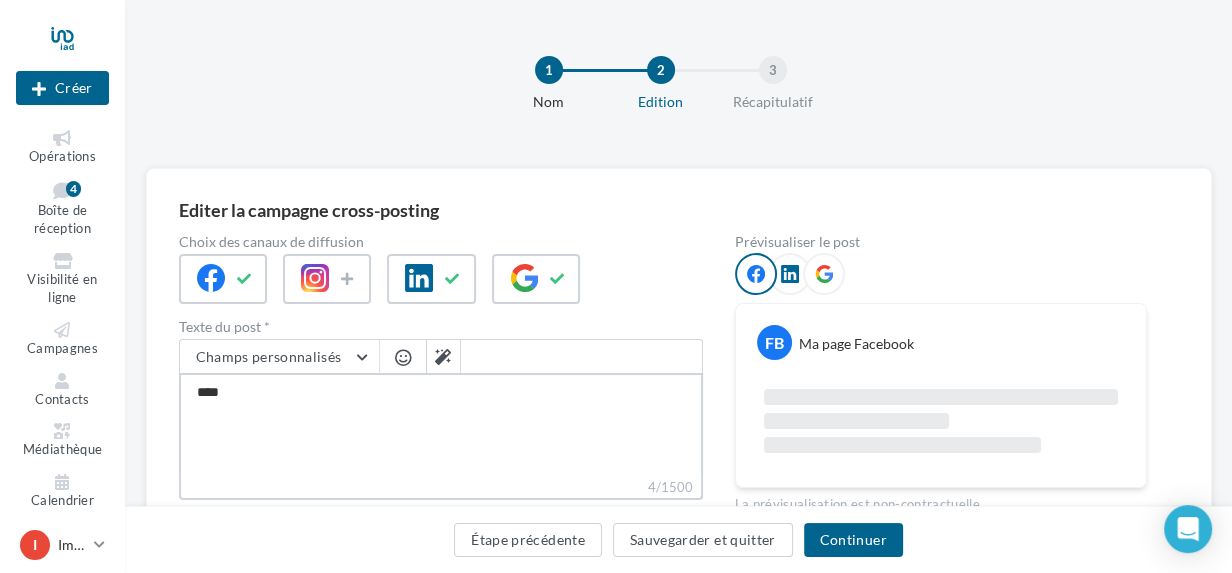 type on "*****" 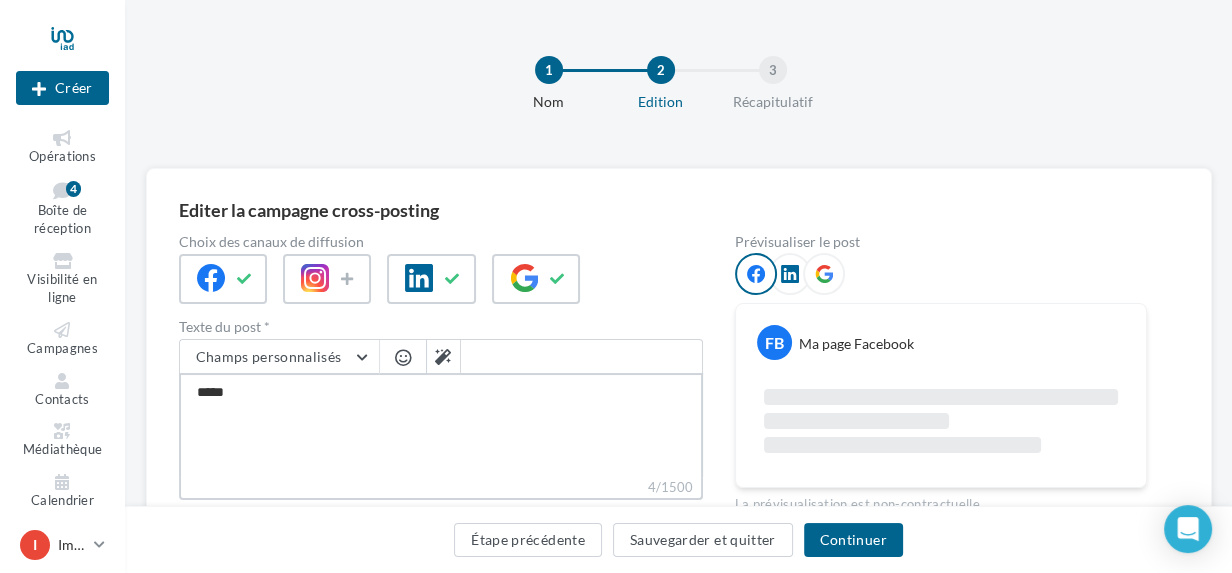 type on "******" 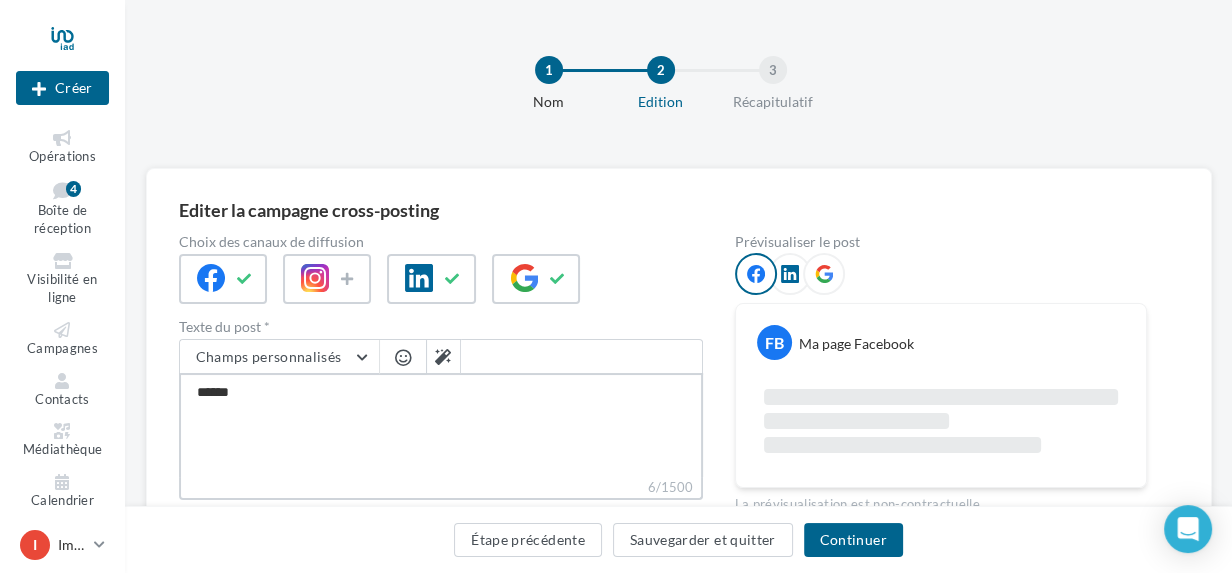 type on "******" 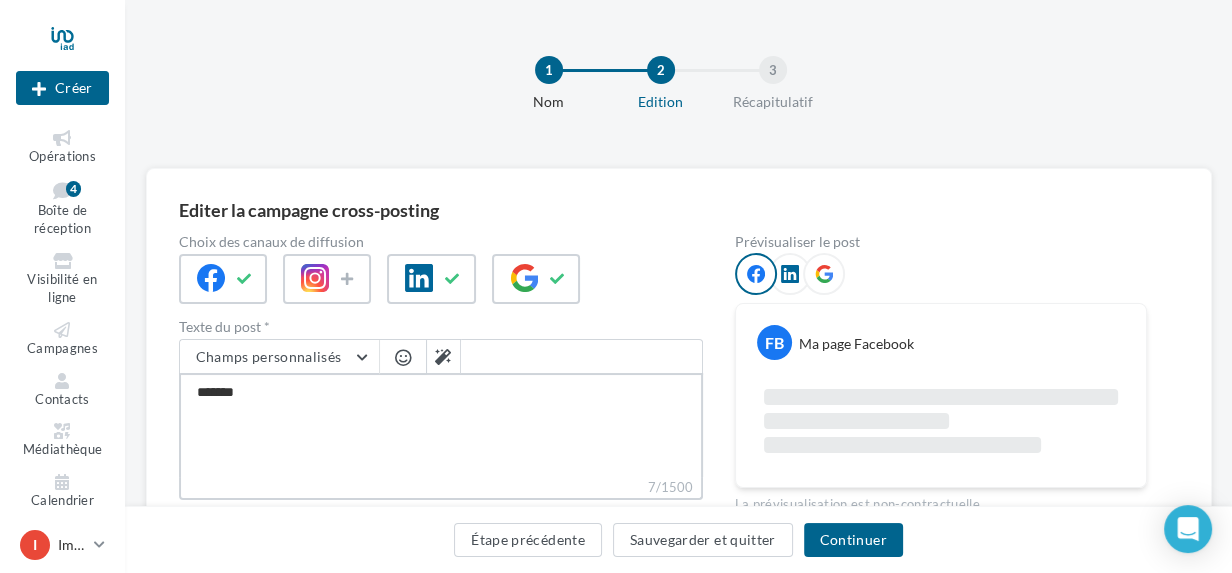 type on "********" 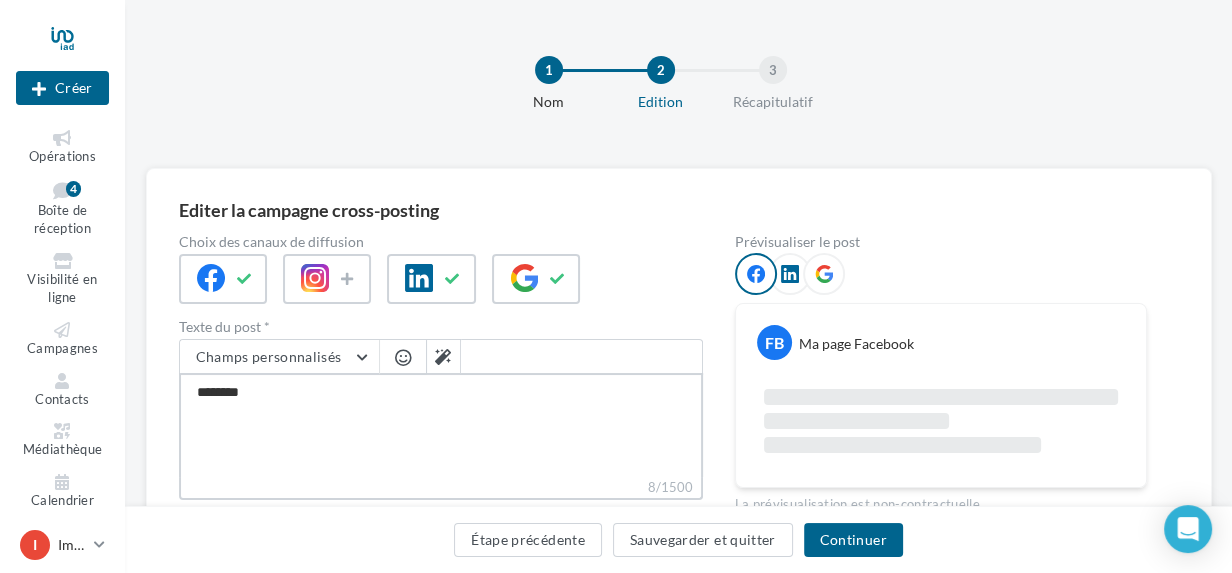 type on "********" 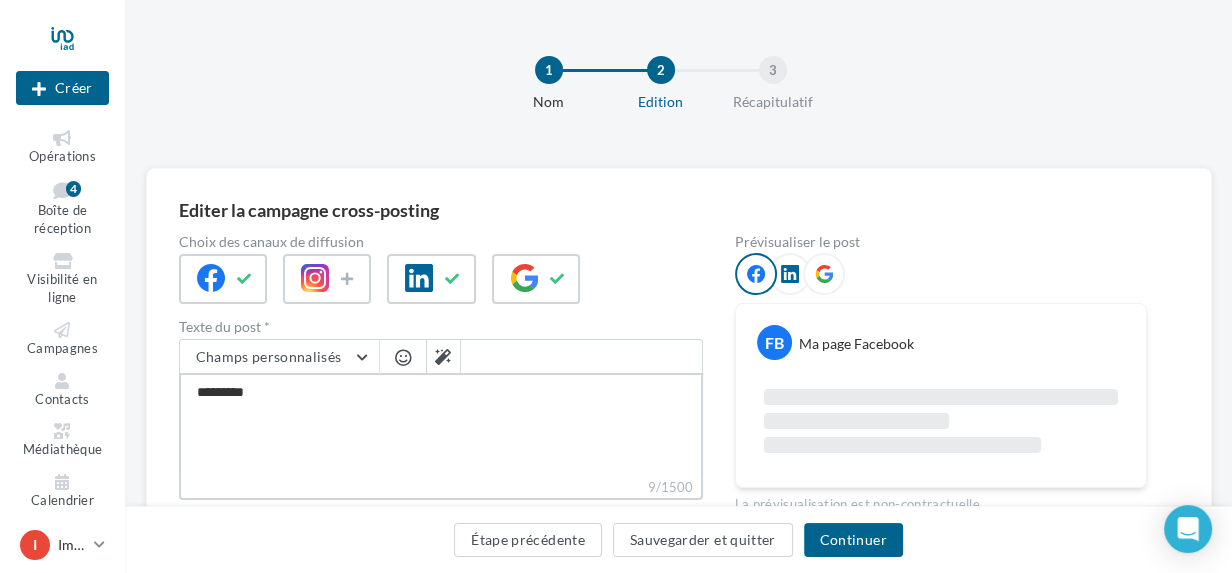 type on "**********" 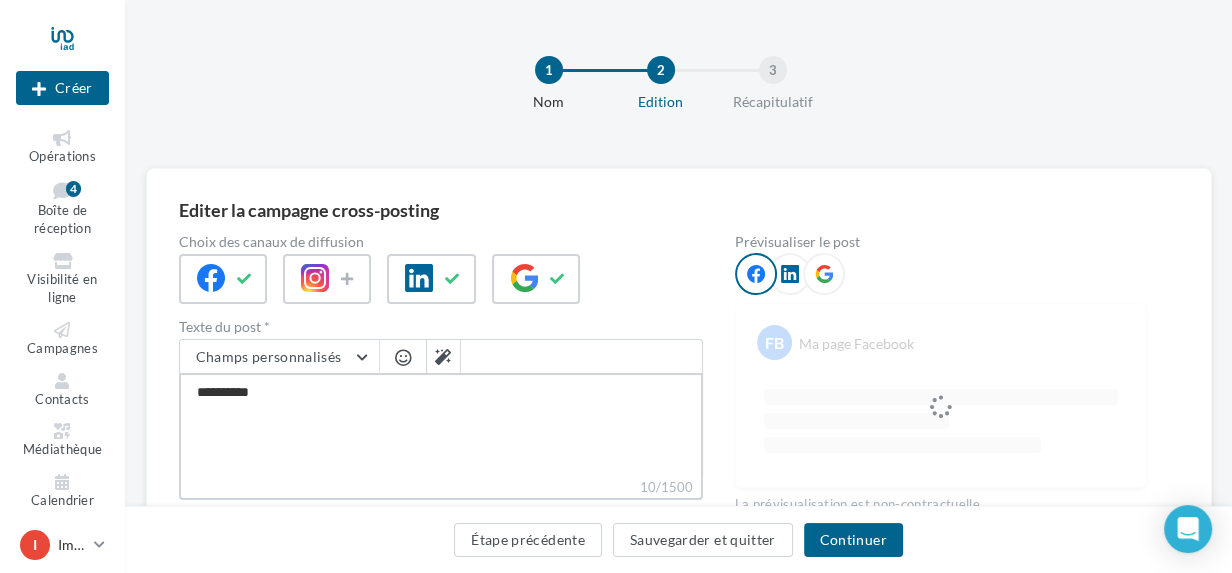 type on "**********" 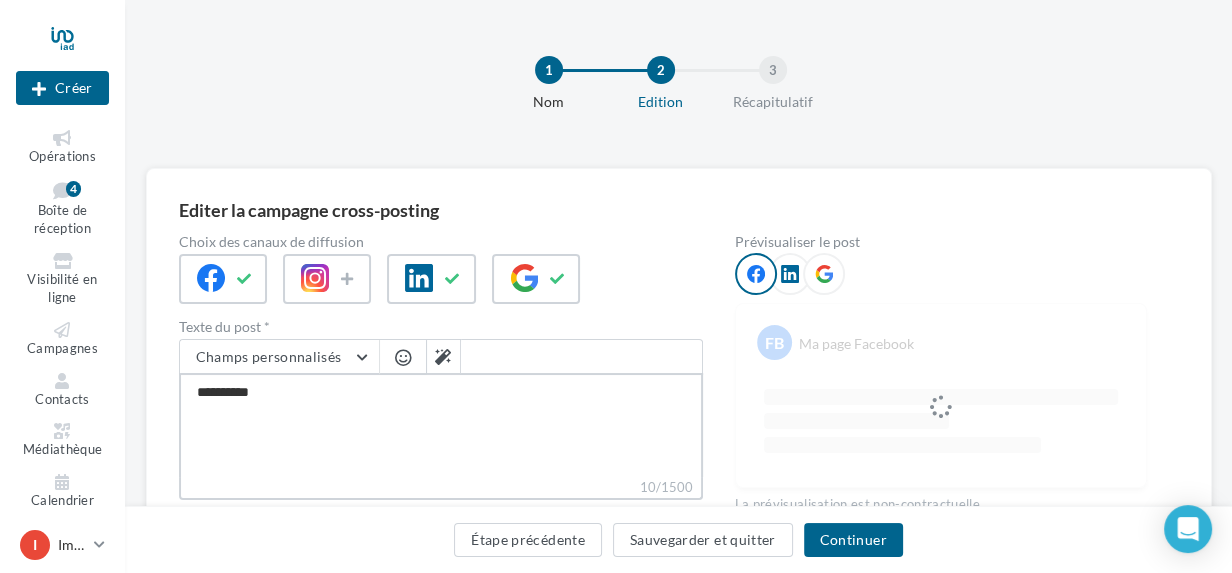 type on "**********" 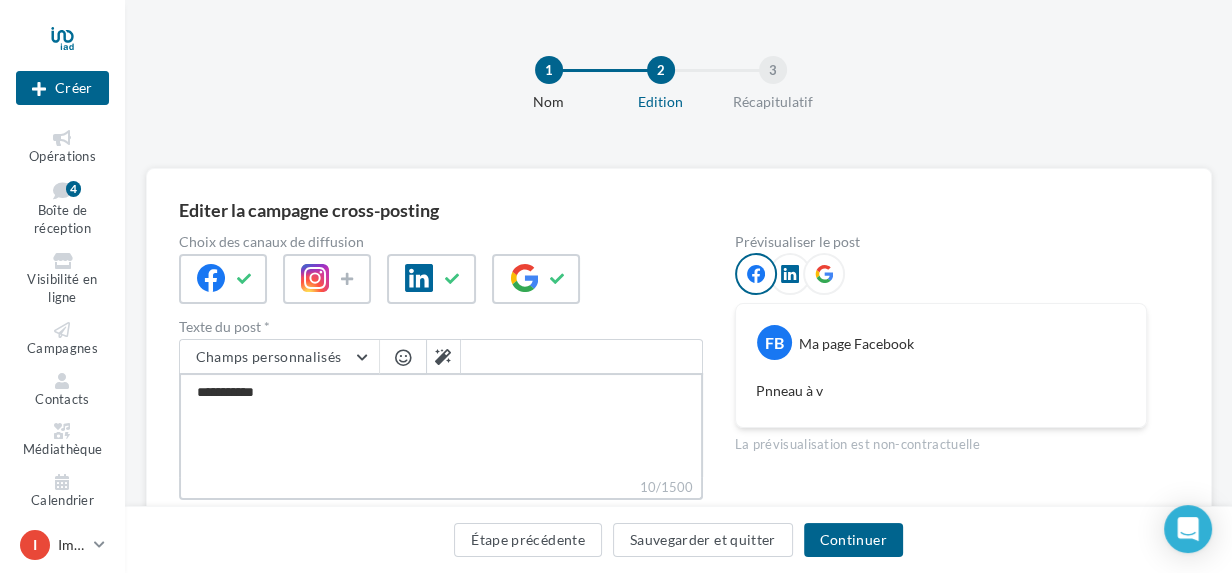 type on "**********" 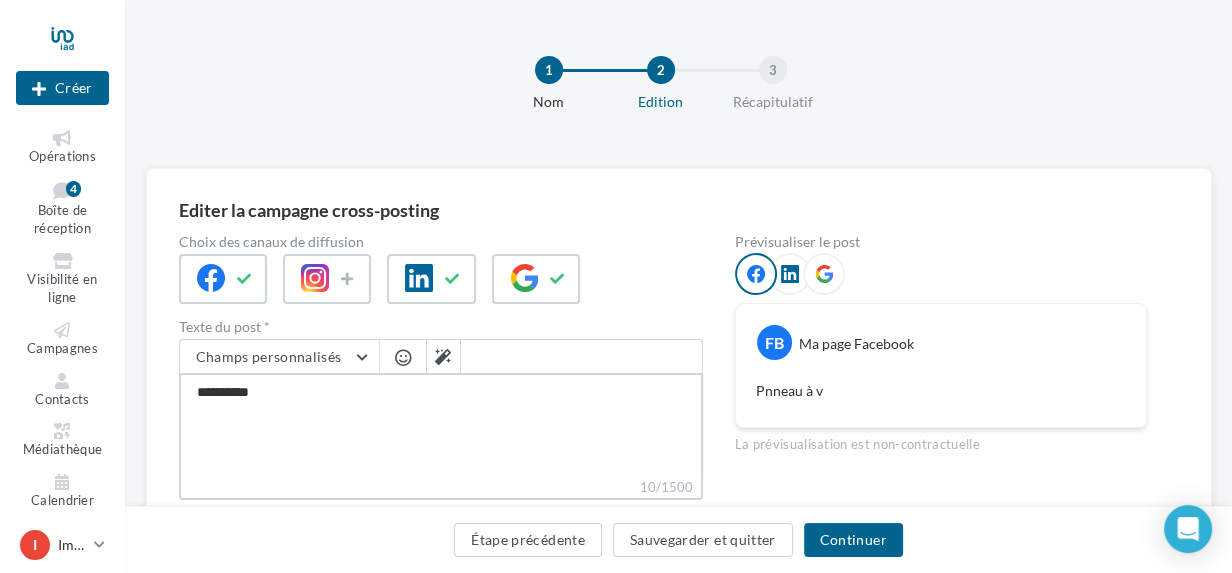 type on "**********" 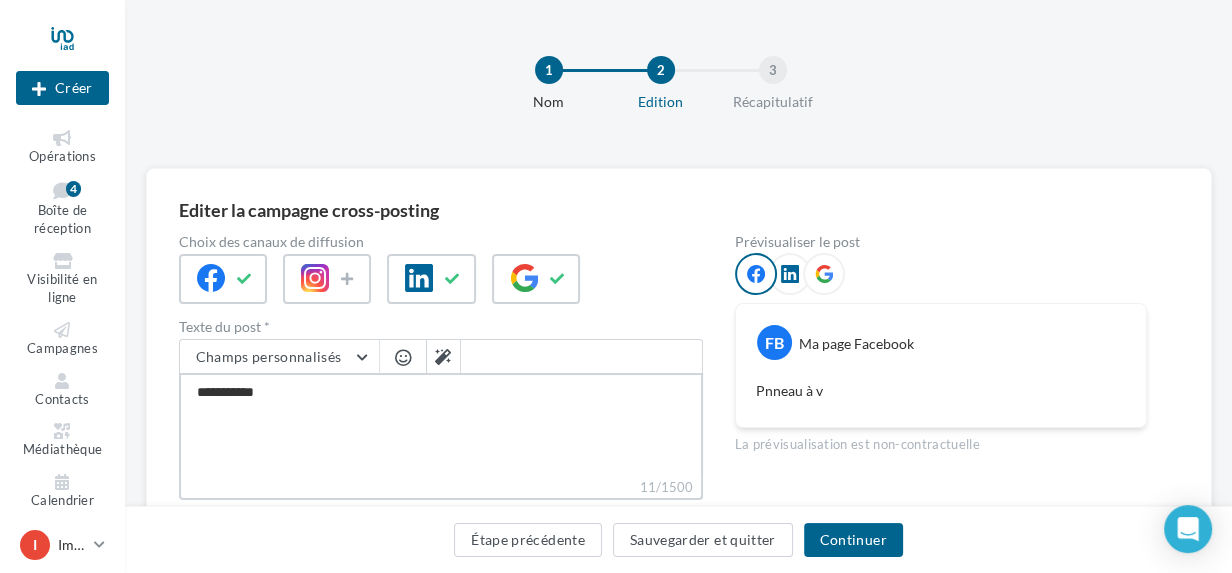 type on "**********" 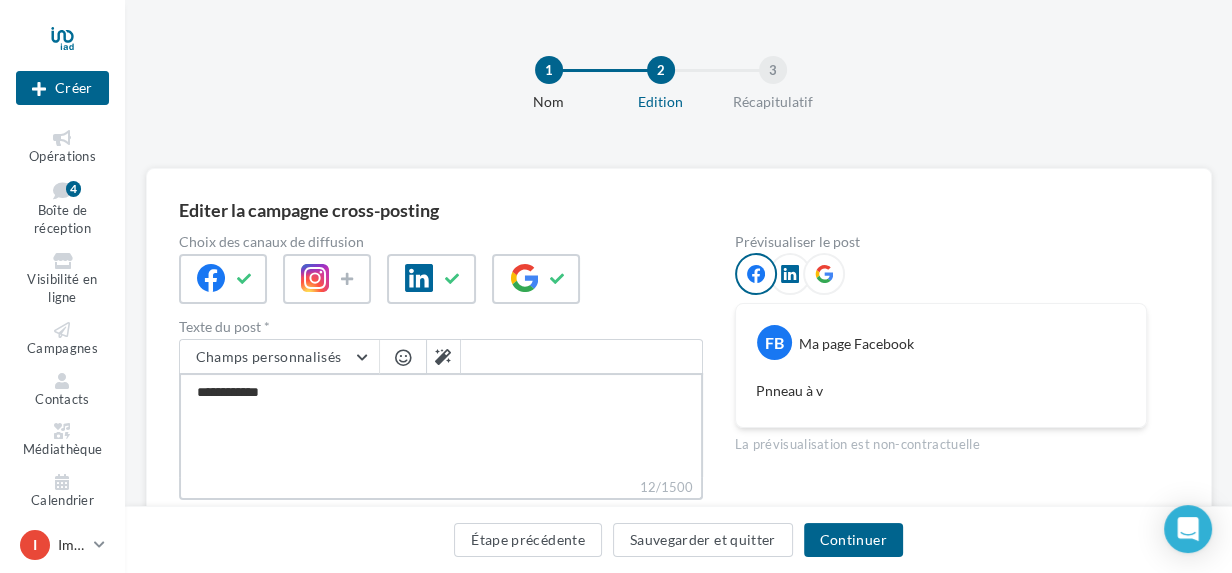 type on "**********" 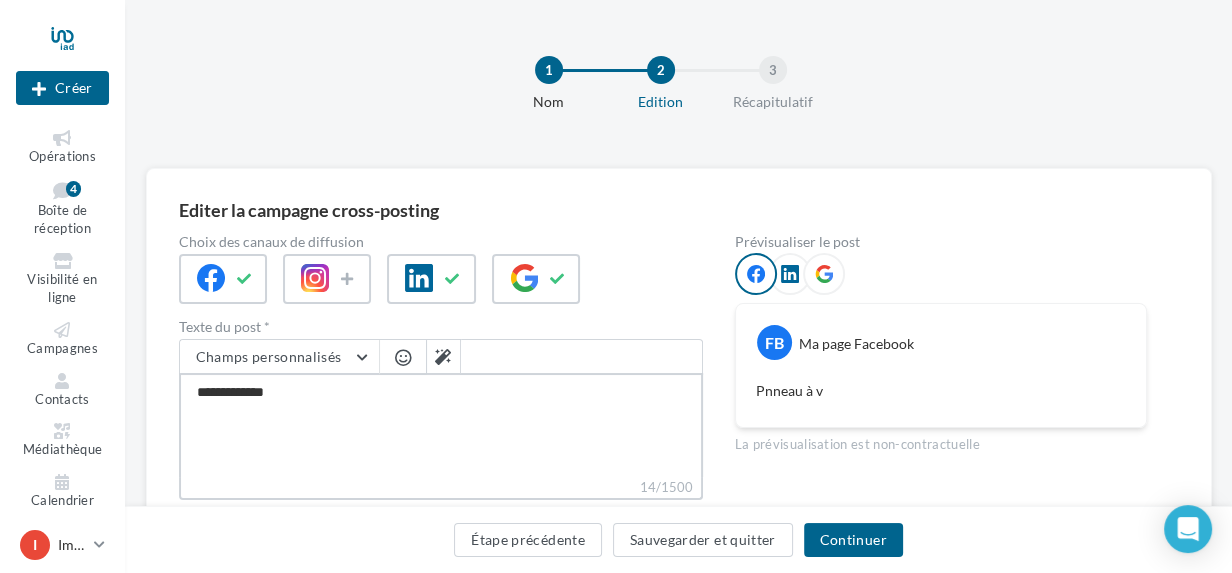 type on "**********" 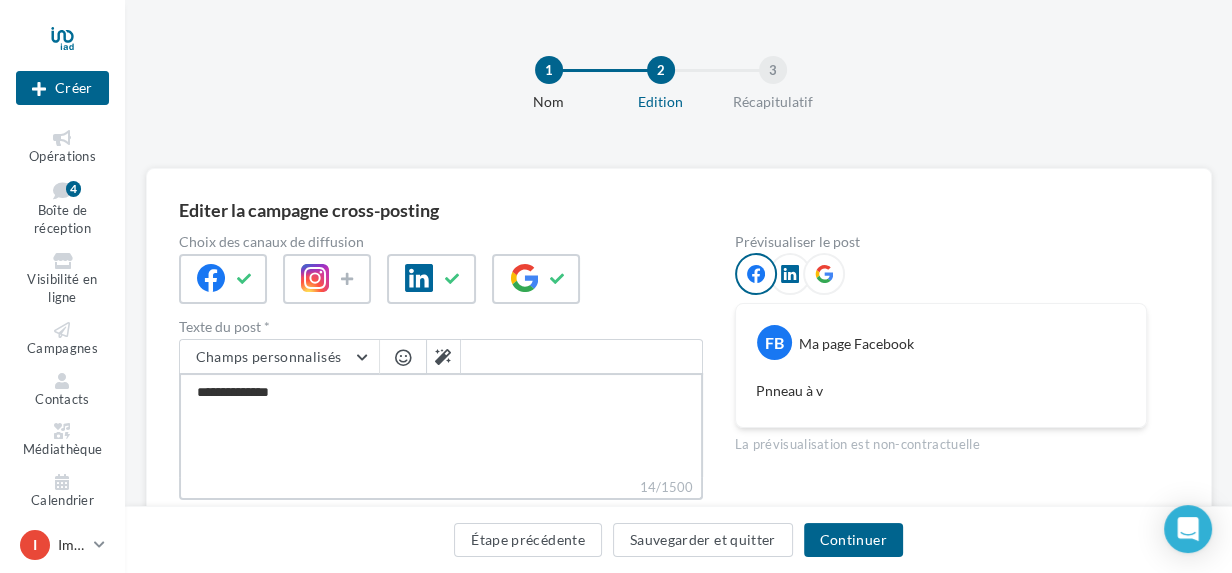 type on "**********" 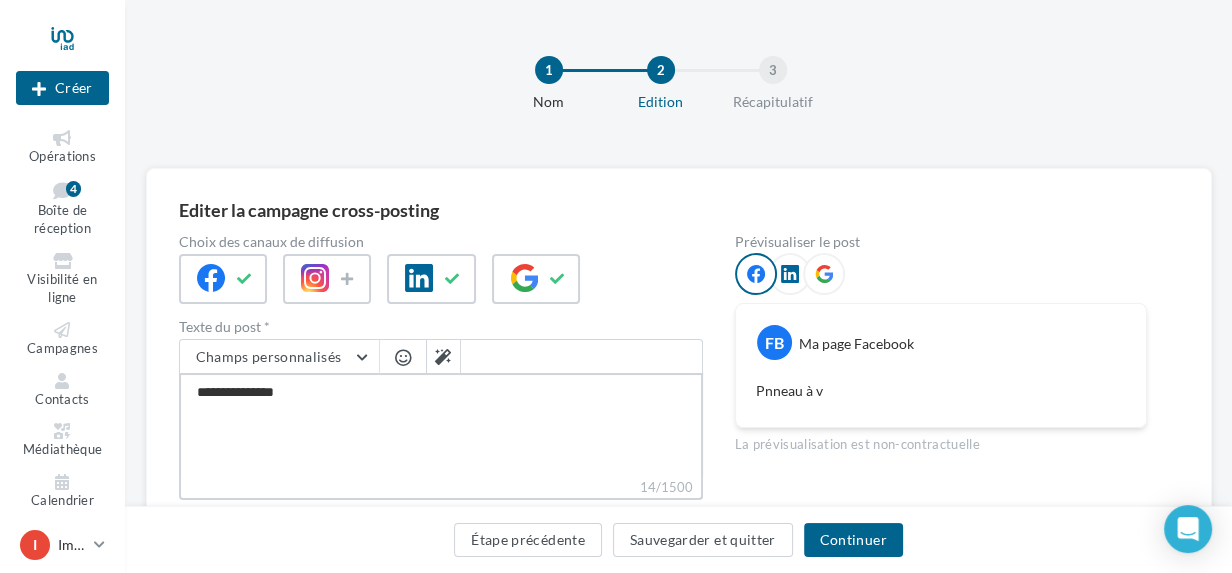 type on "**********" 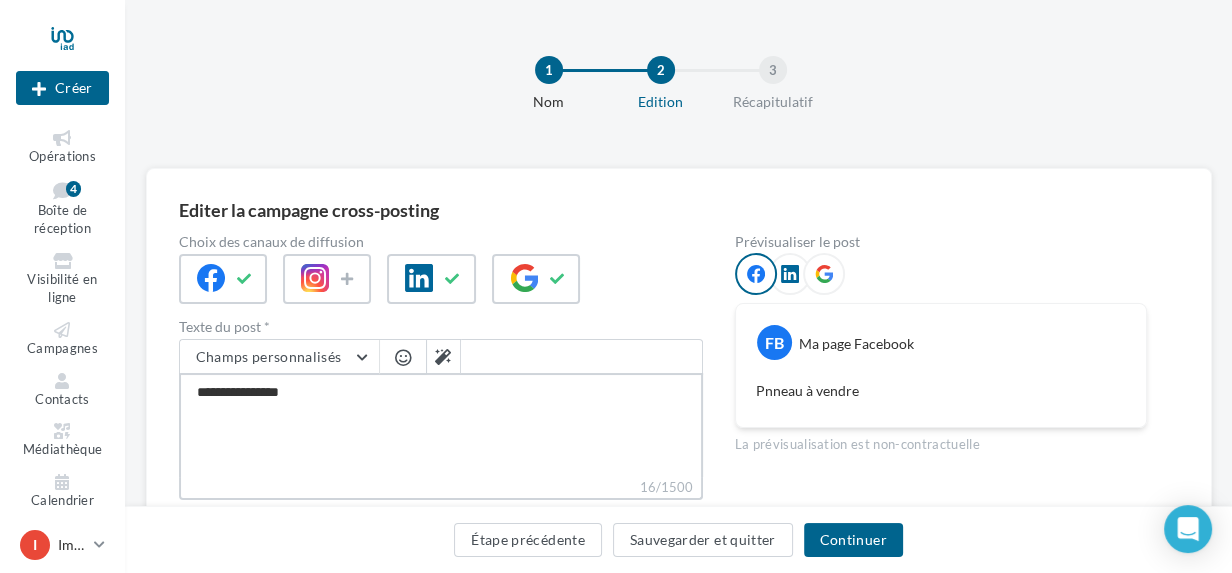 type on "**********" 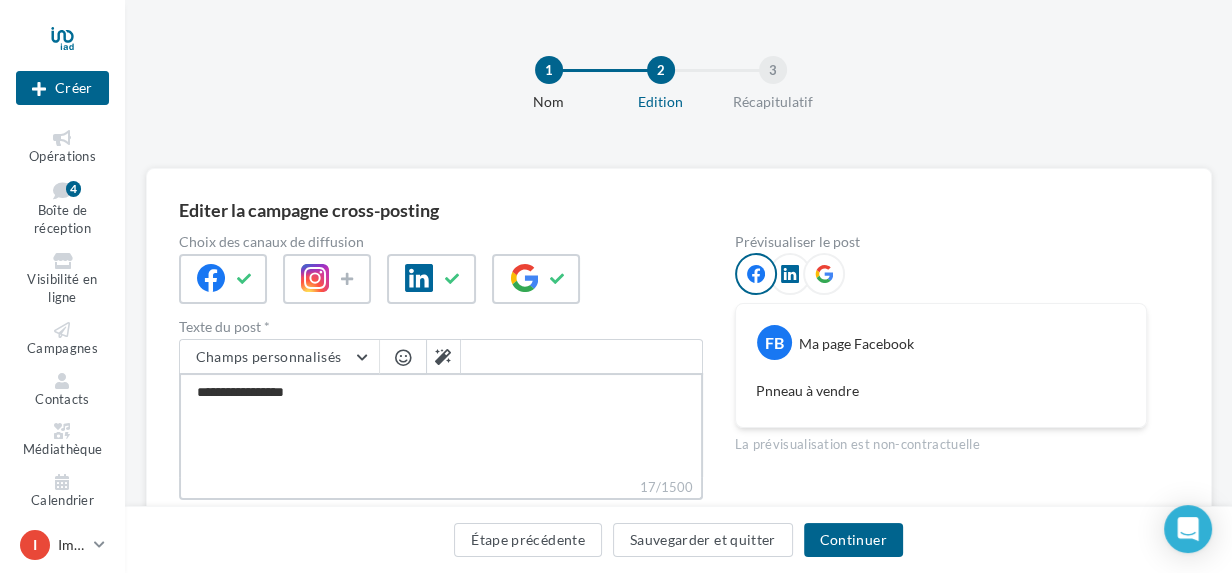 type on "**********" 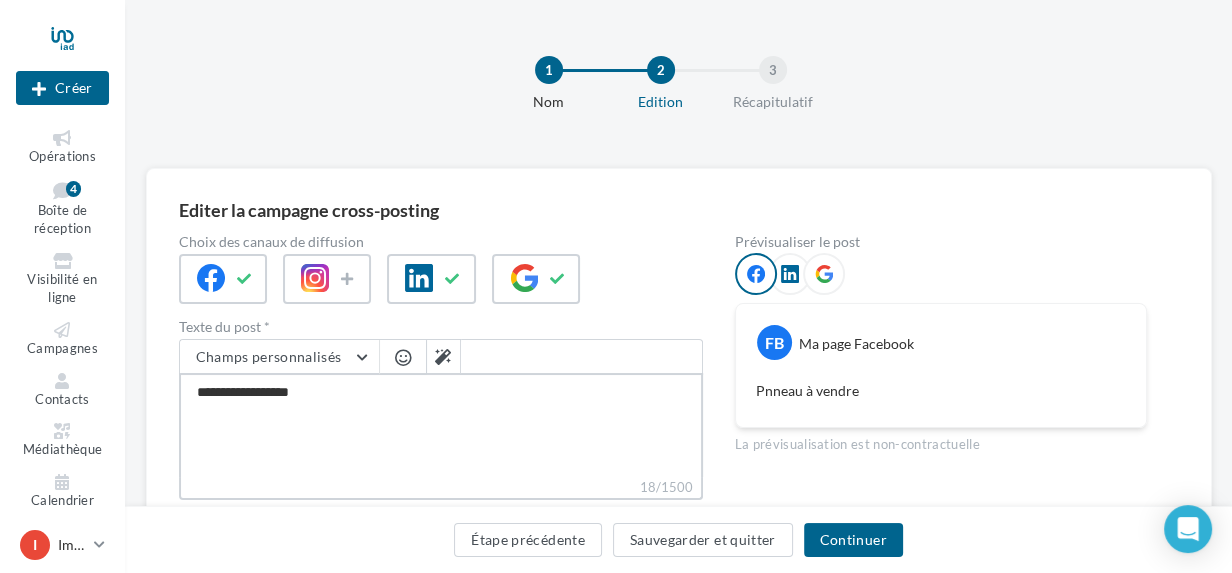 type on "**********" 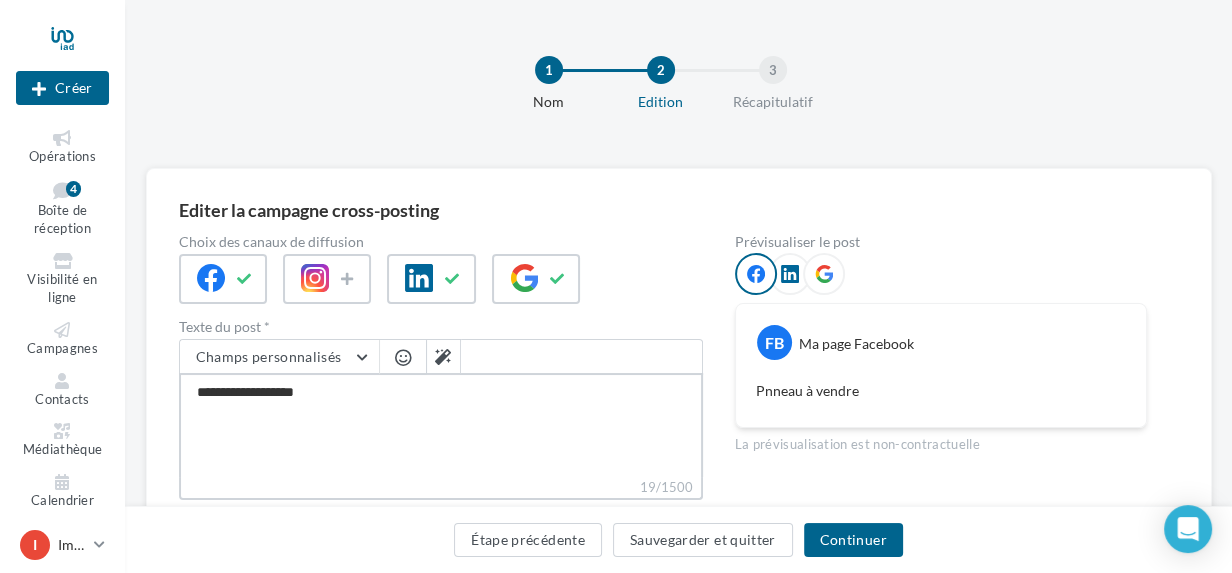 type on "**********" 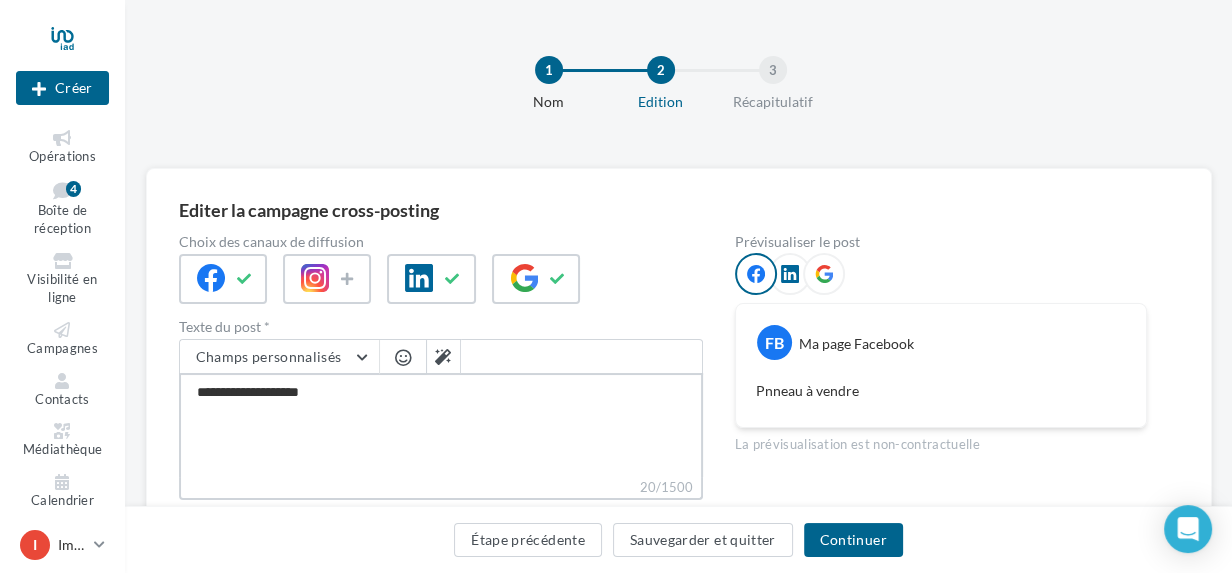 type on "**********" 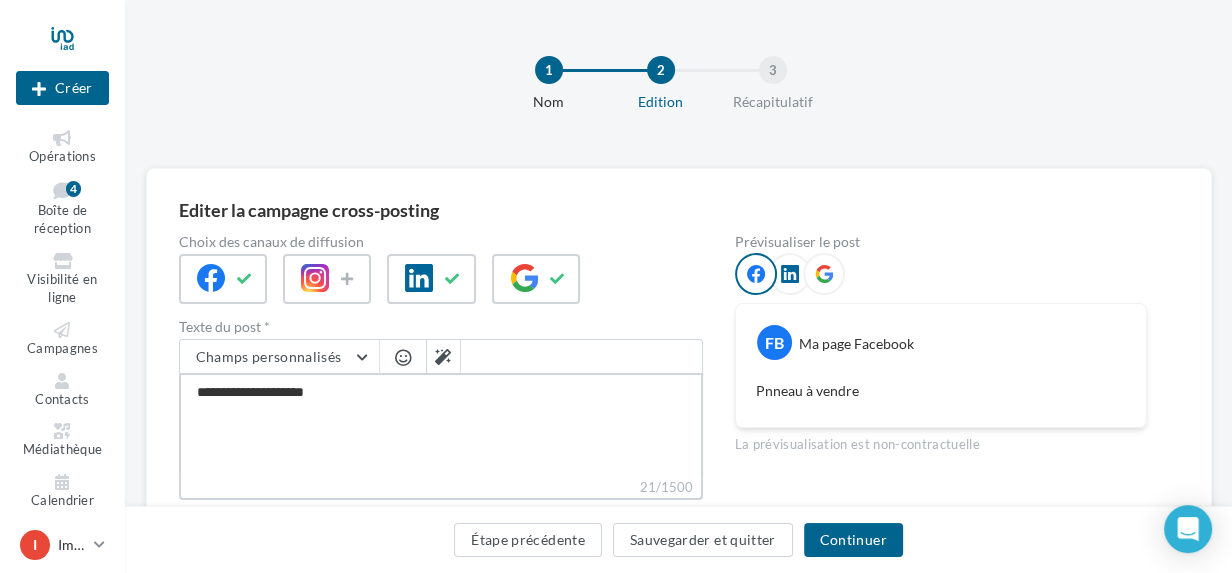 type on "**********" 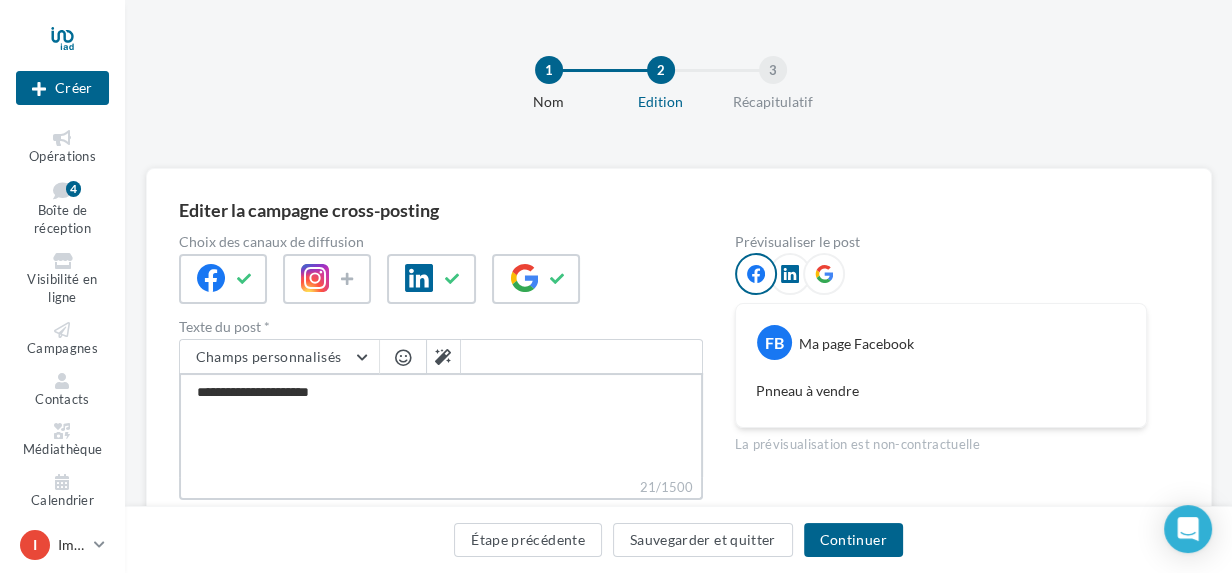 type on "**********" 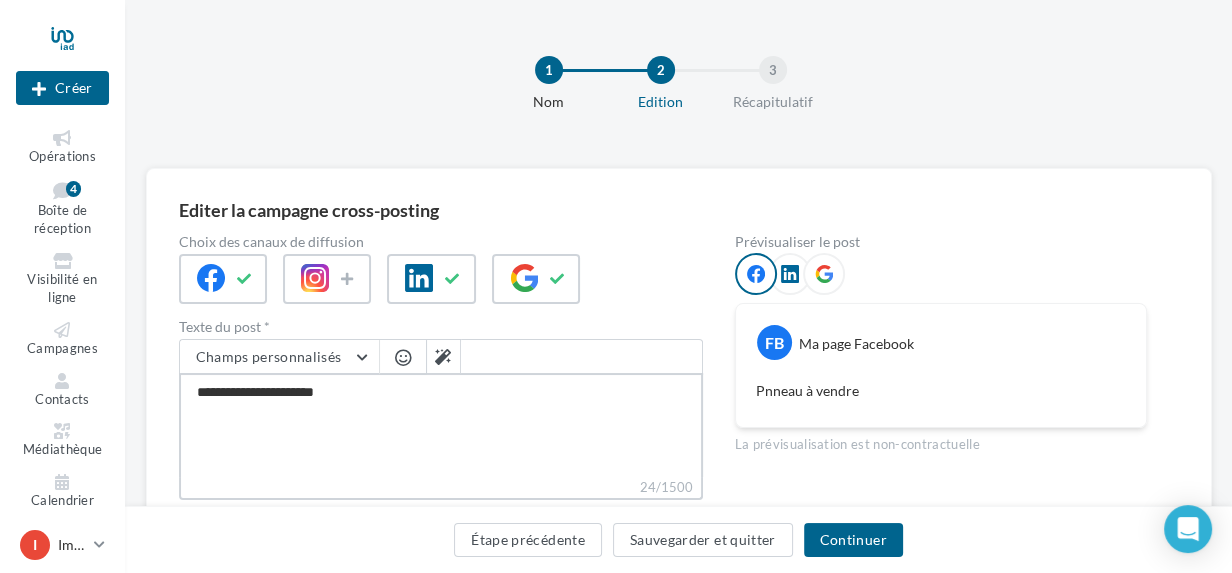 type on "**********" 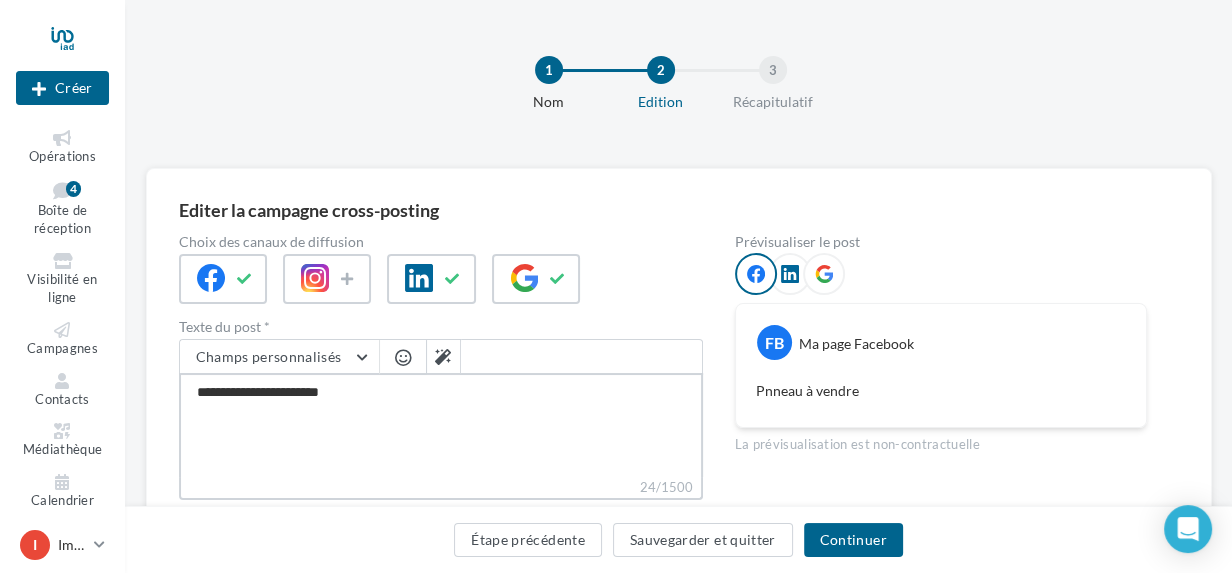 type on "**********" 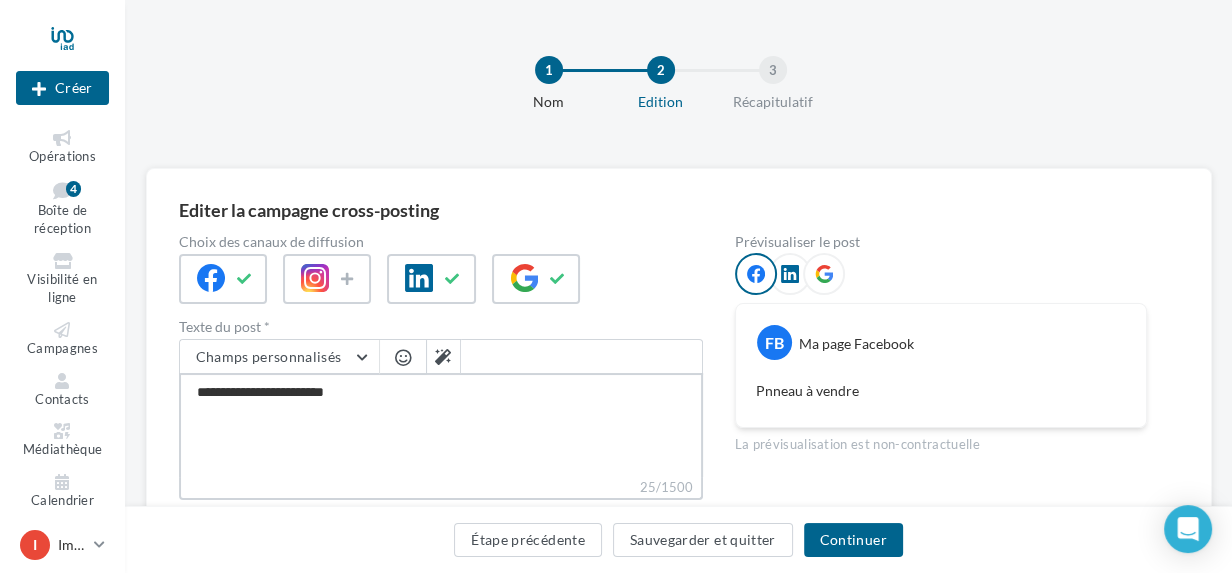 type on "**********" 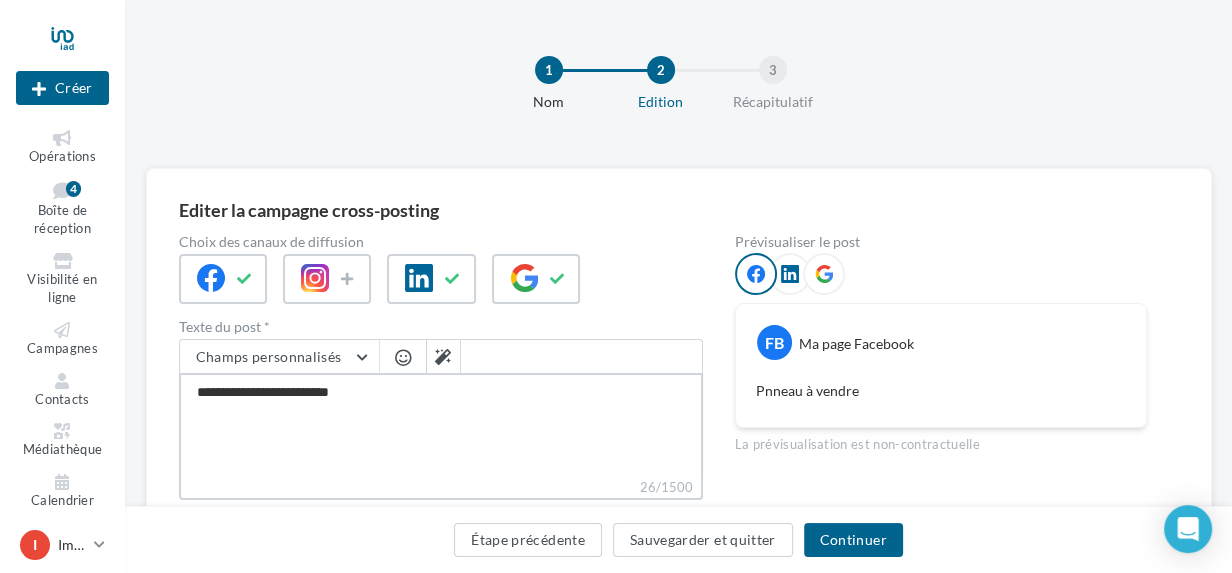 type on "**********" 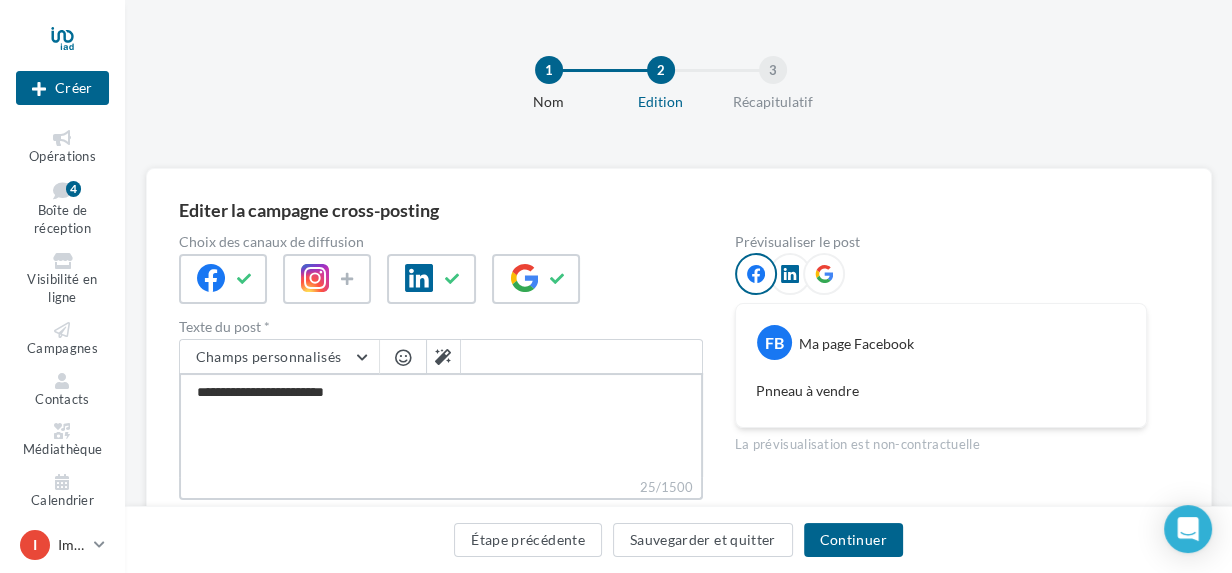 type on "**********" 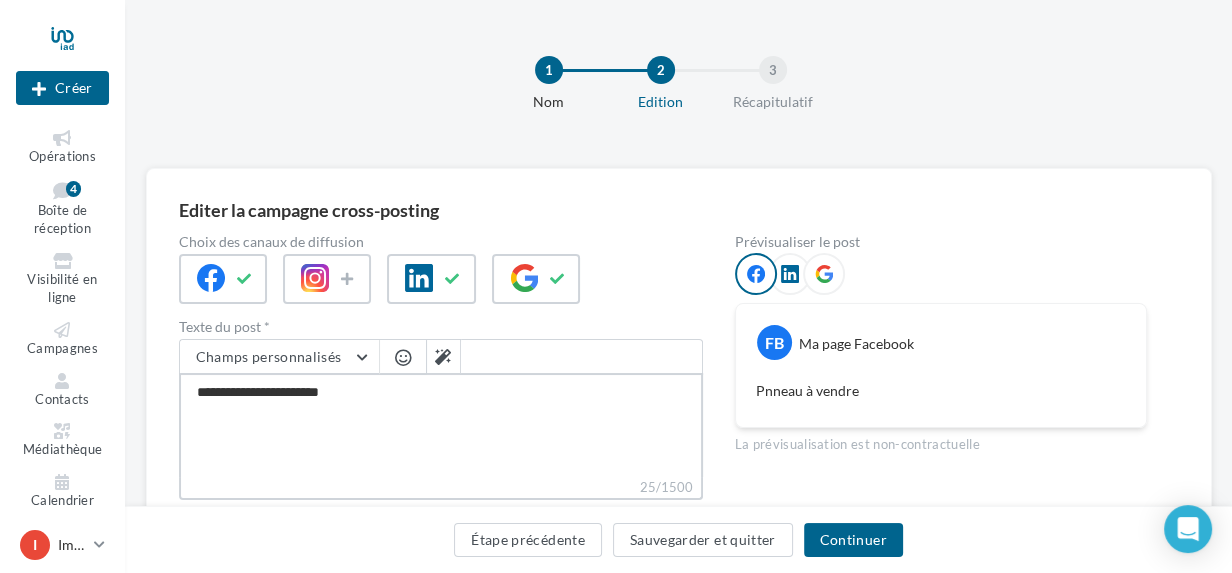 type on "**********" 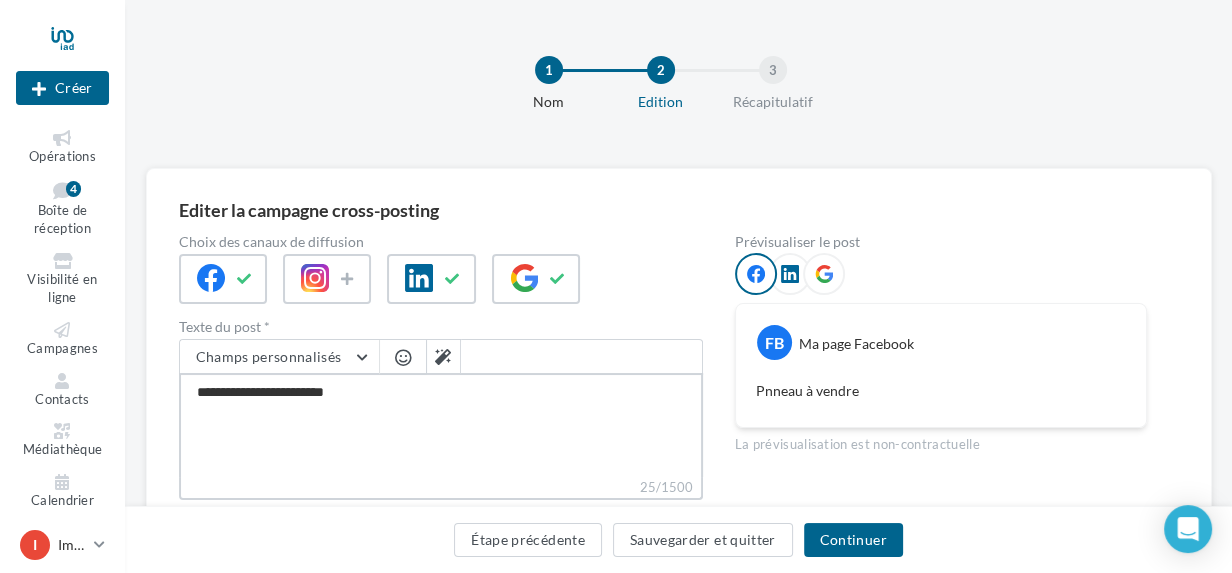 type on "**********" 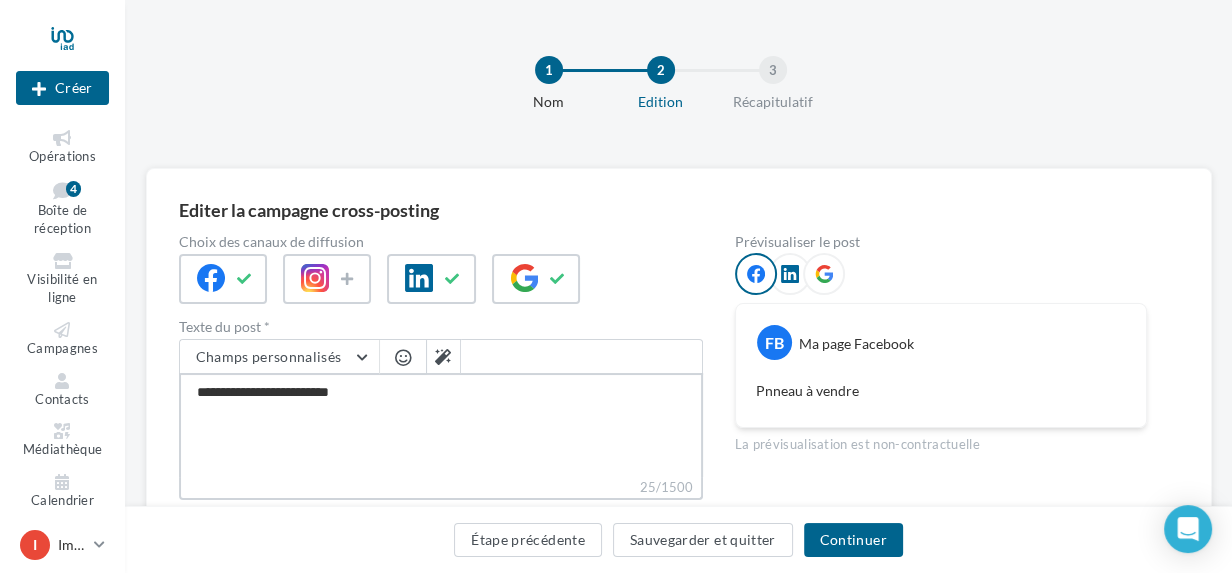 type on "**********" 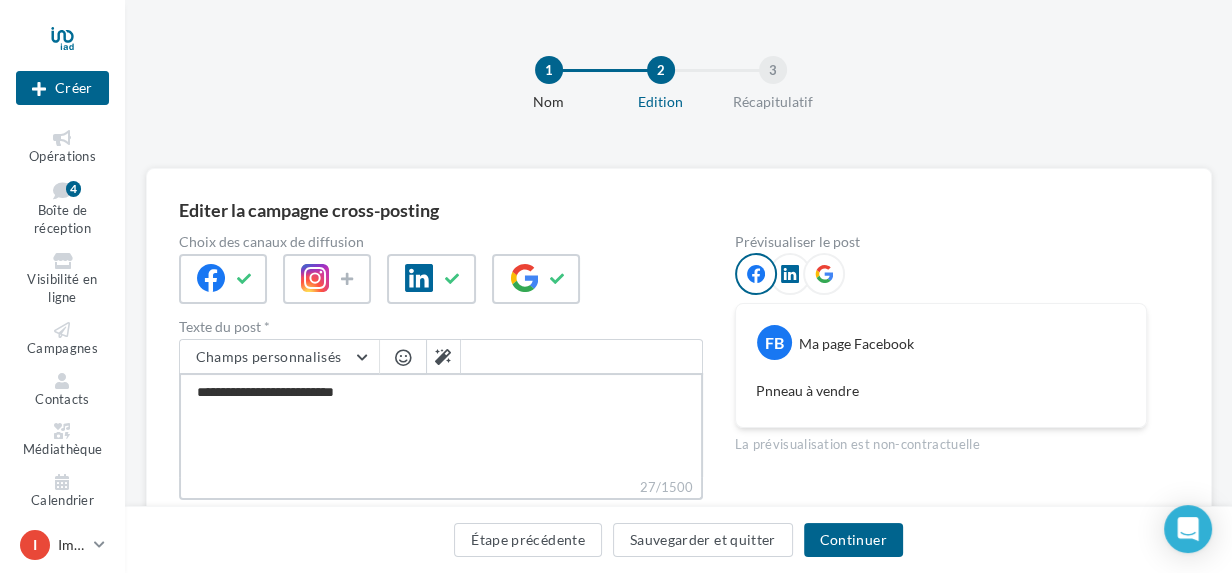 type on "**********" 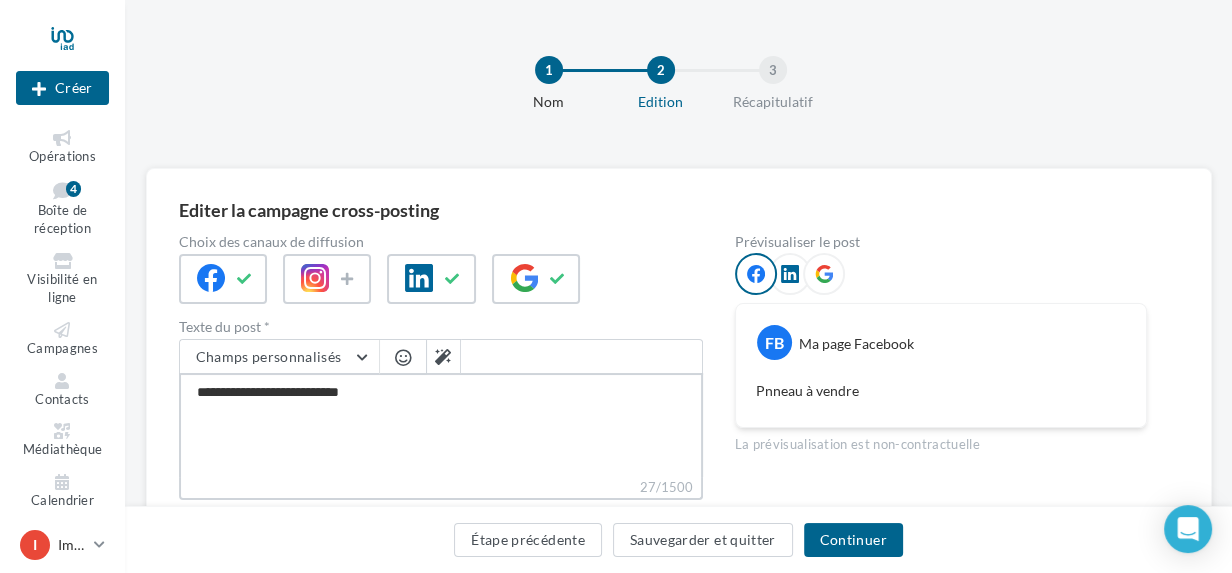 type on "**********" 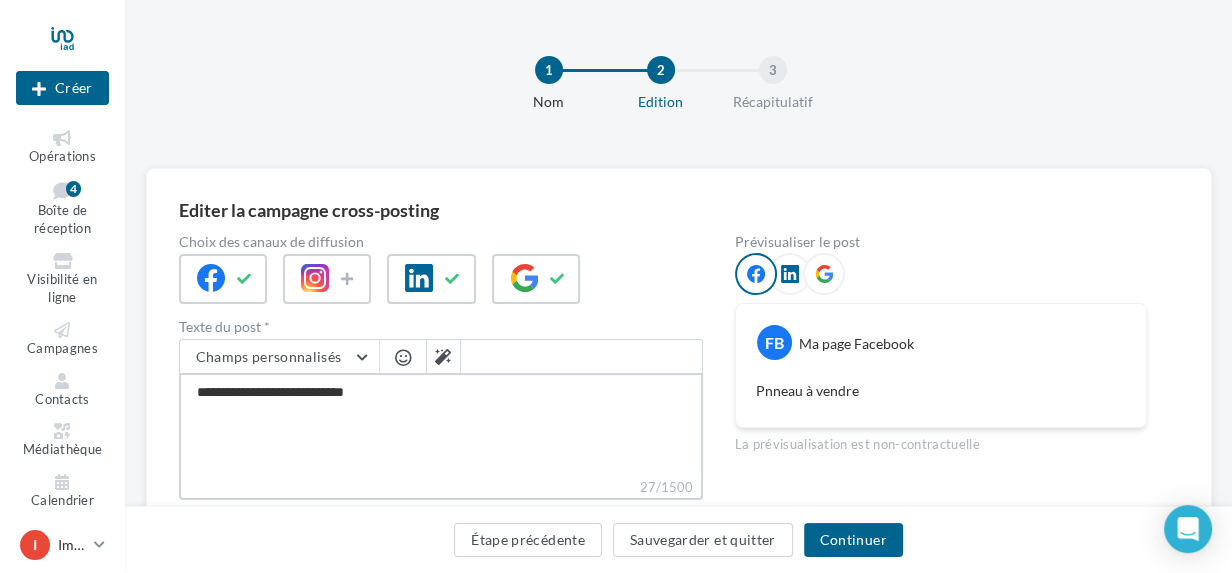 type on "**********" 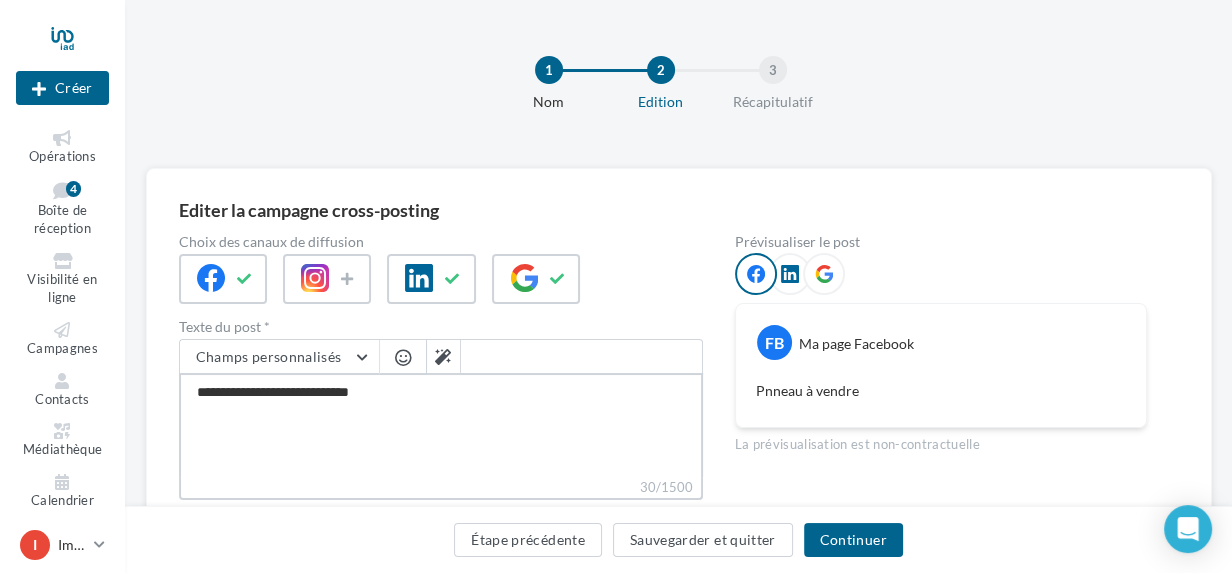 type on "**********" 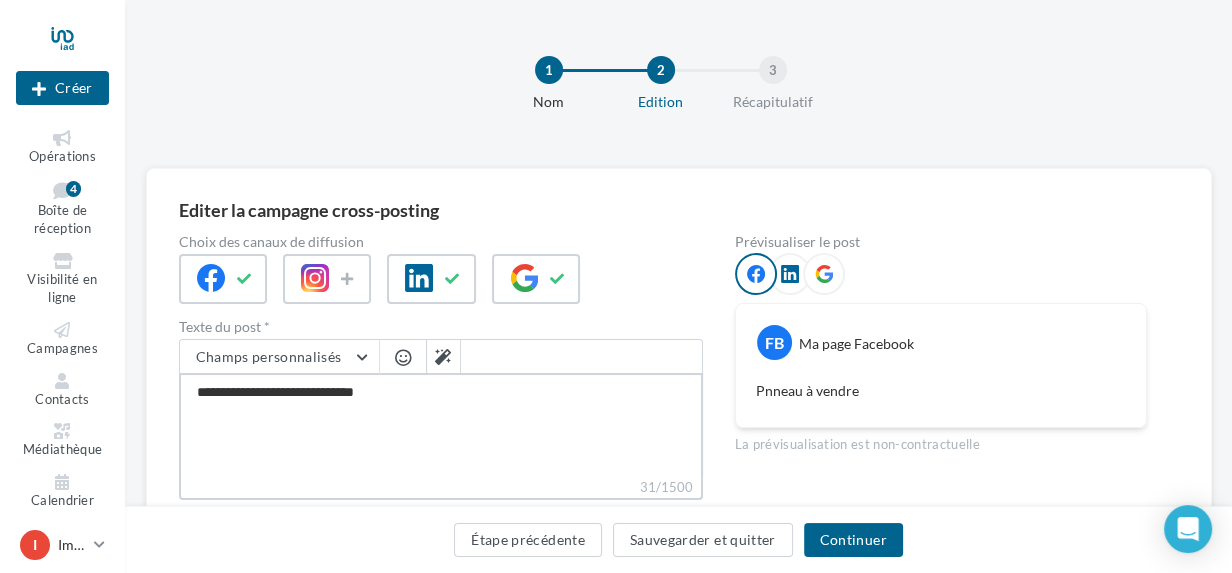 type on "**********" 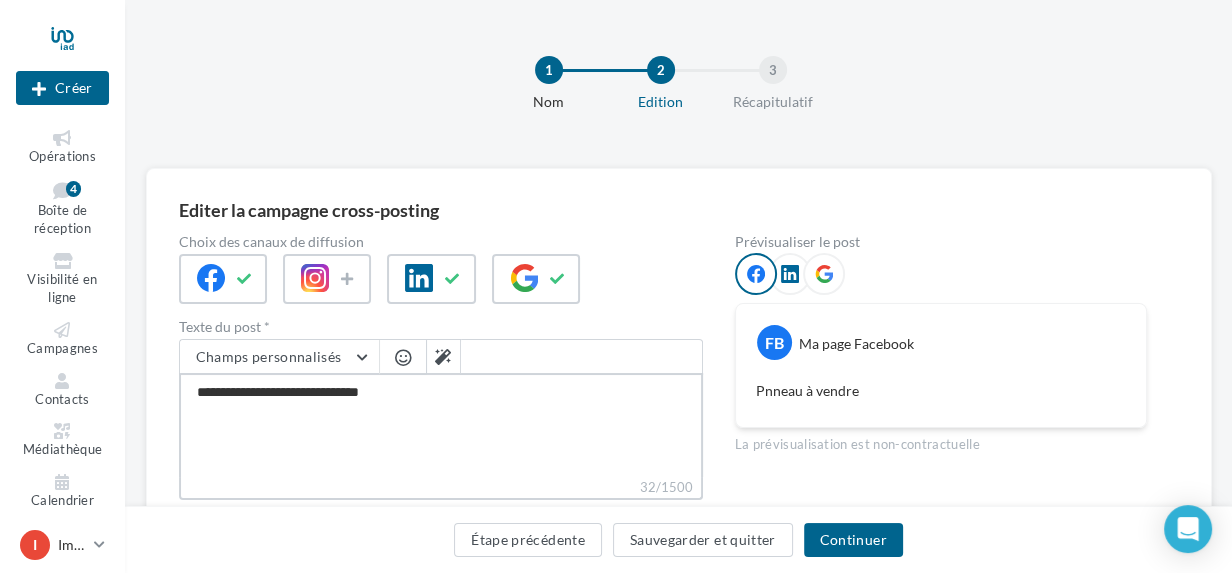 type on "**********" 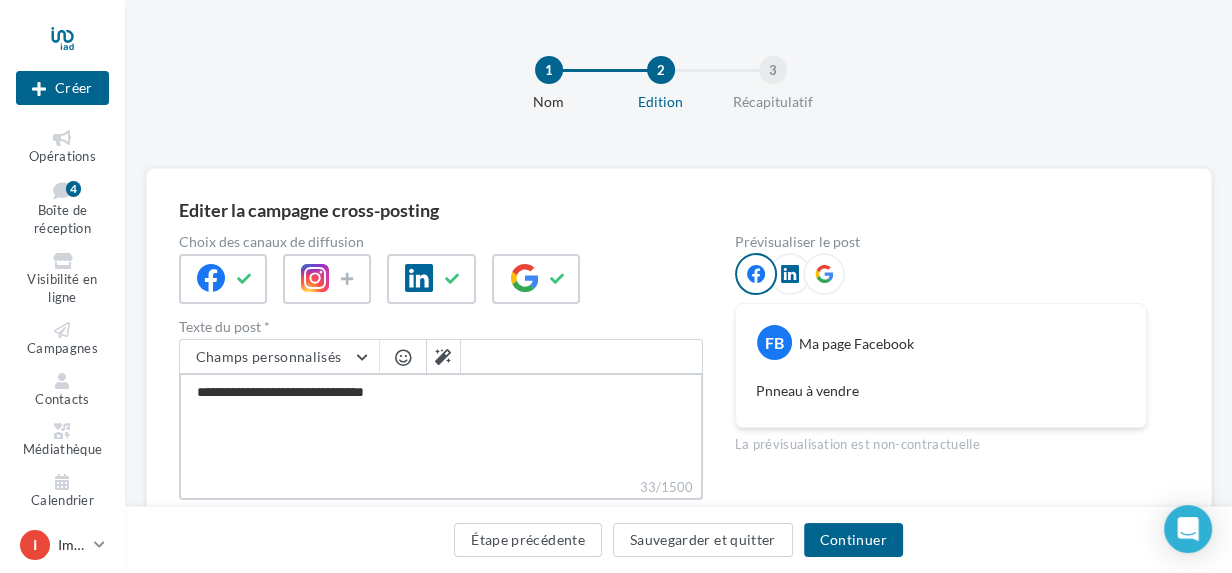 type on "**********" 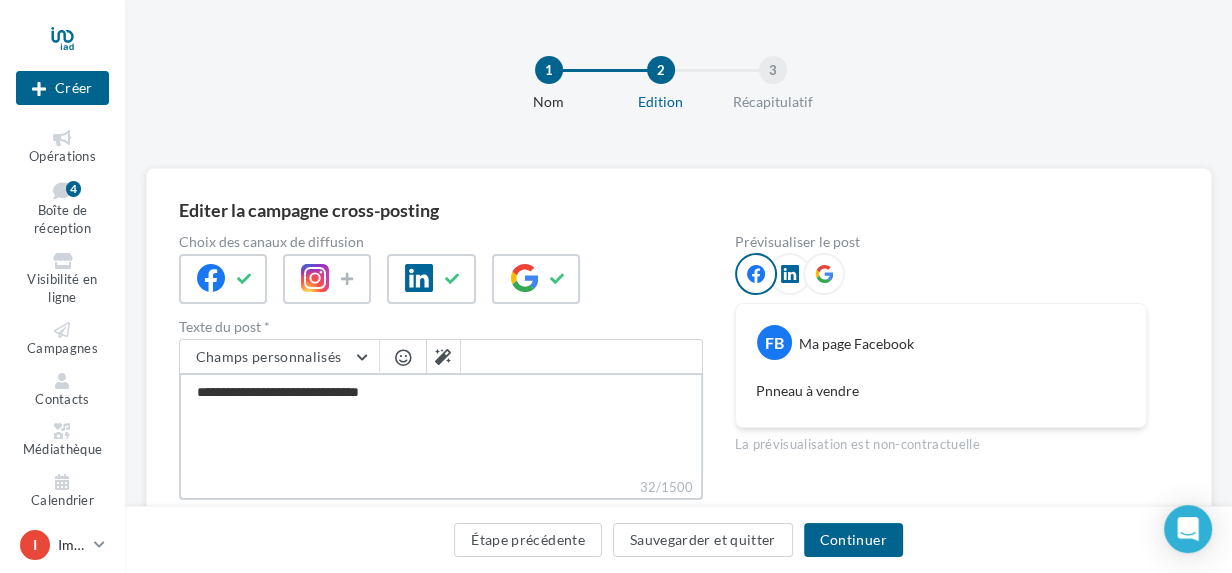 type on "**********" 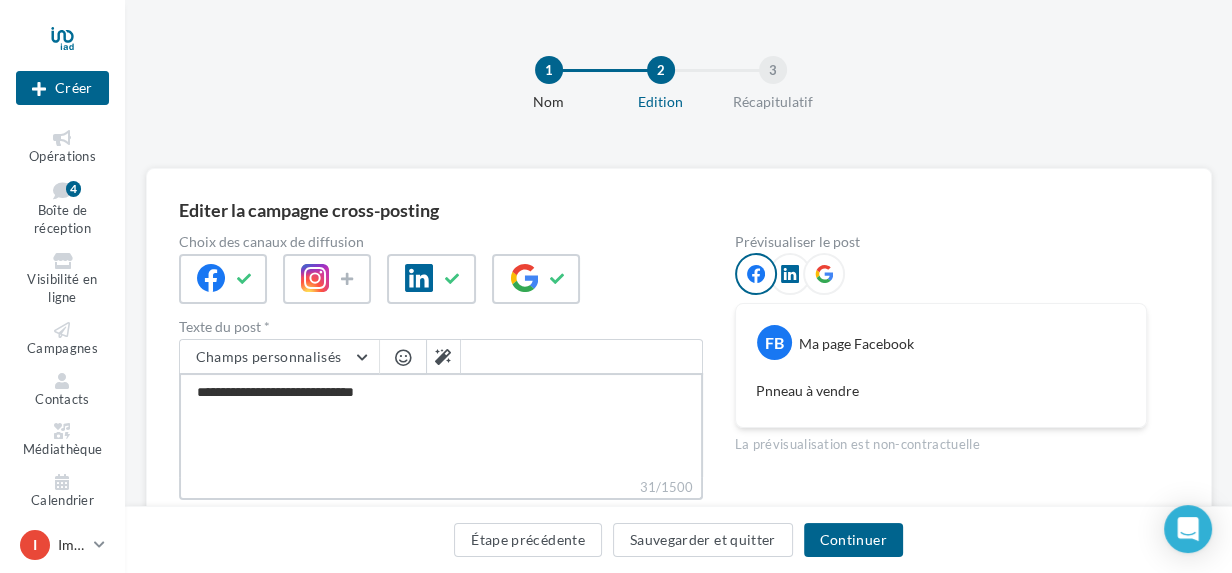 type on "**********" 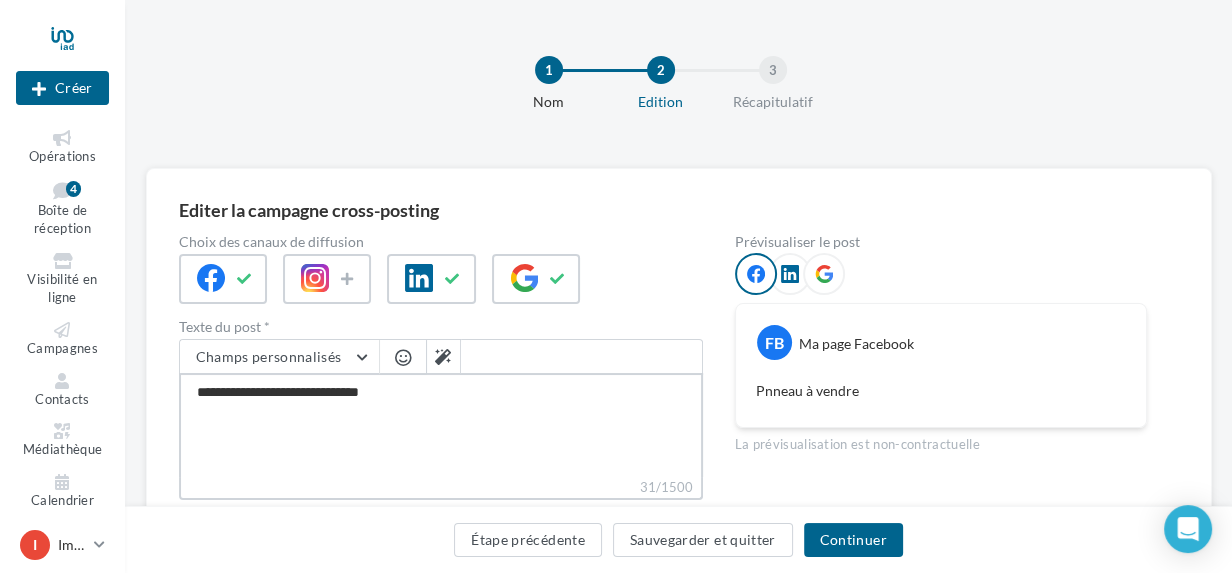 type on "**********" 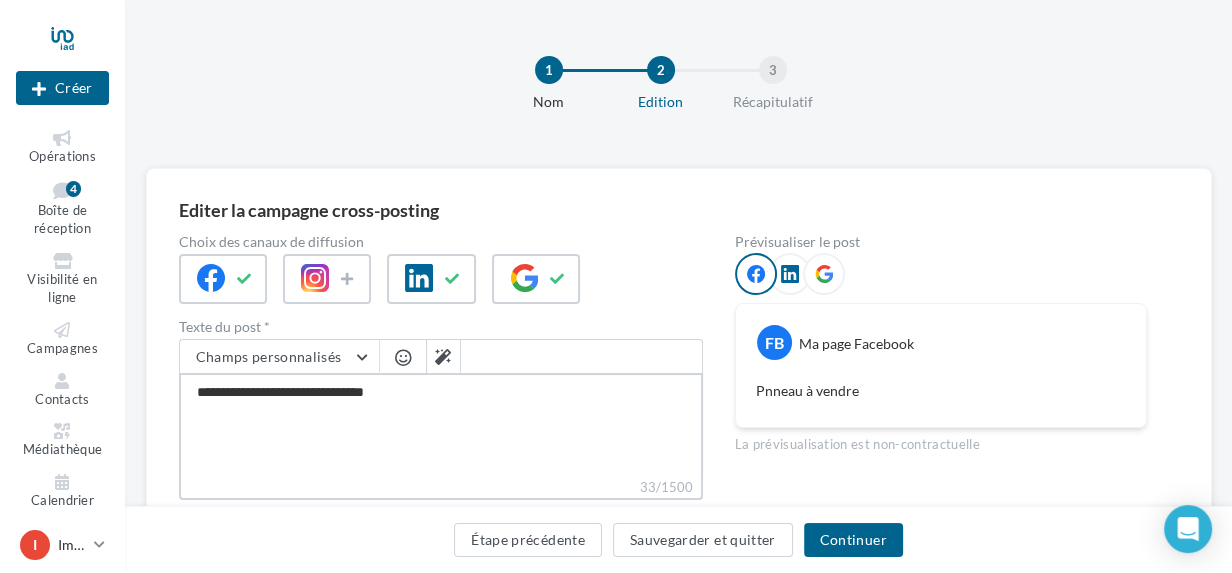 type on "**********" 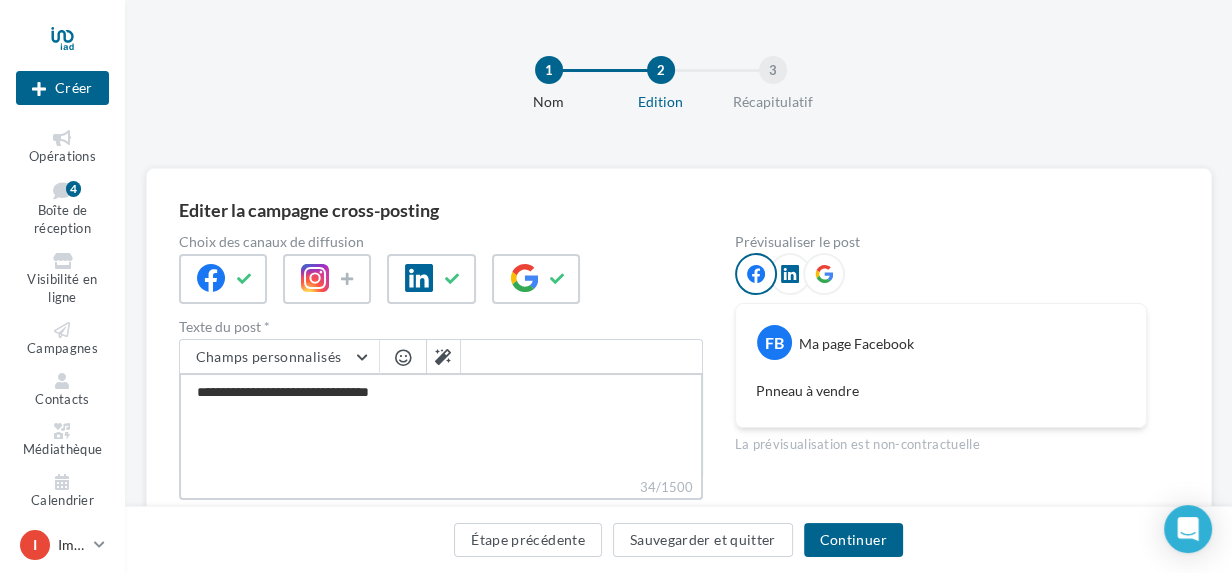 type on "**********" 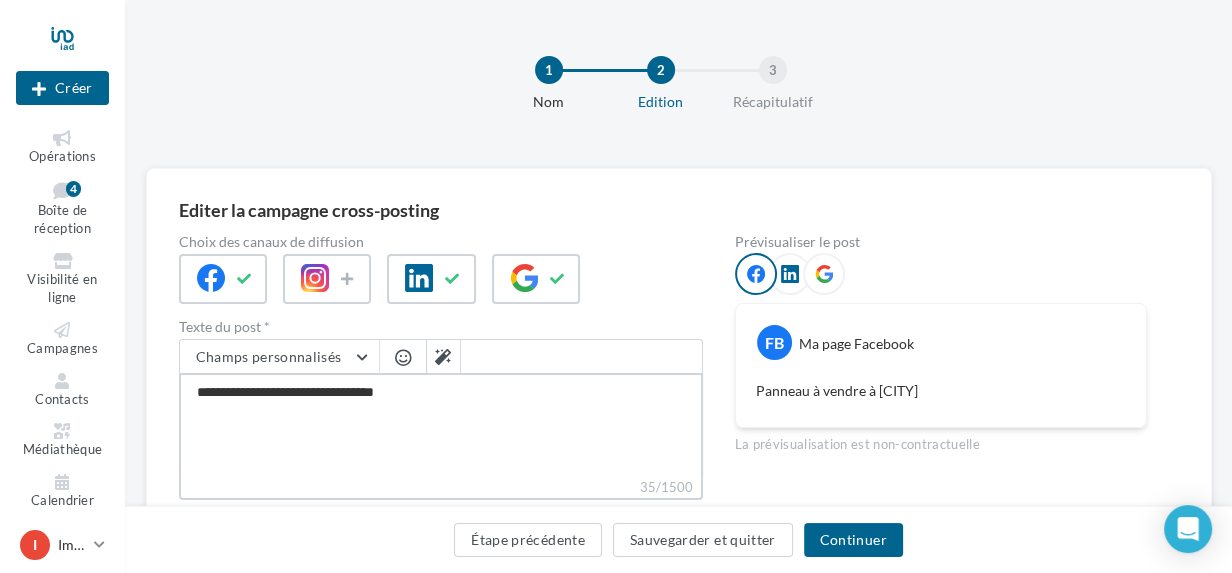 type on "**********" 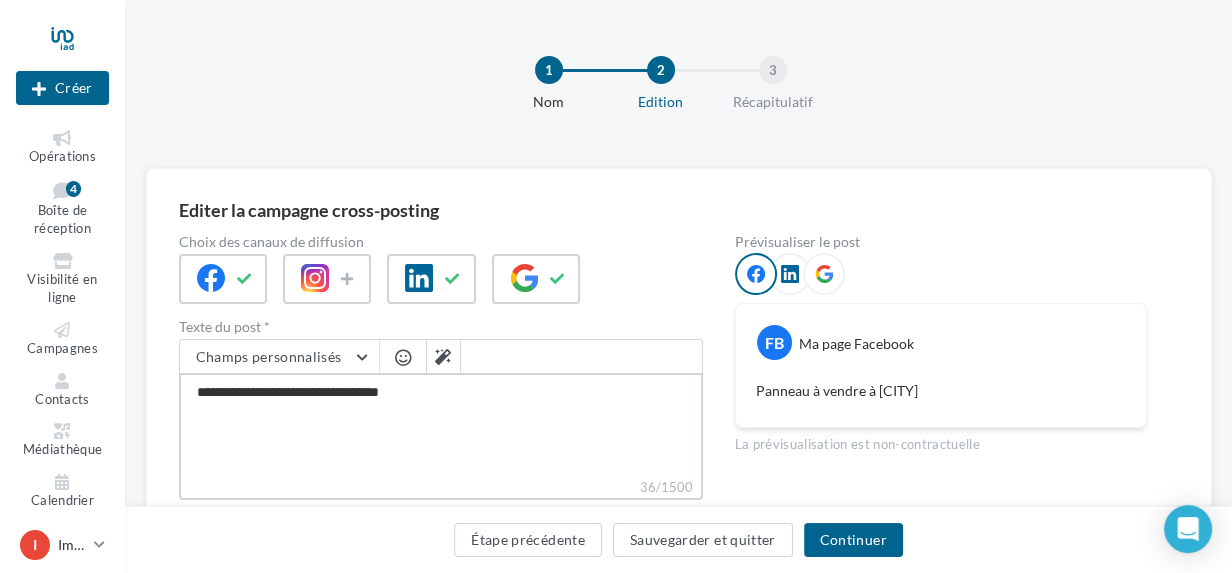 click on "**********" at bounding box center [441, 425] 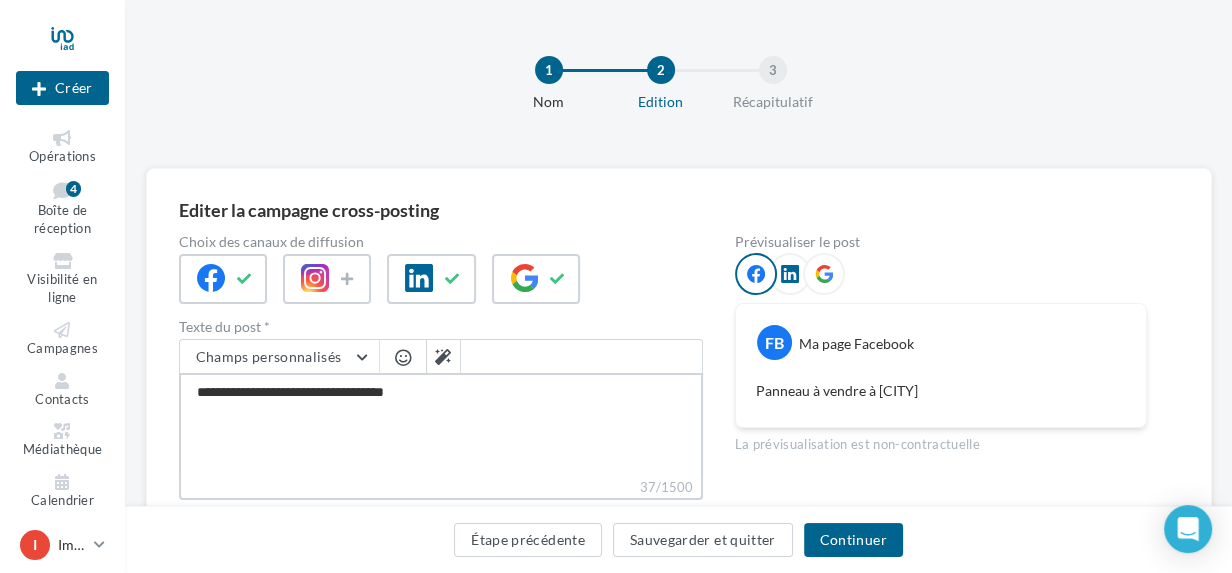 type on "**********" 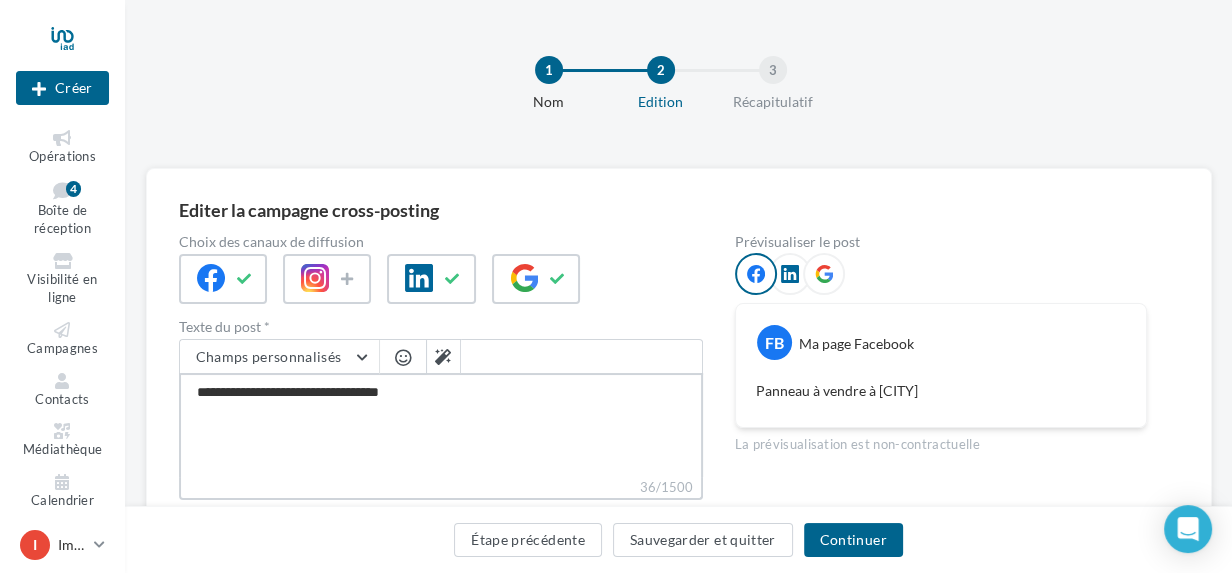type on "**********" 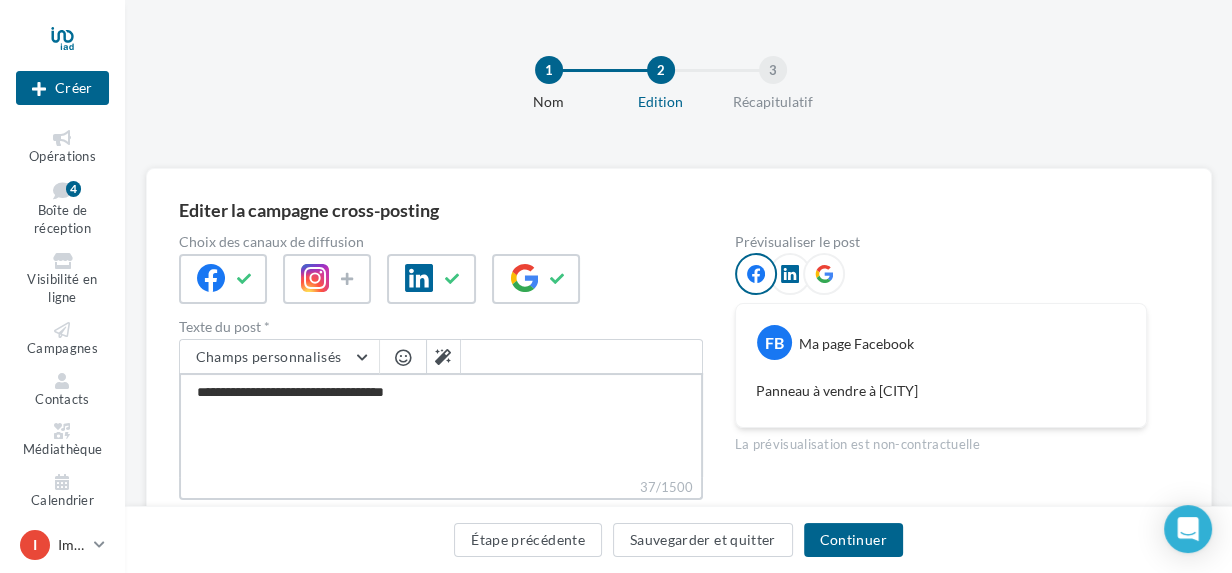 type on "**********" 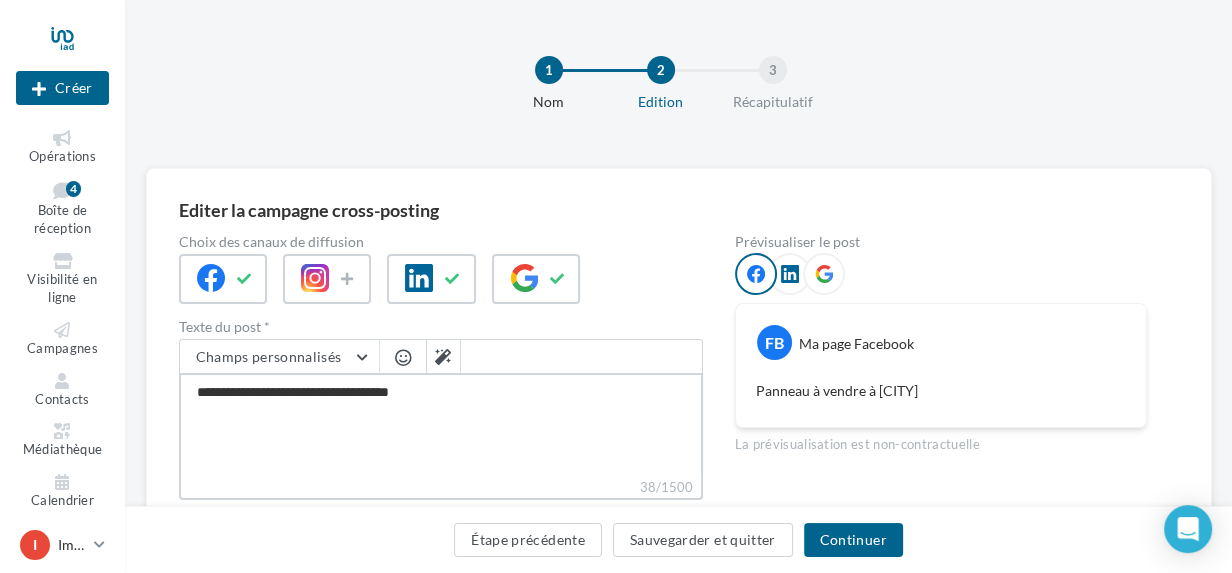 type on "**********" 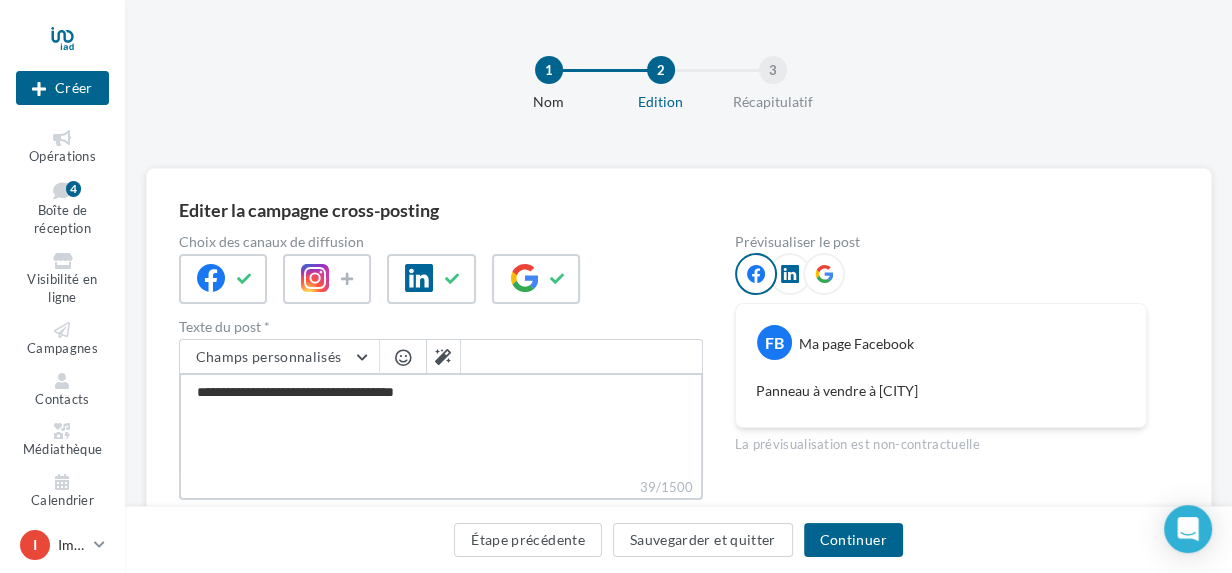 type on "**********" 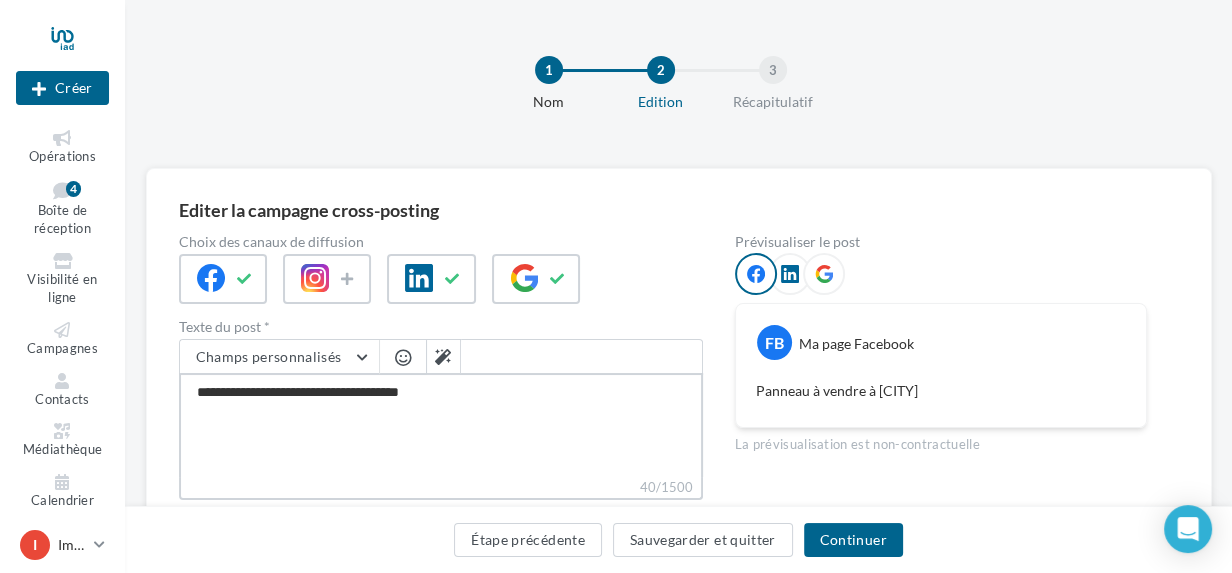 type on "**********" 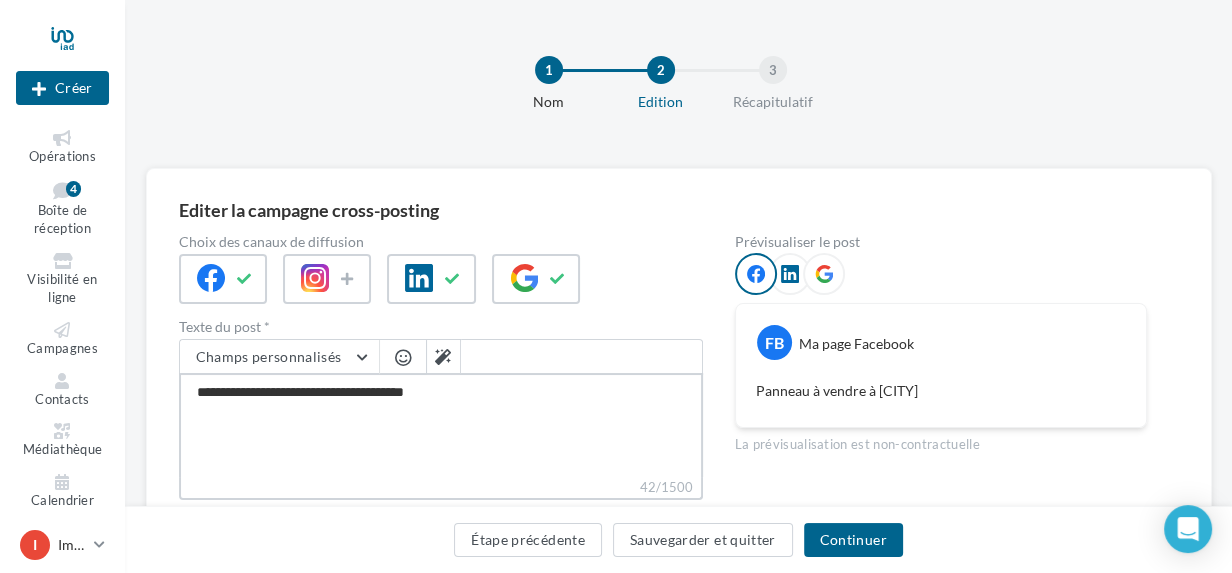 type on "**********" 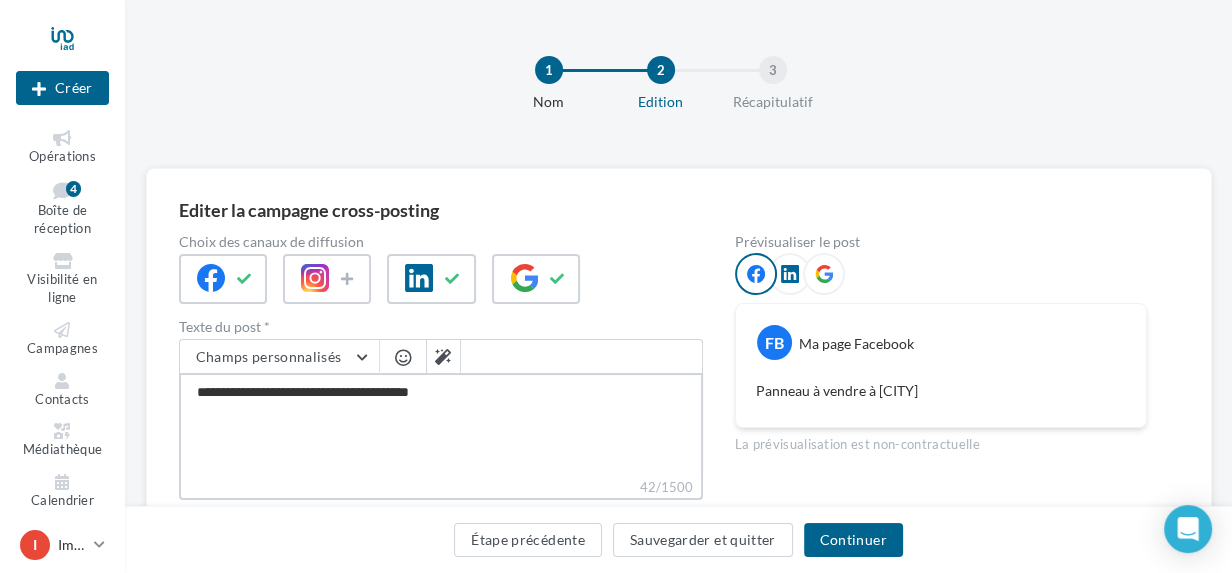 type on "**********" 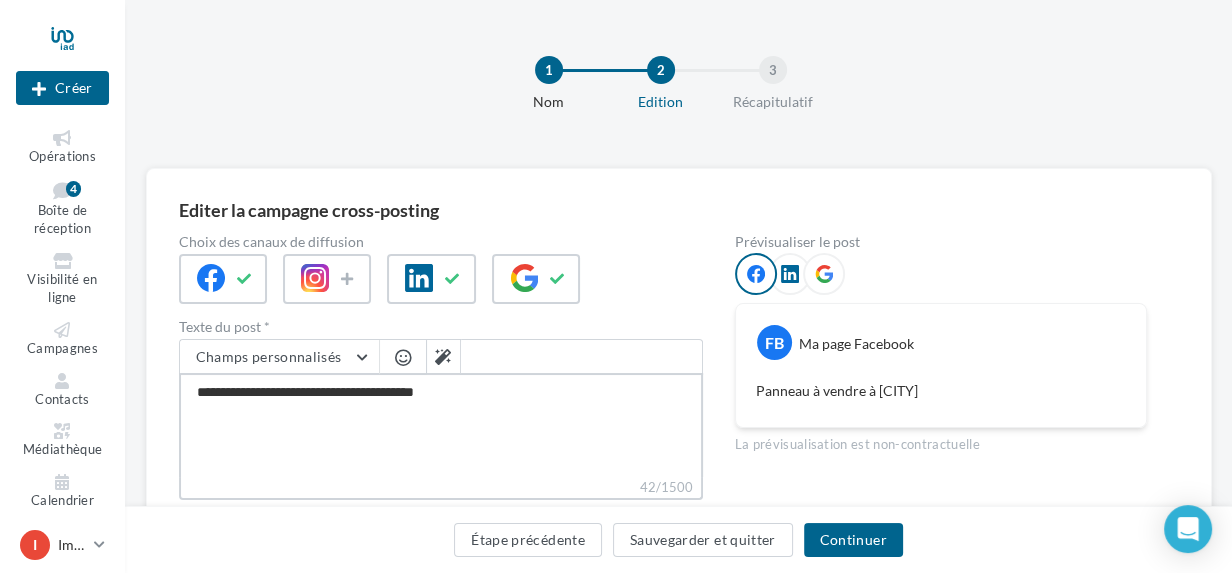 type on "**********" 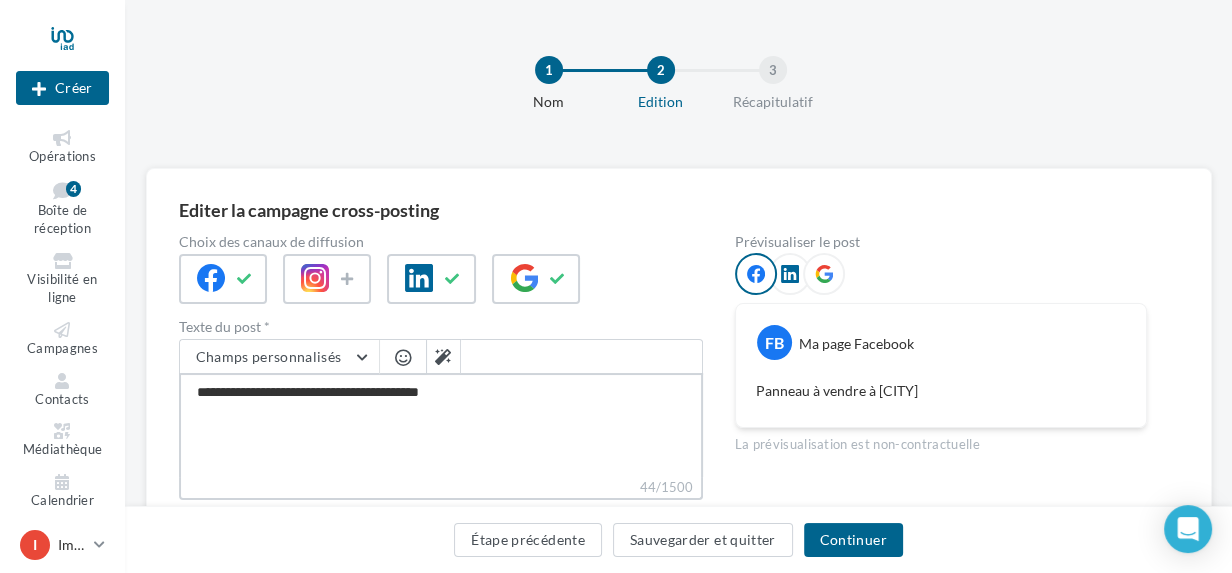 type on "**********" 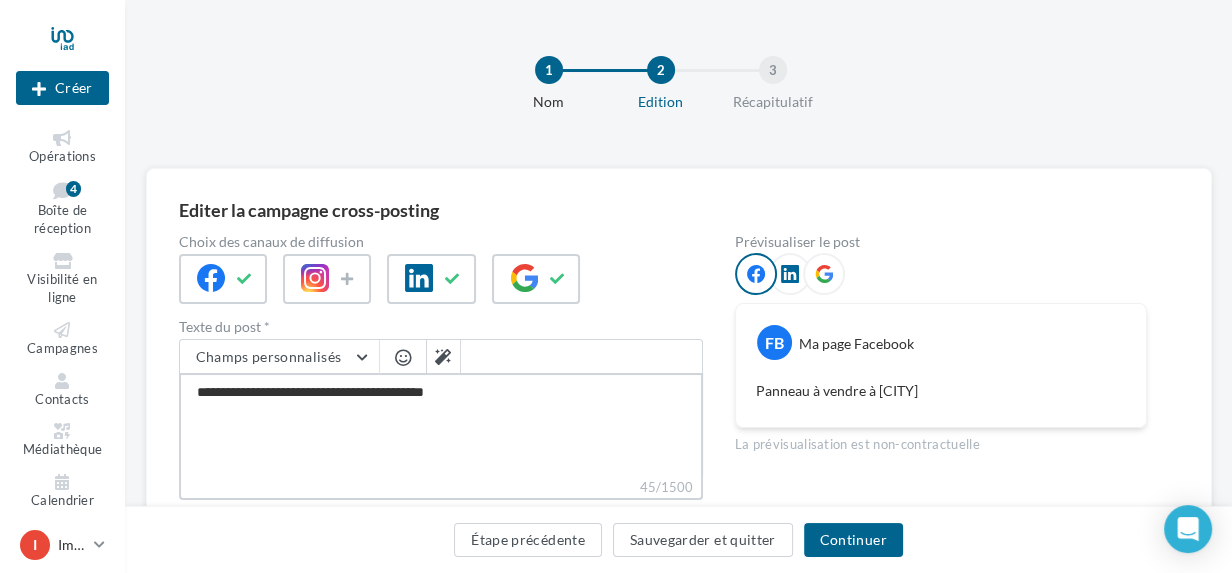 type on "**********" 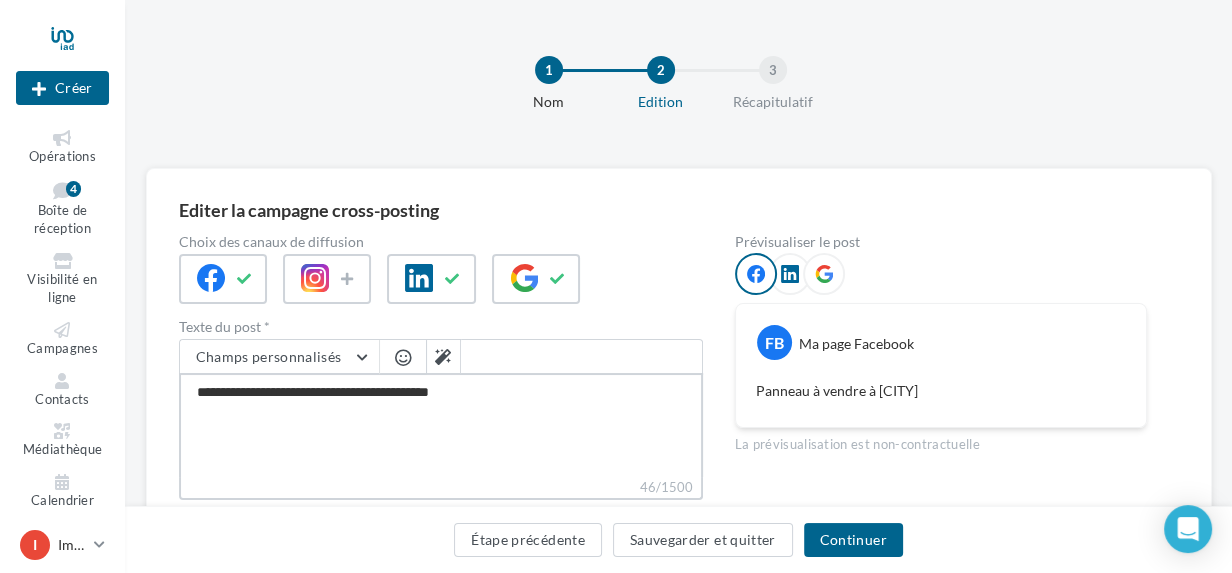 type on "**********" 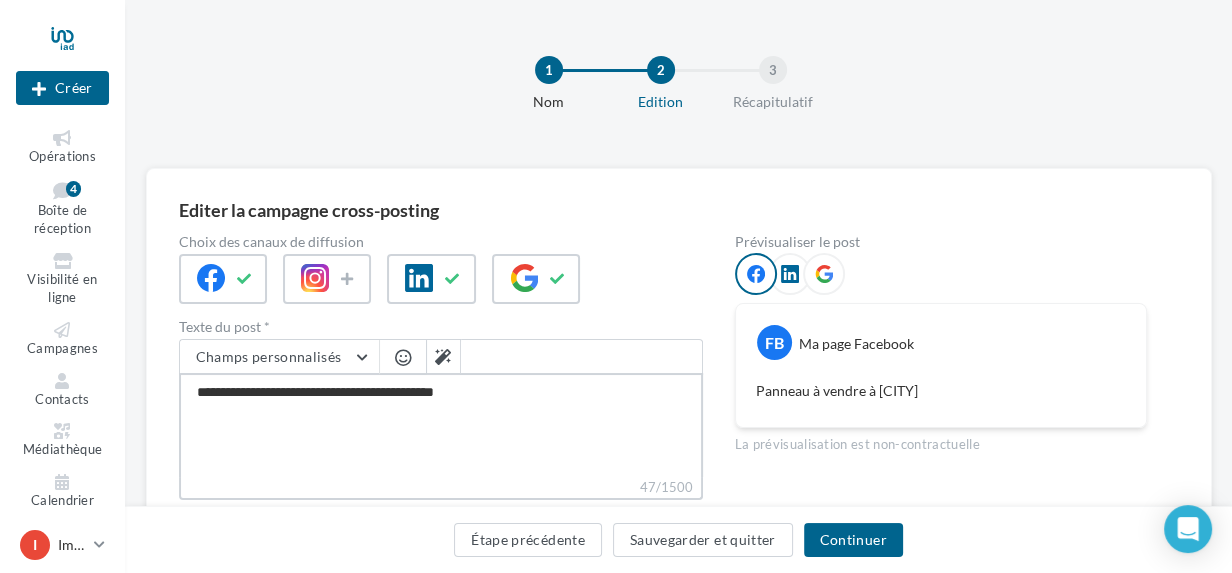 type on "**********" 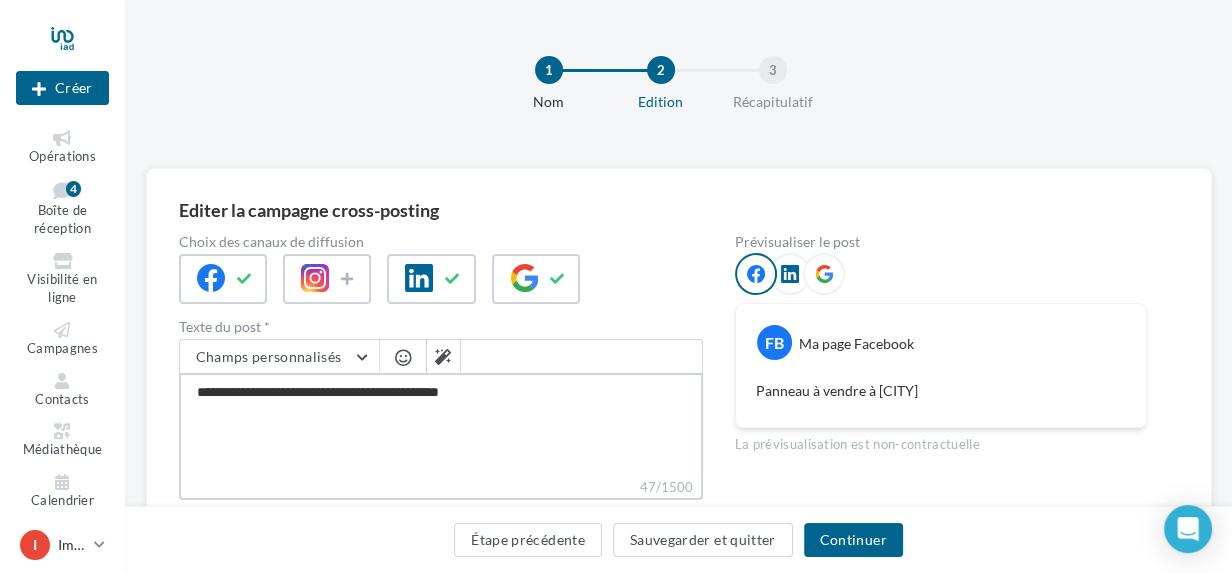 type on "**********" 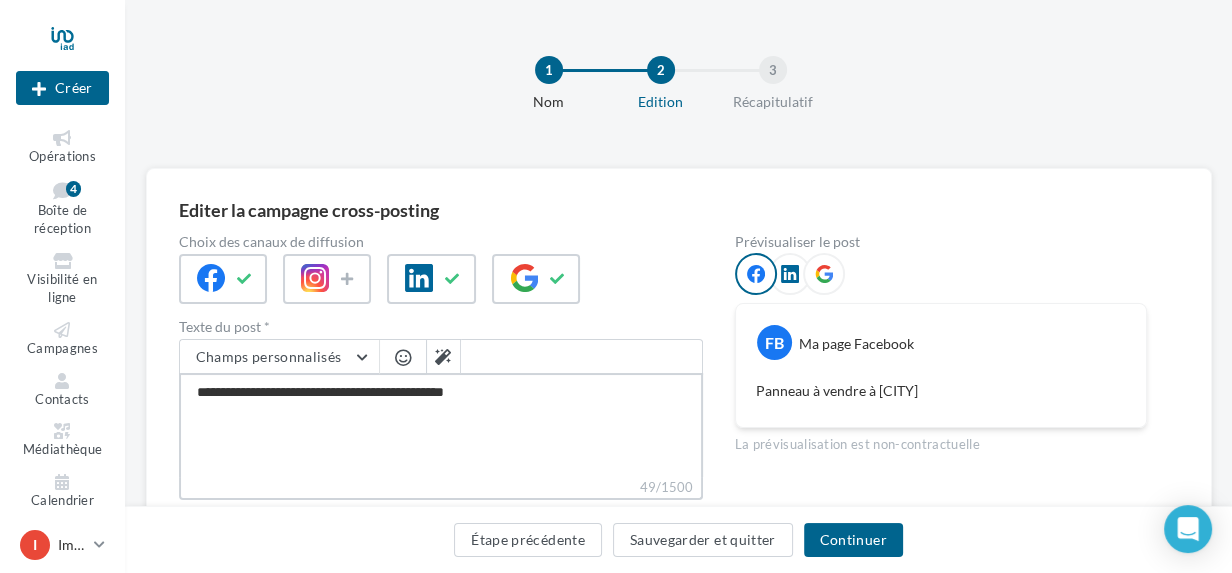 type on "**********" 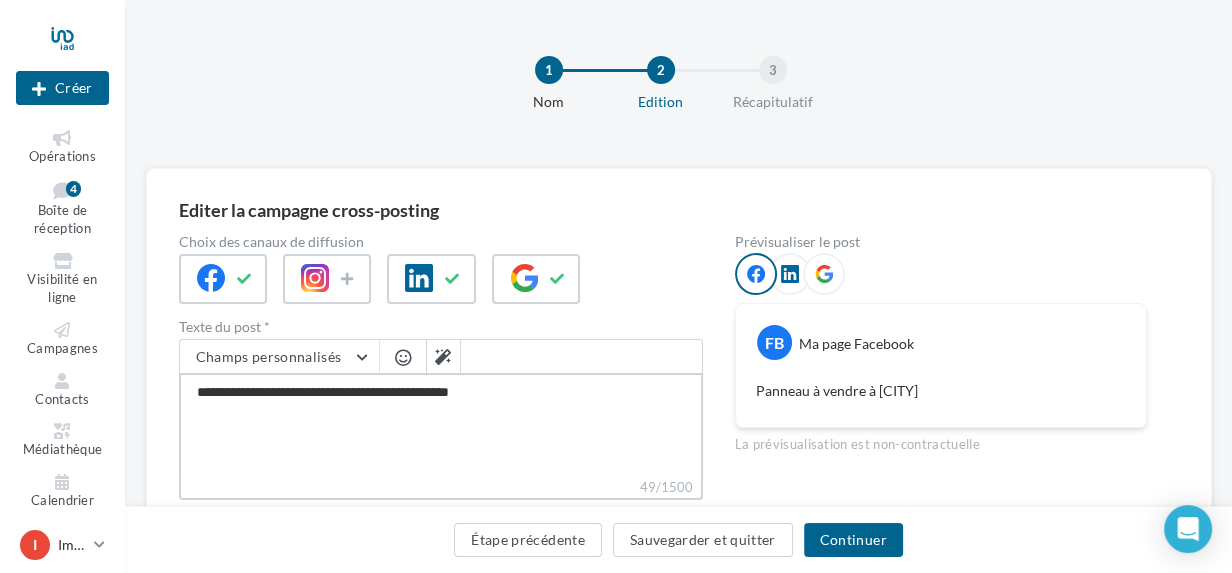 type on "**********" 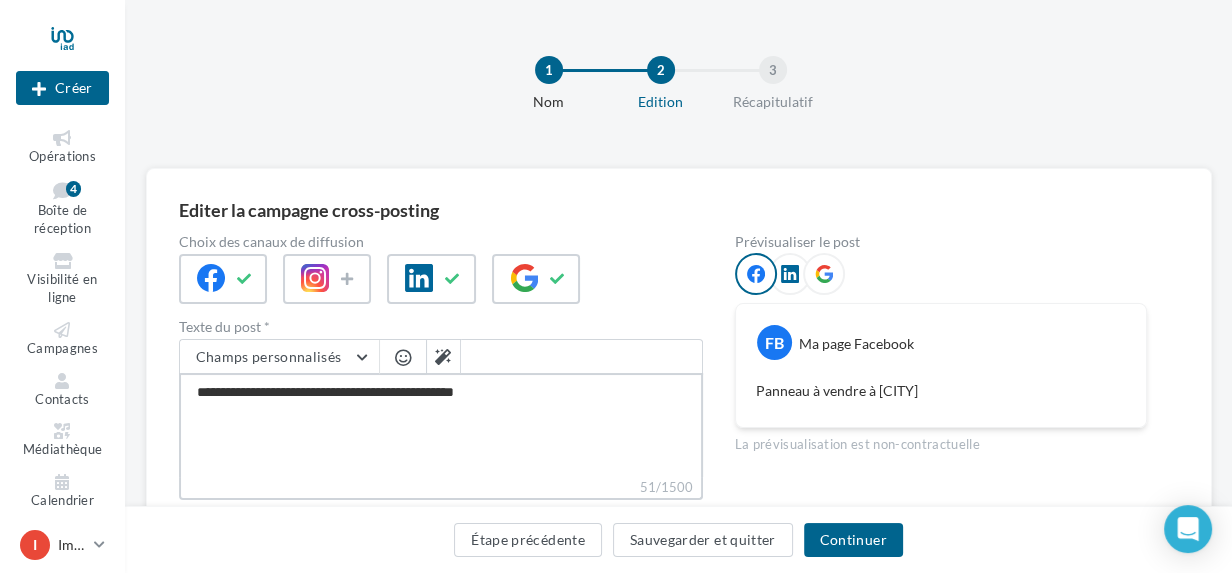 type on "**********" 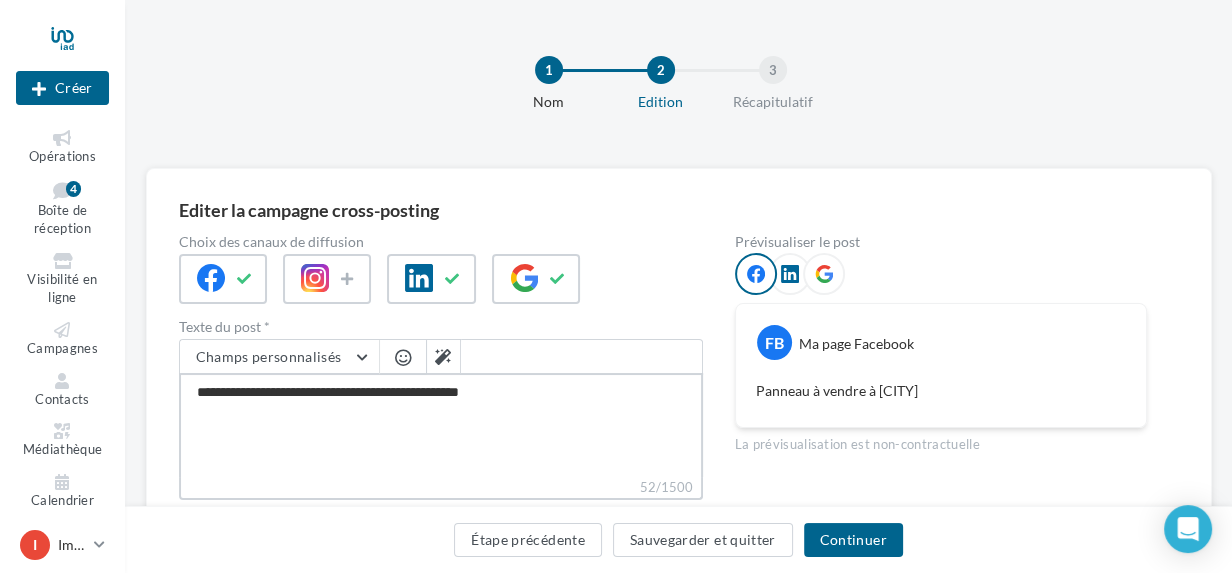 click on "**********" at bounding box center (441, 425) 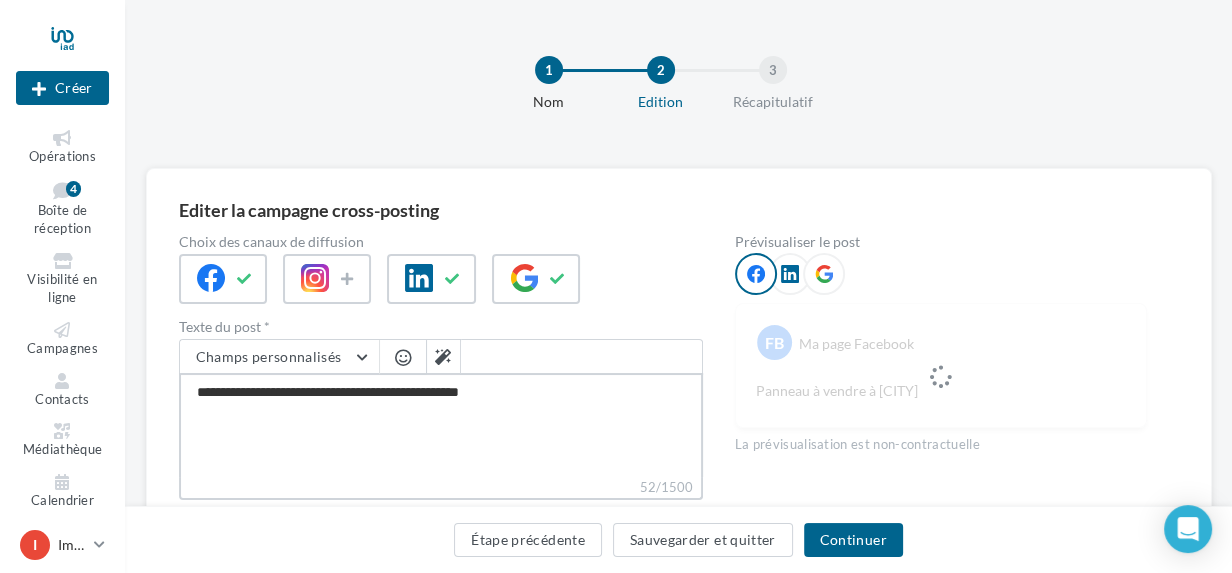 type on "**********" 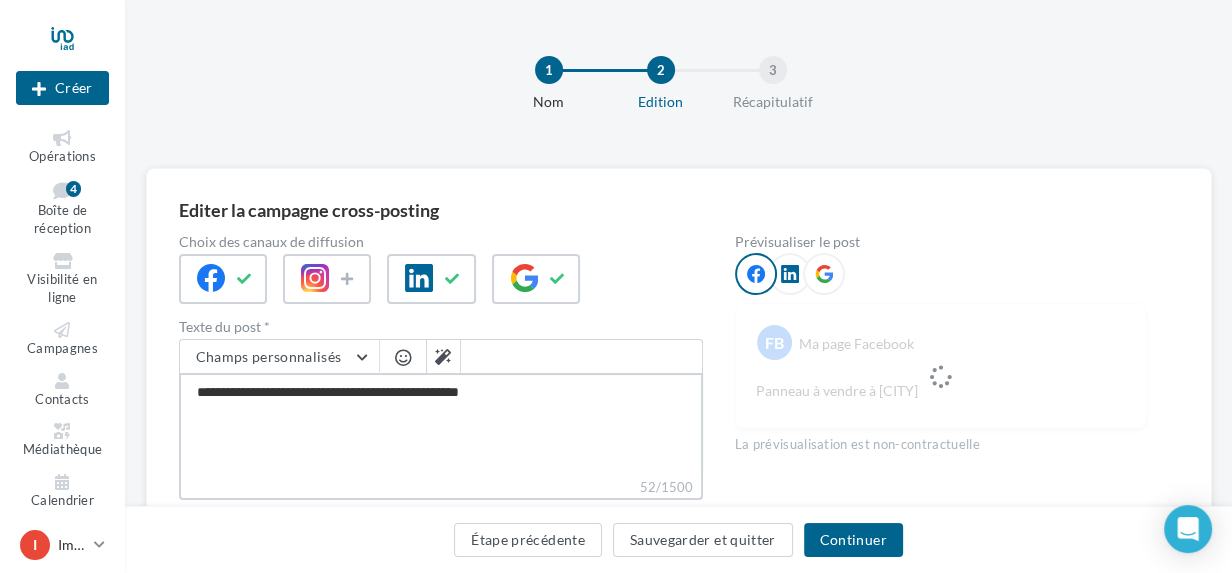 type on "**********" 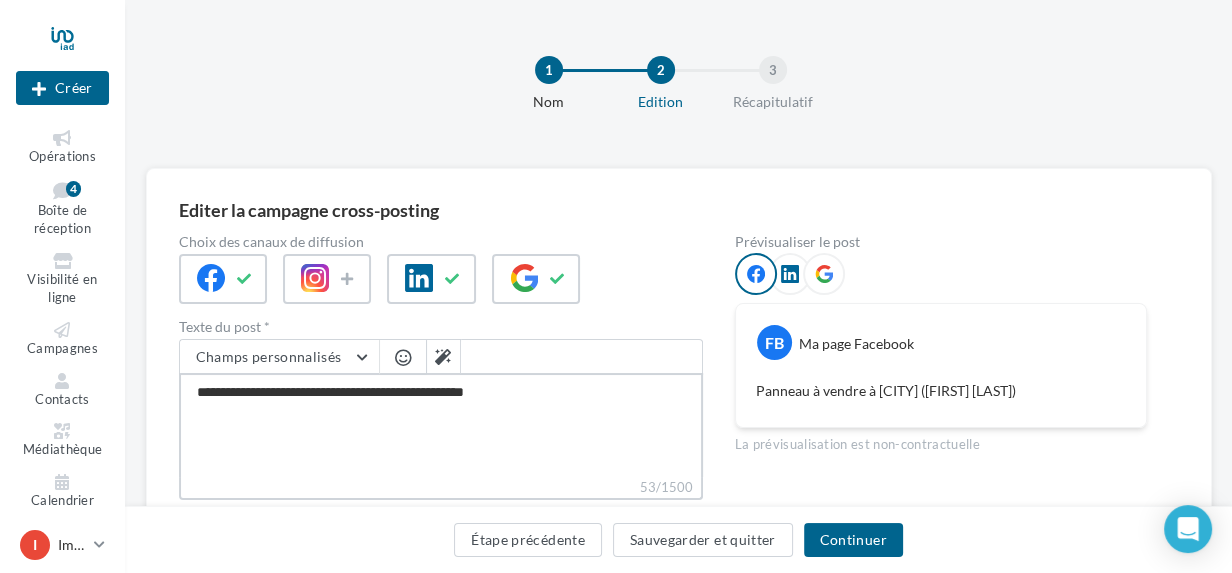type on "**********" 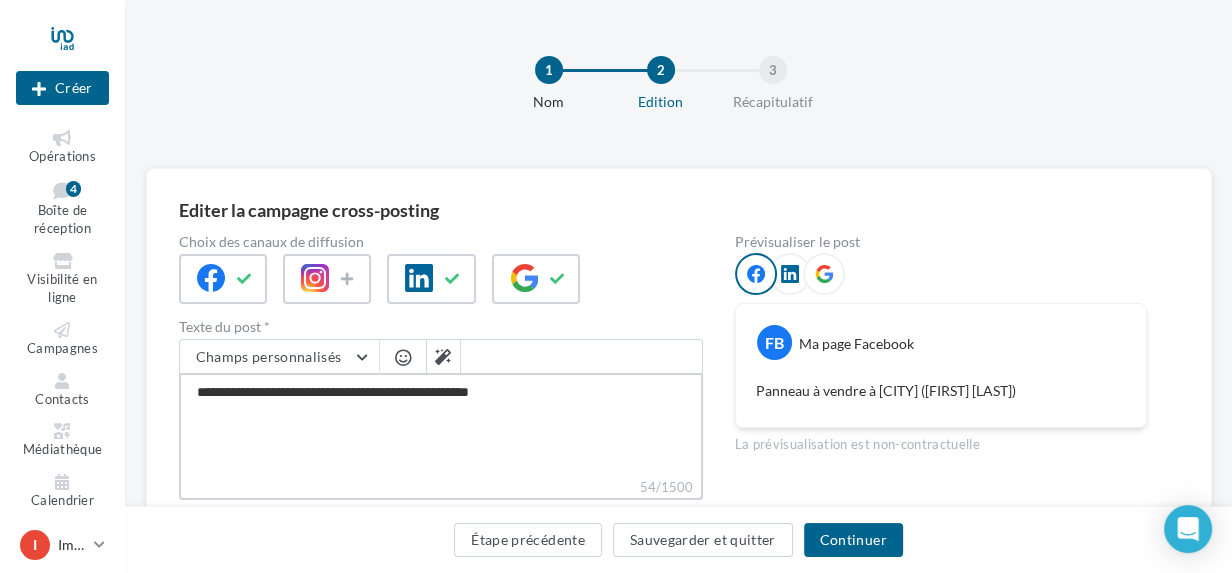 type on "**********" 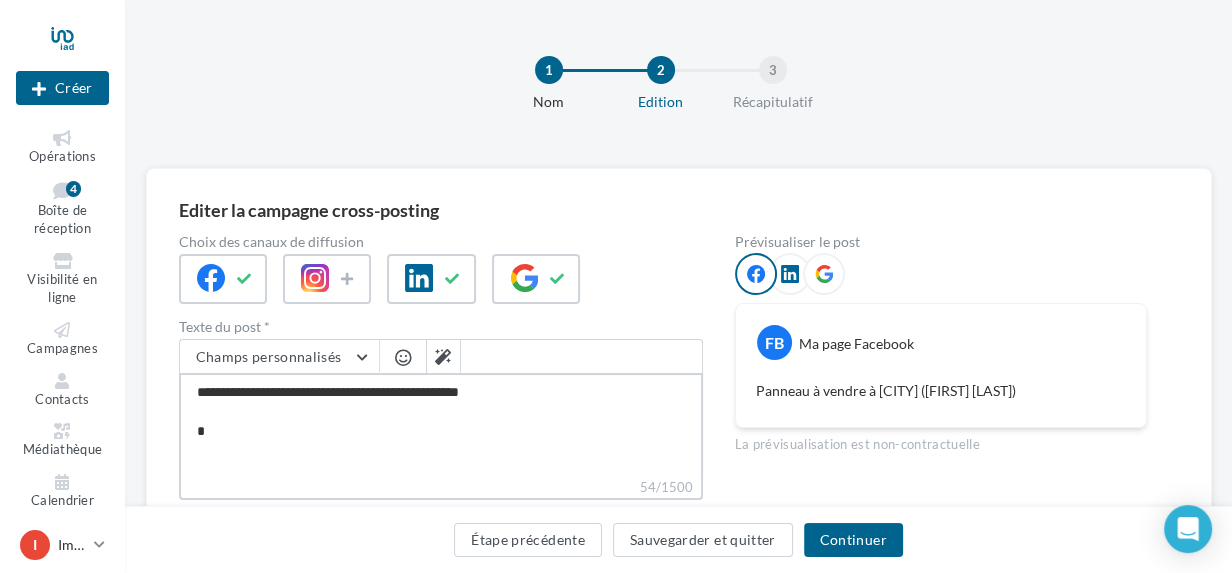 type on "**********" 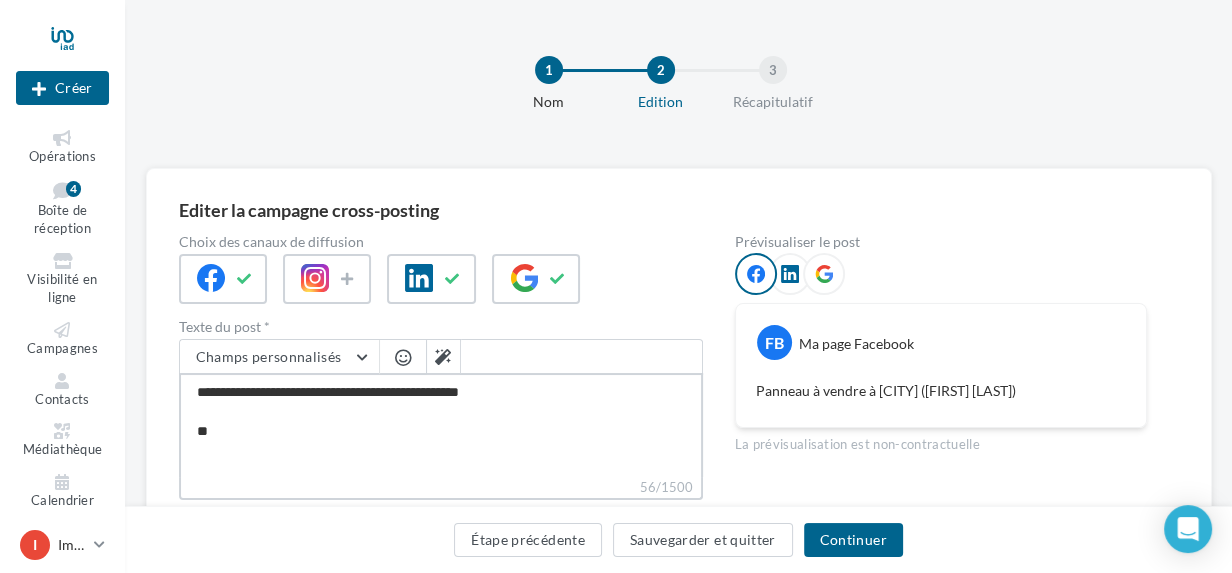 type on "**********" 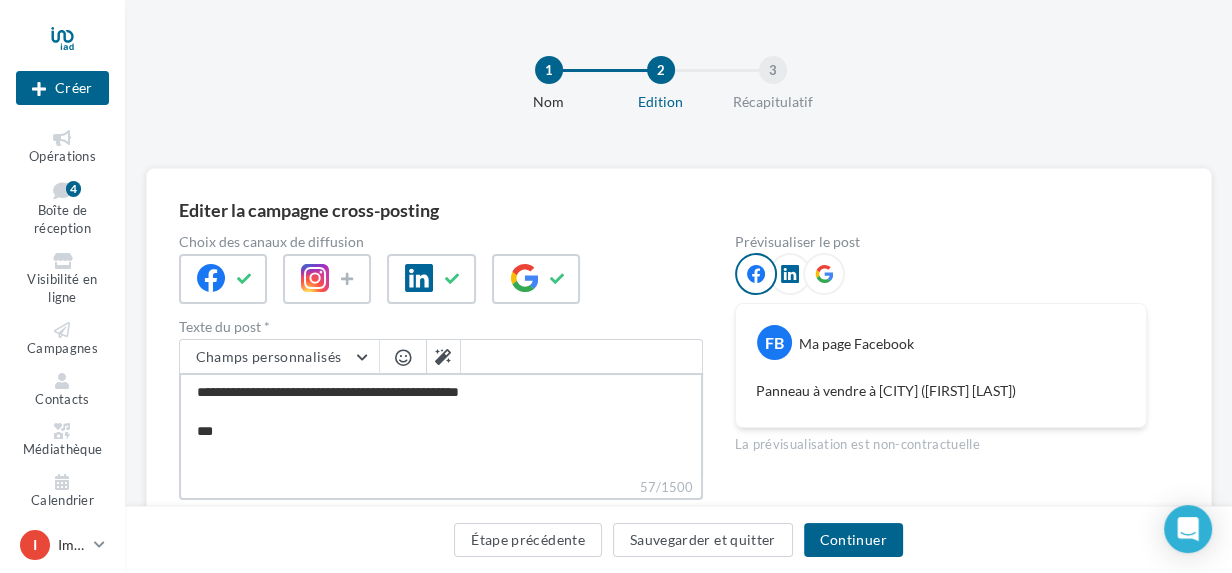 type on "**********" 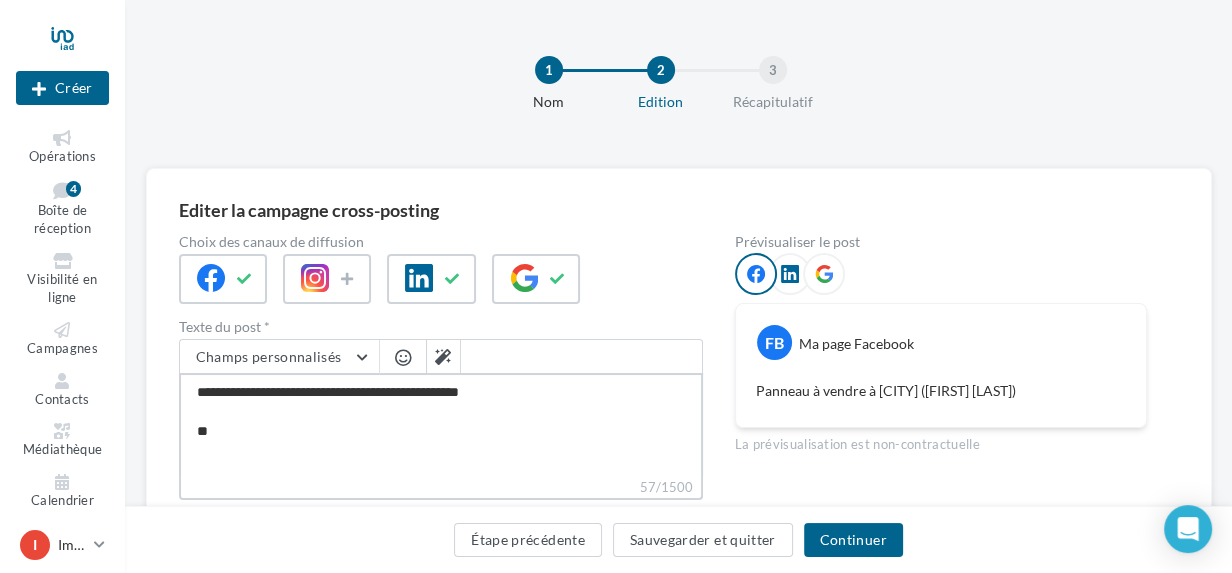 type on "**********" 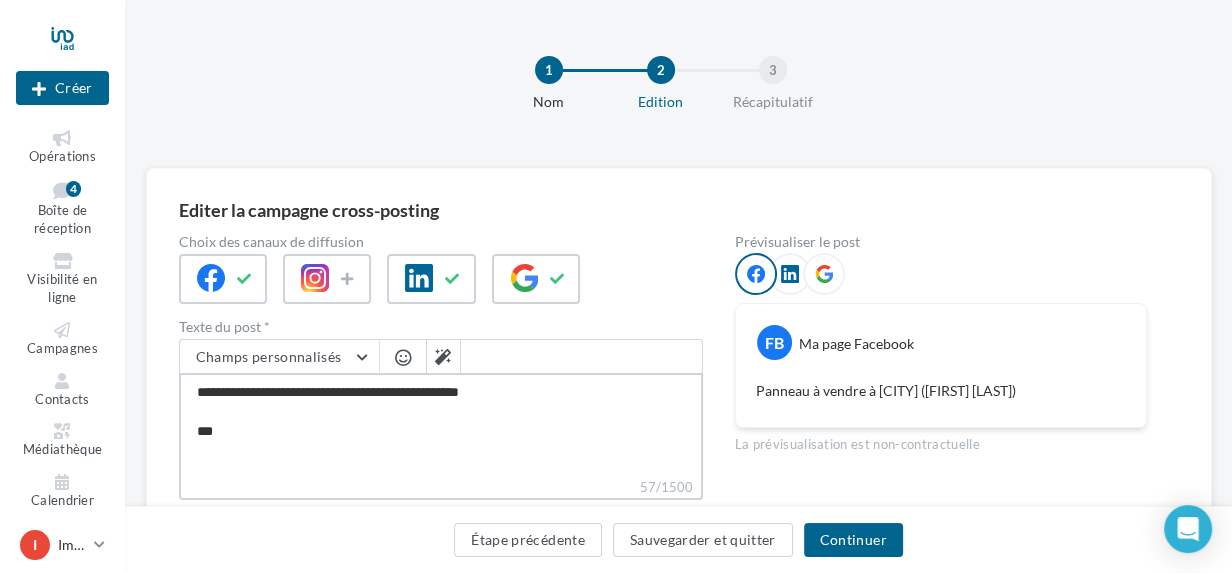 type on "**********" 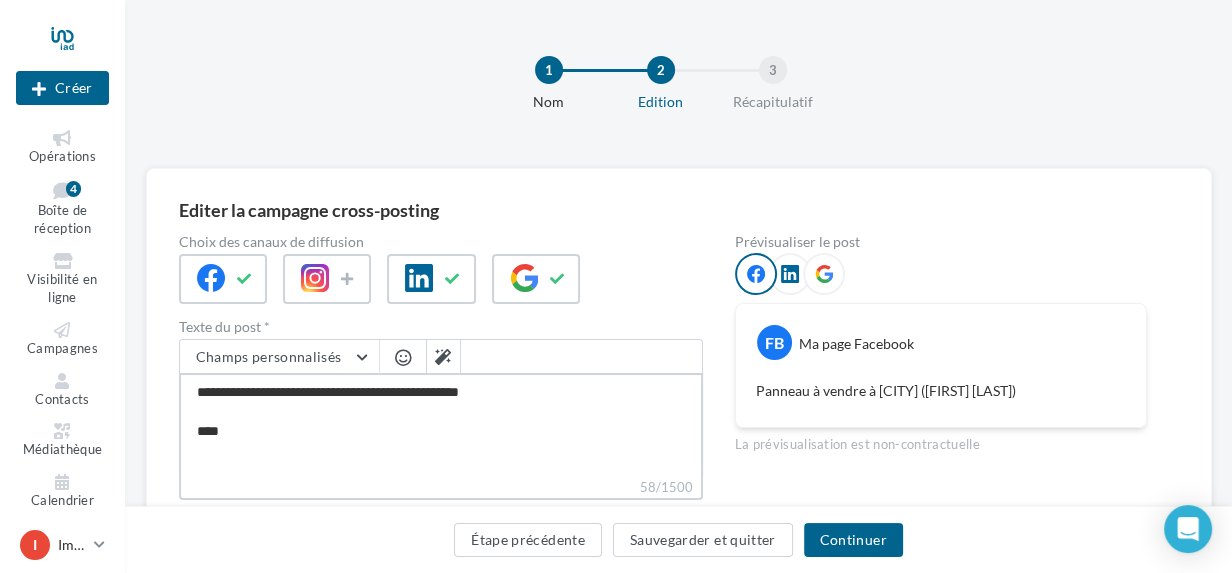 type on "**********" 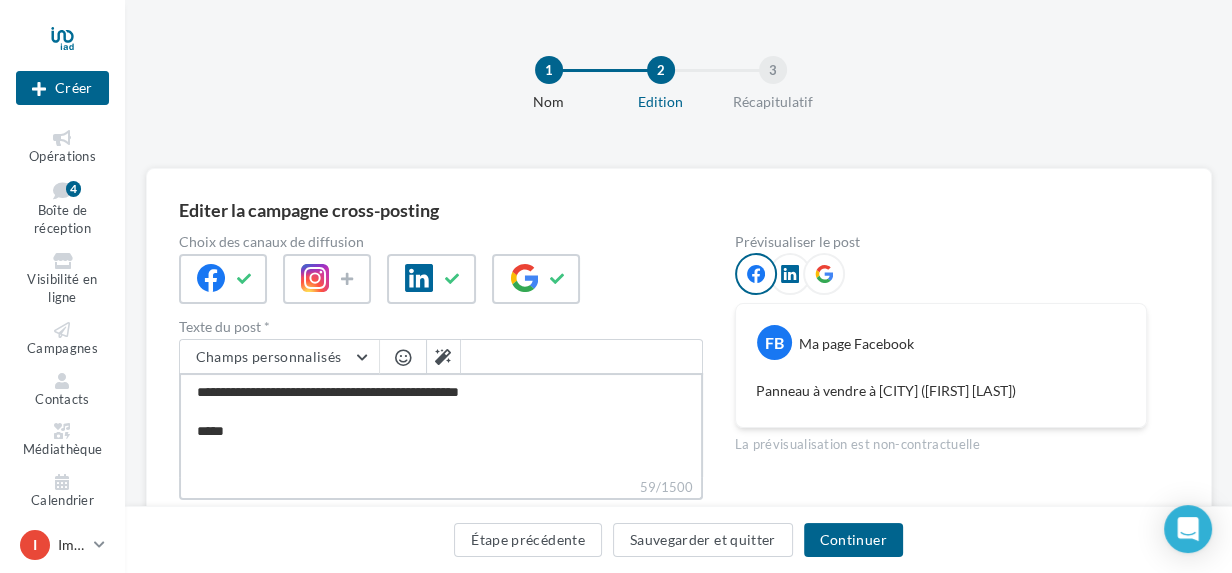 type on "**********" 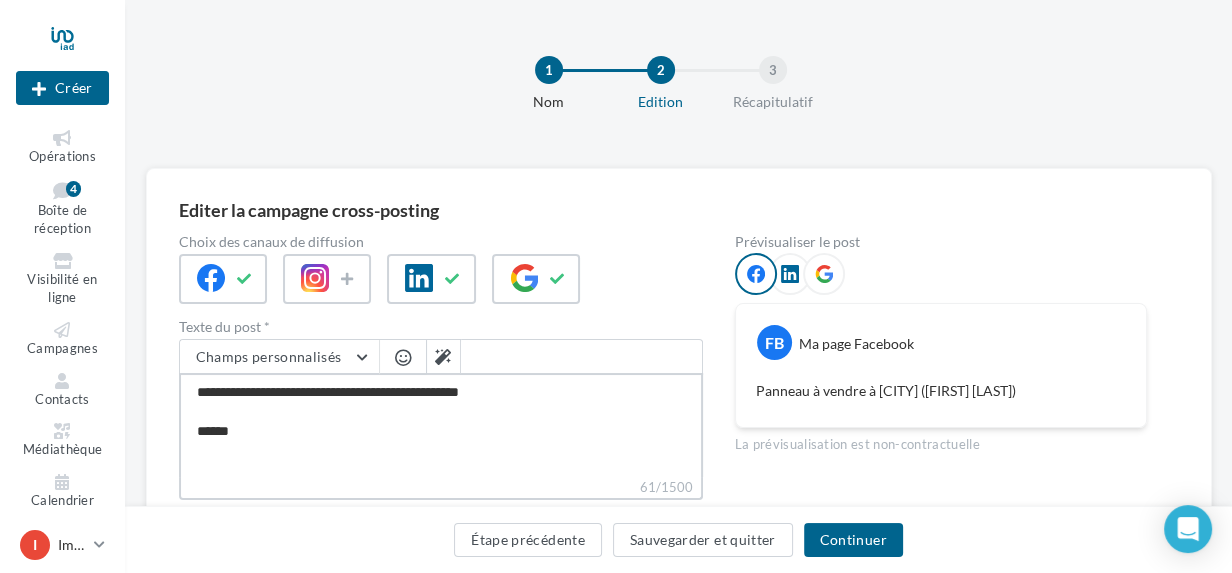 type on "**********" 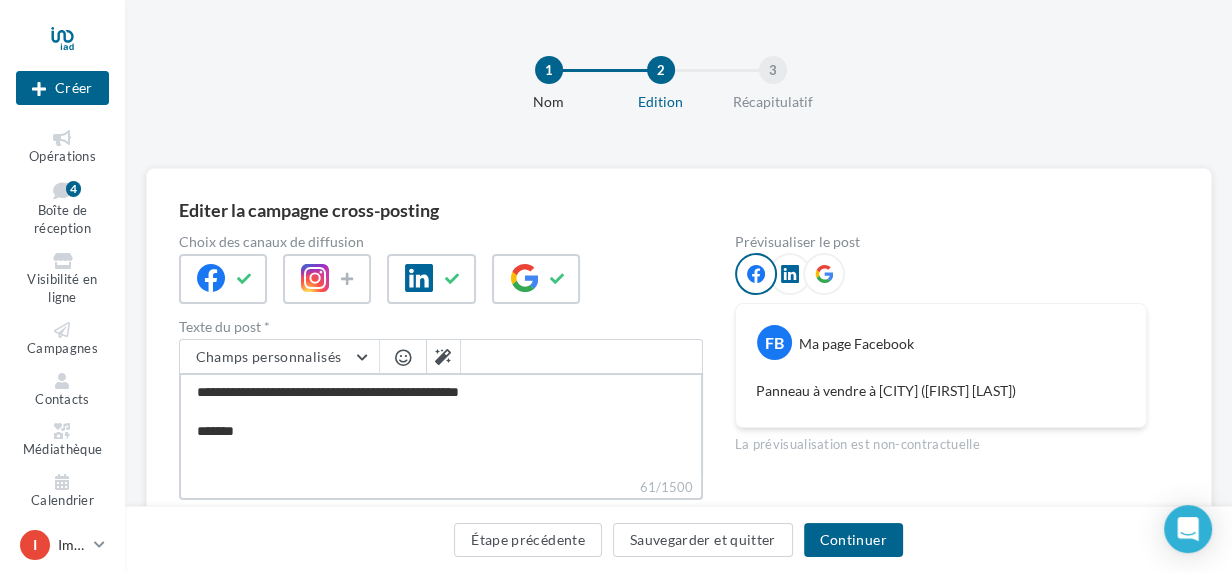 type on "**********" 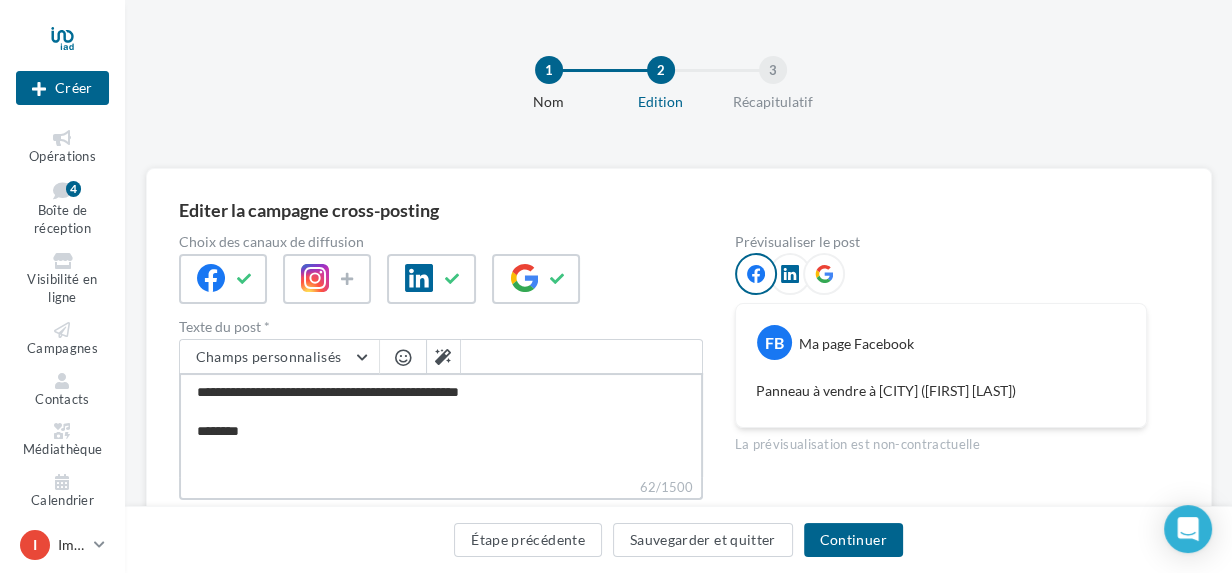 type on "**********" 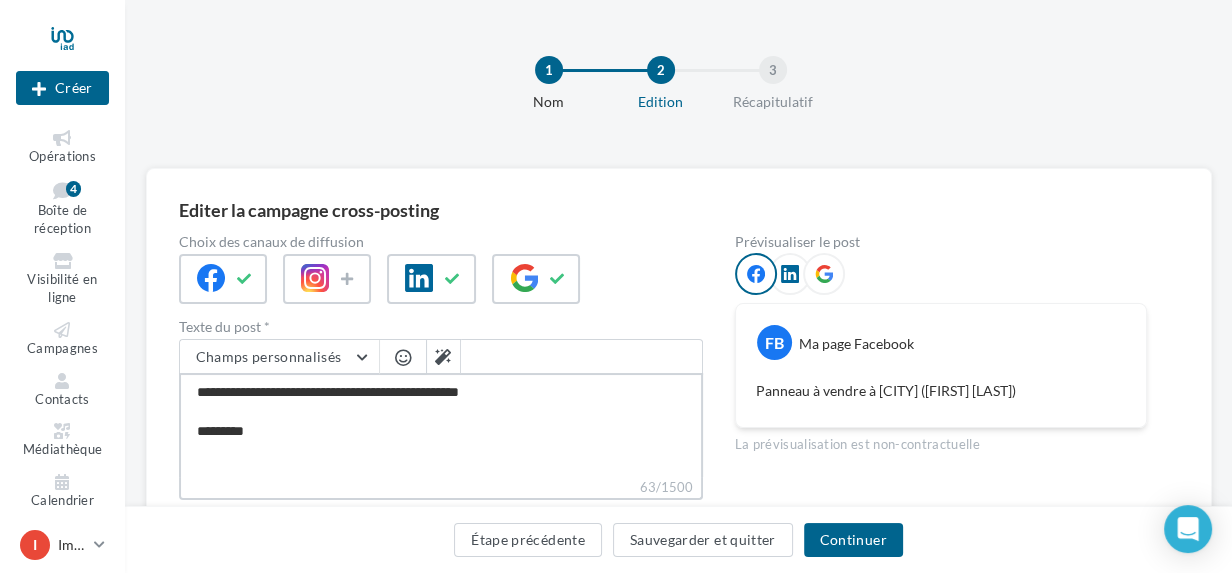 type on "**********" 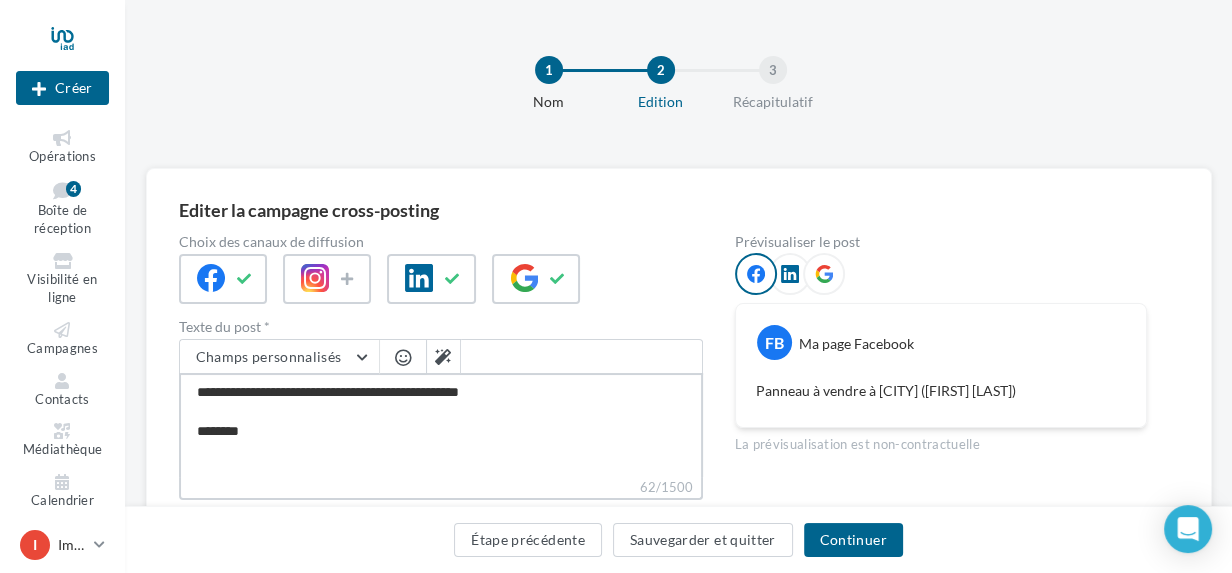 type on "**********" 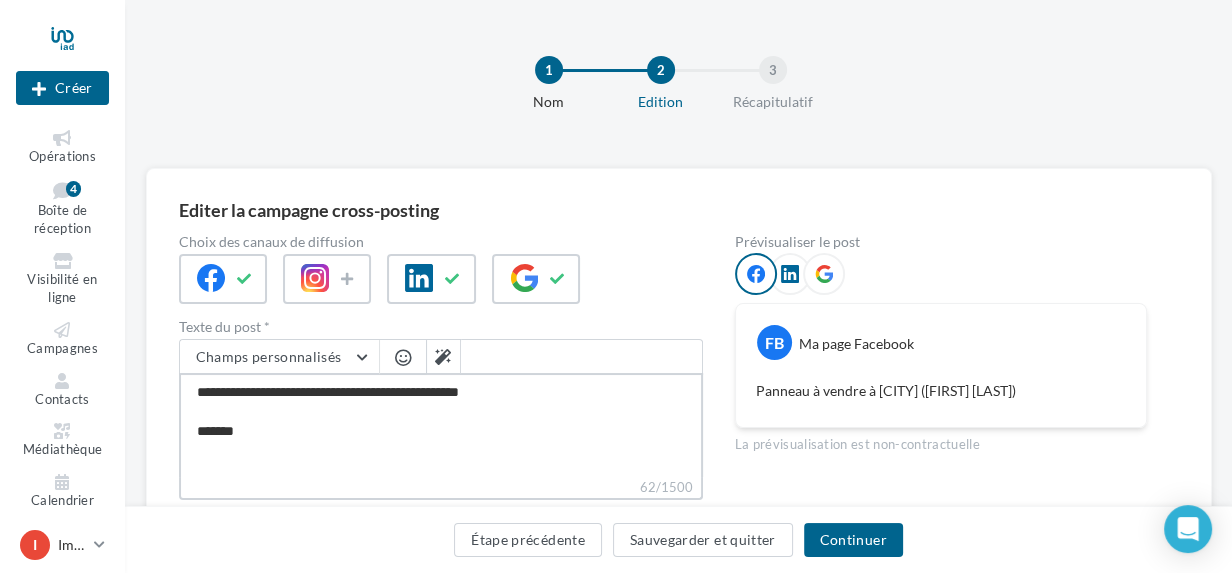 type on "**********" 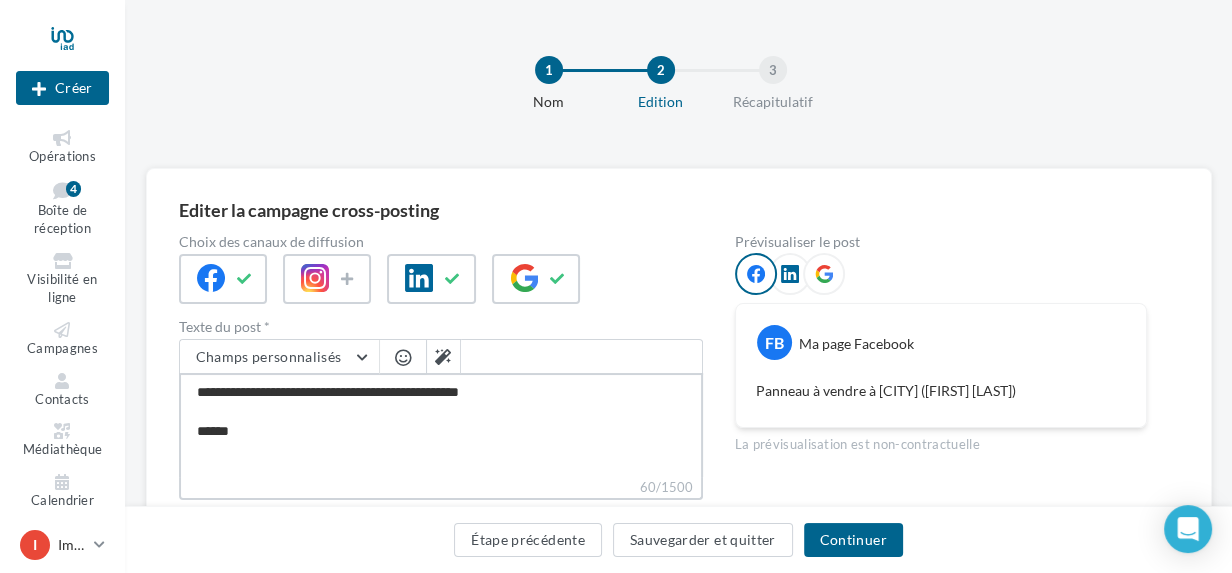 type on "**********" 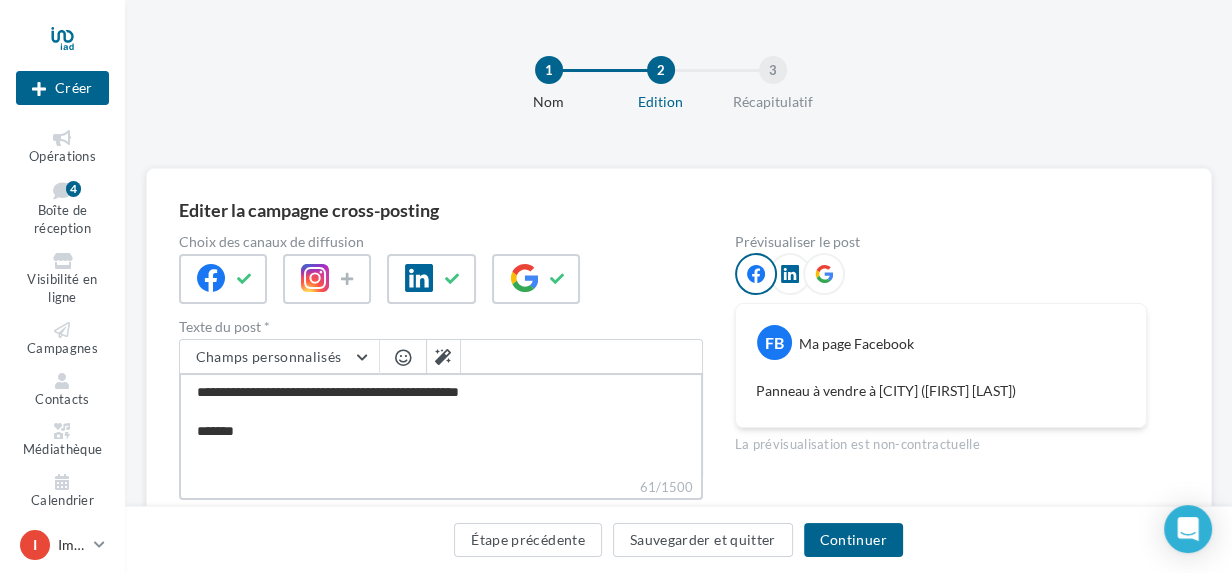 type on "**********" 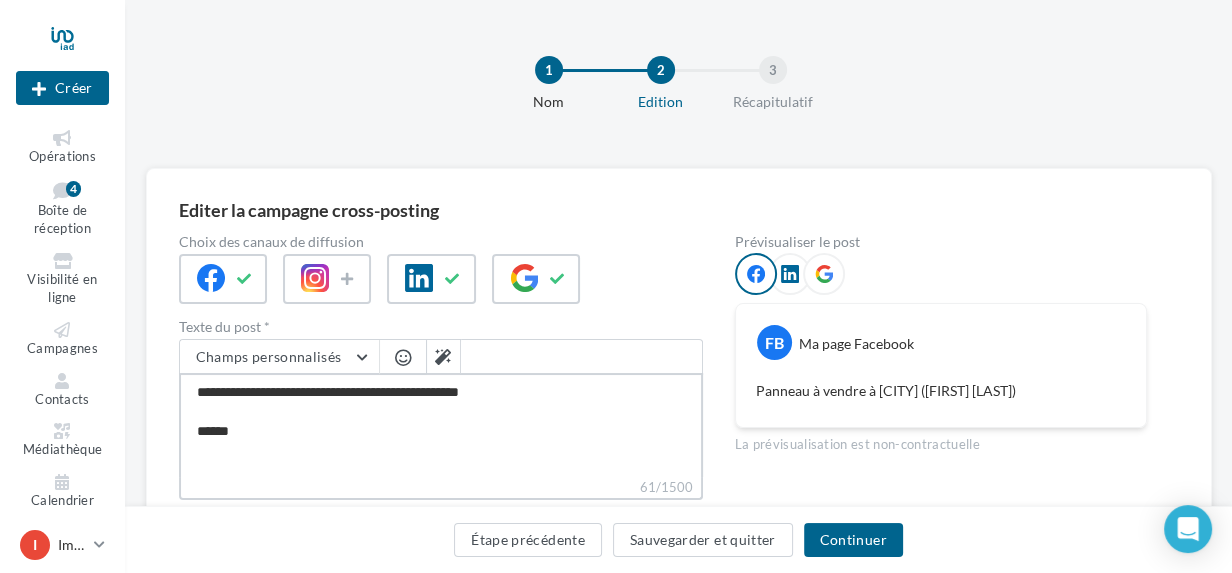 type on "**********" 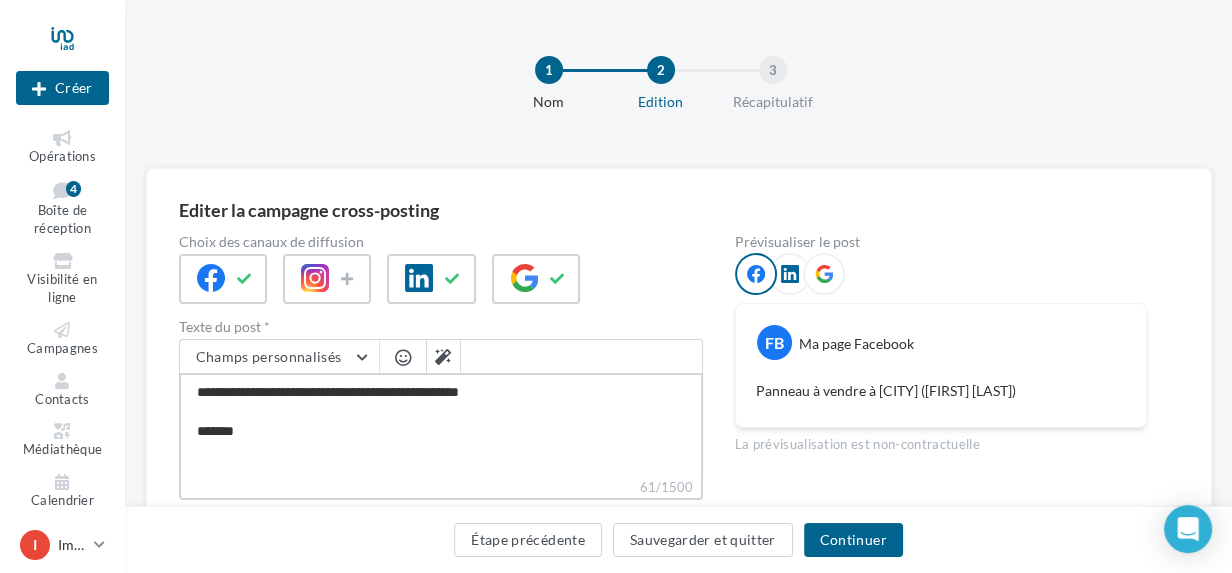 type on "**********" 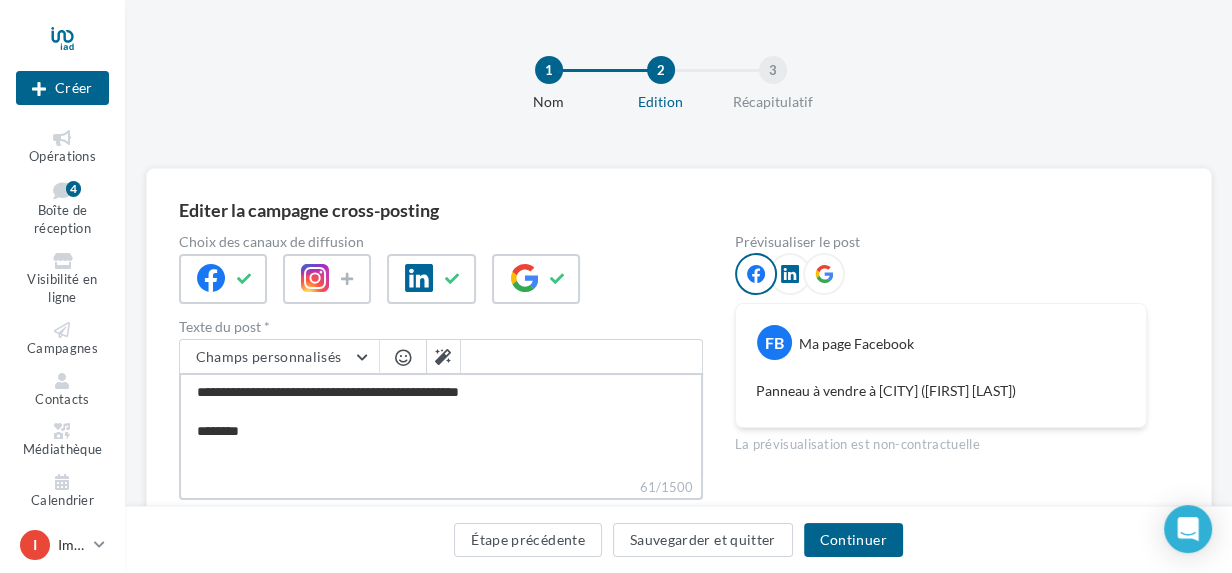 type on "**********" 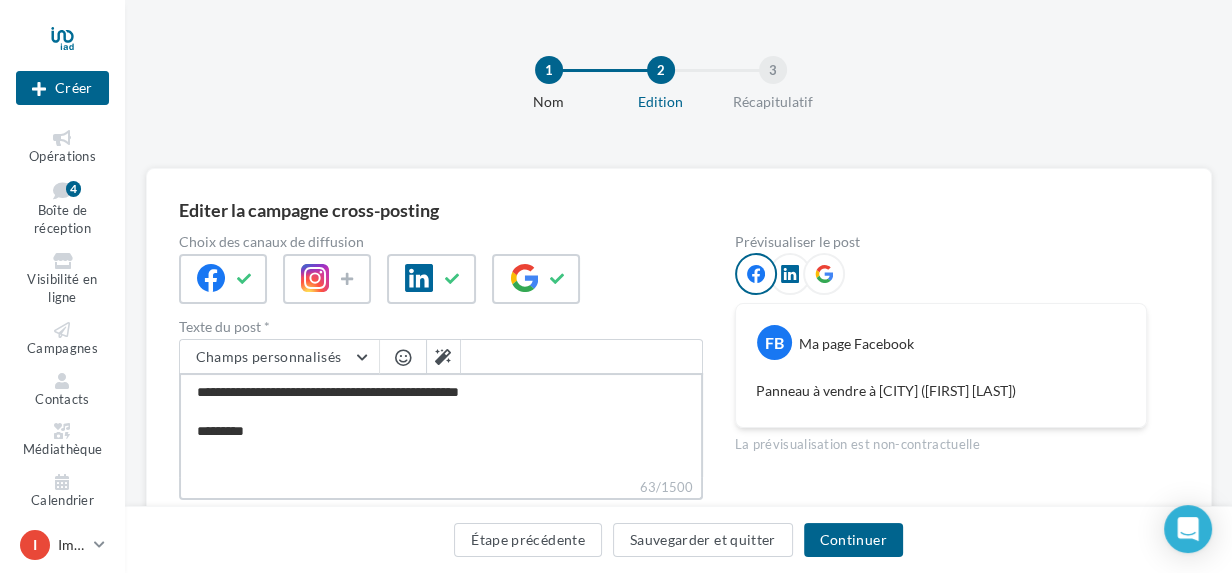 type on "**********" 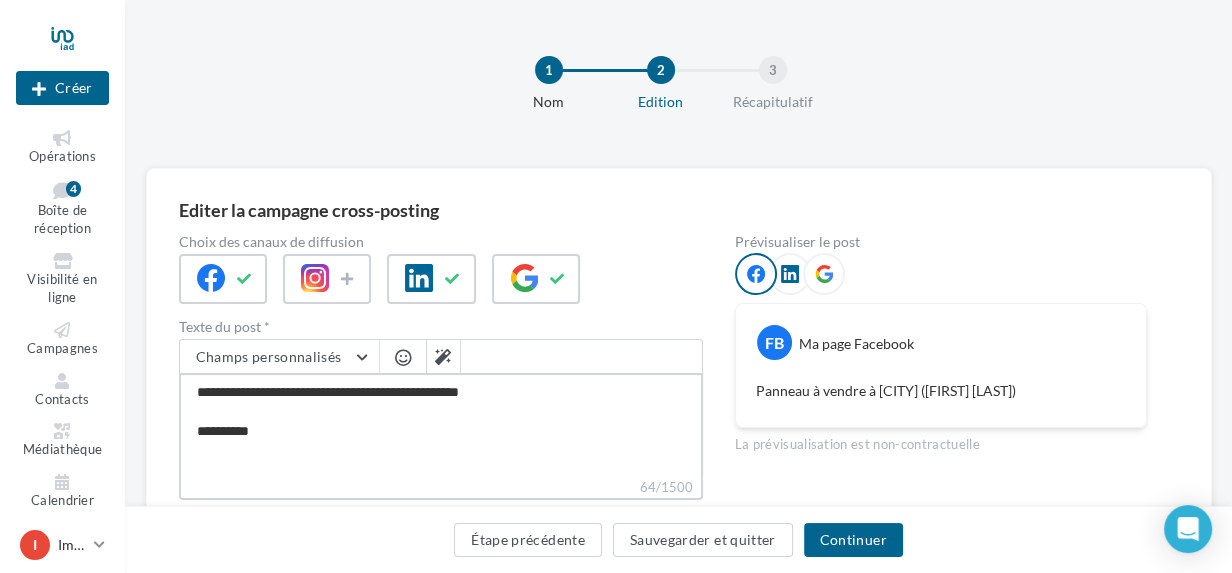 type on "**********" 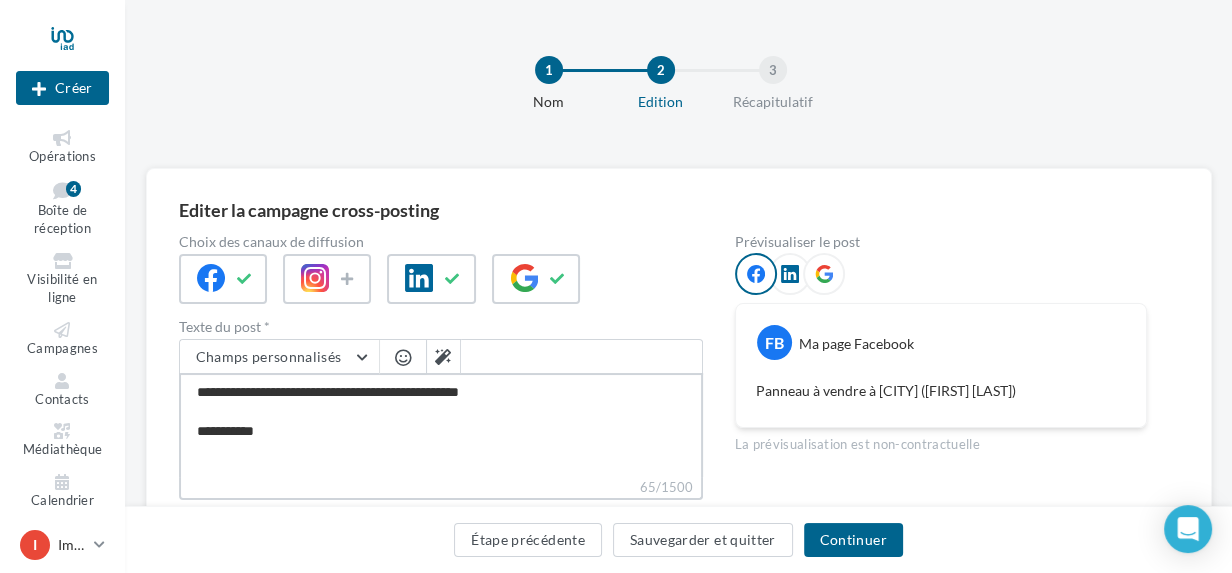 type on "**********" 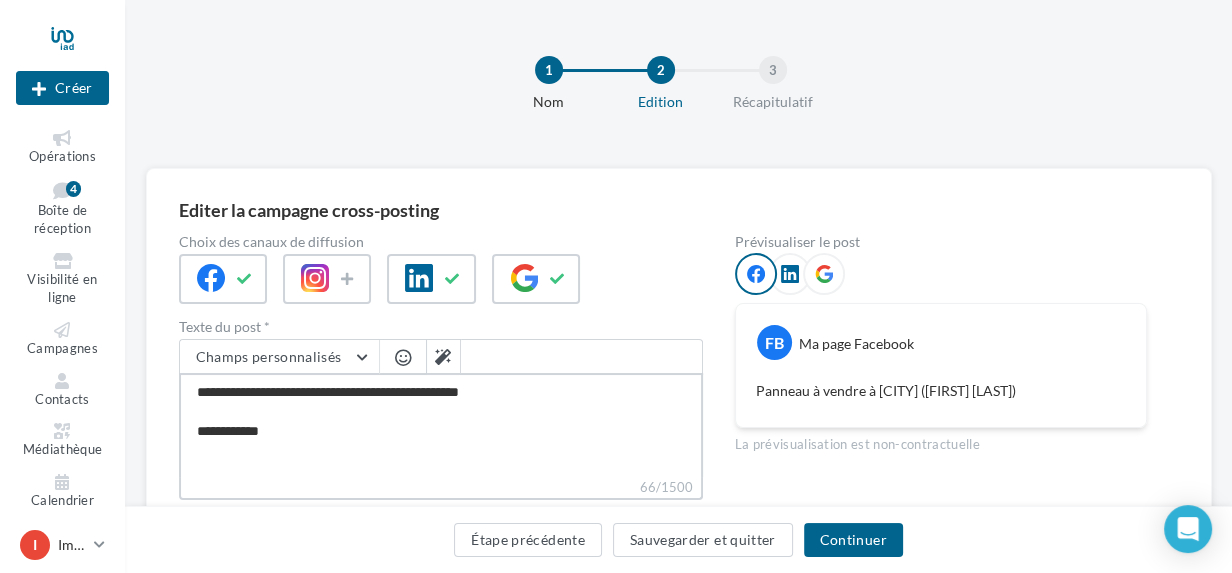type on "**********" 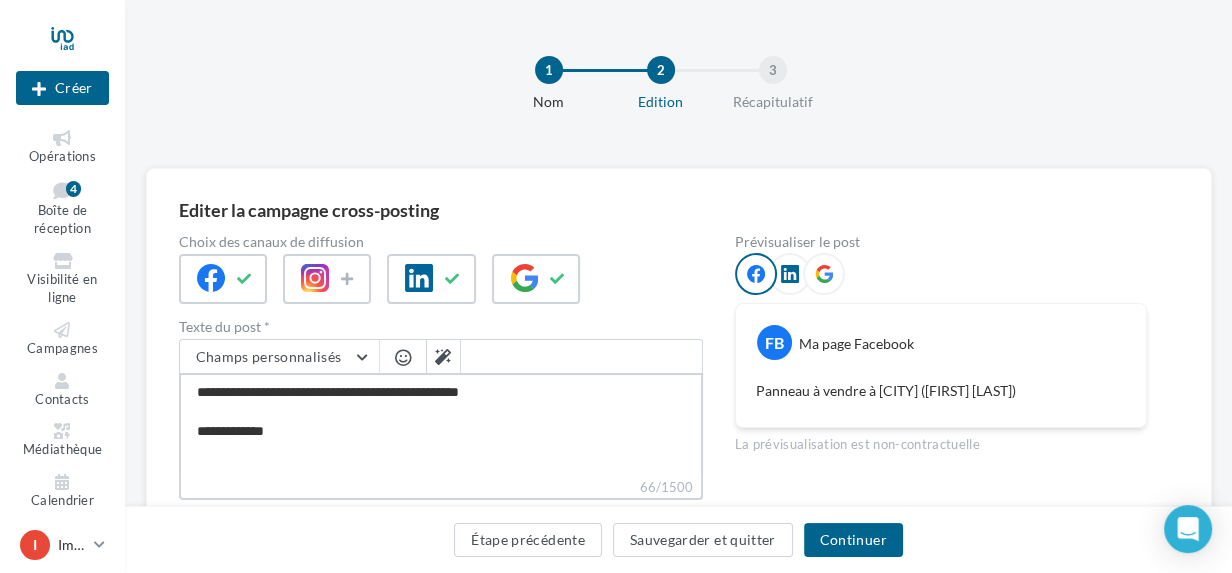 type on "**********" 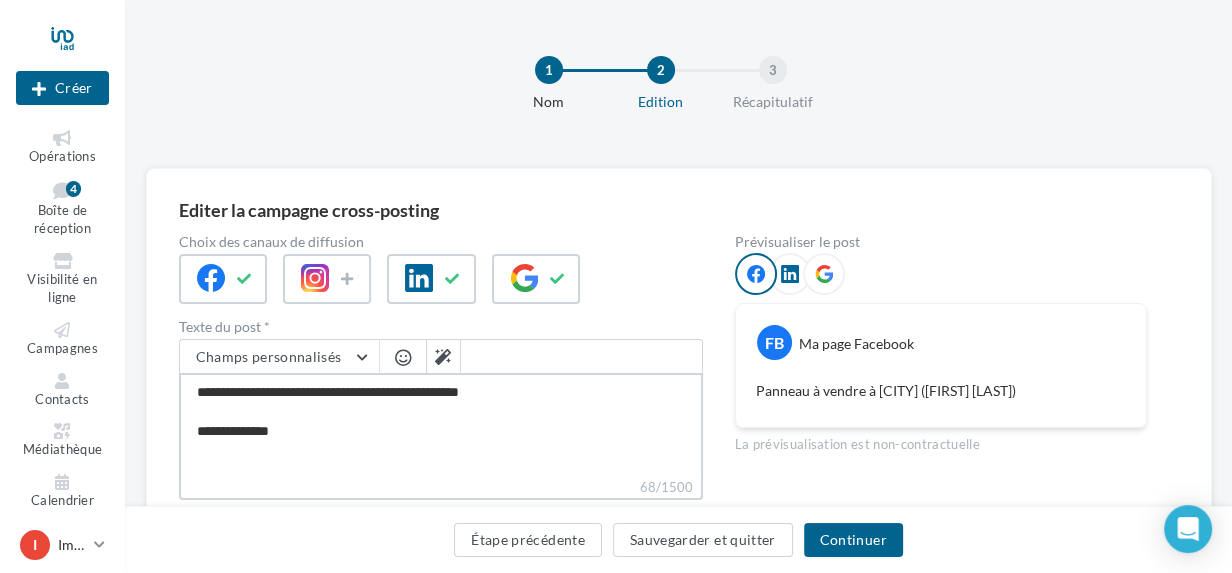 type on "**********" 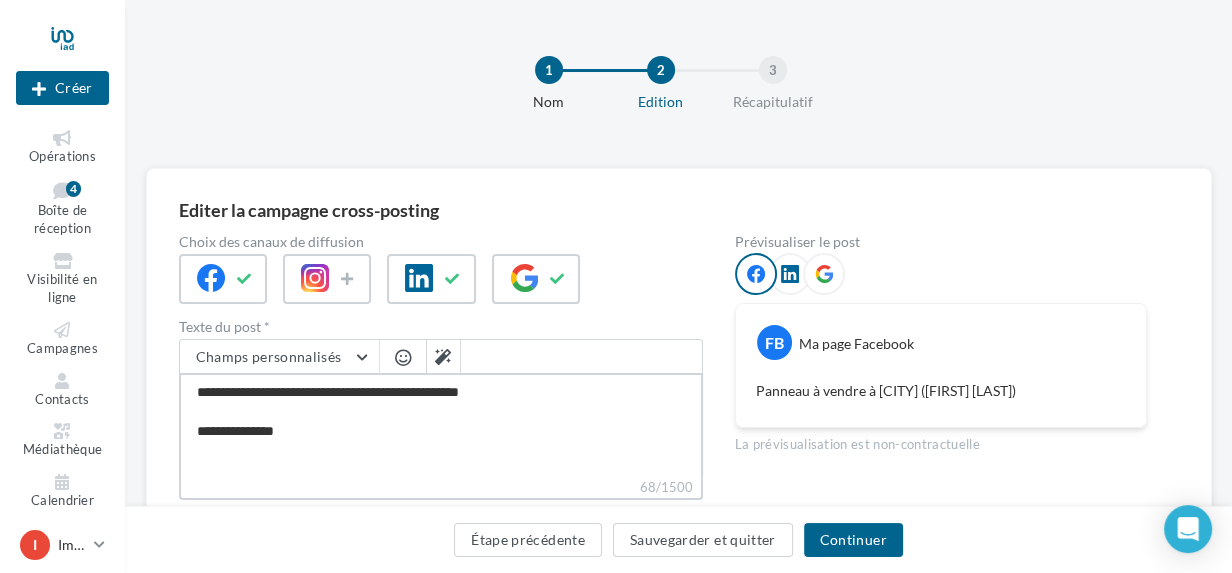 type on "**********" 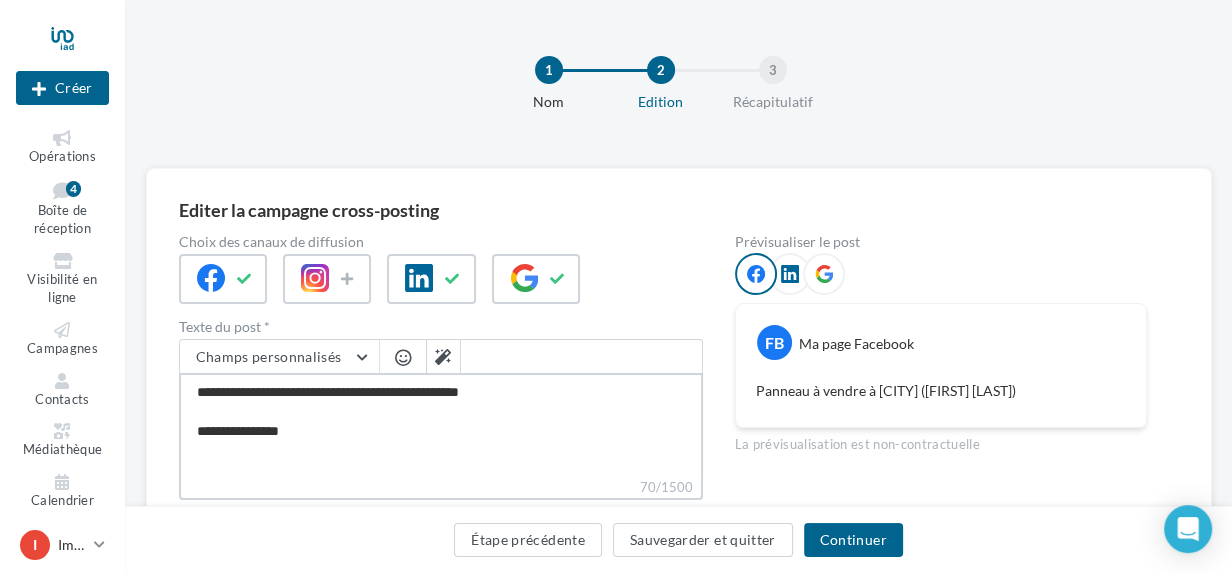 type on "**********" 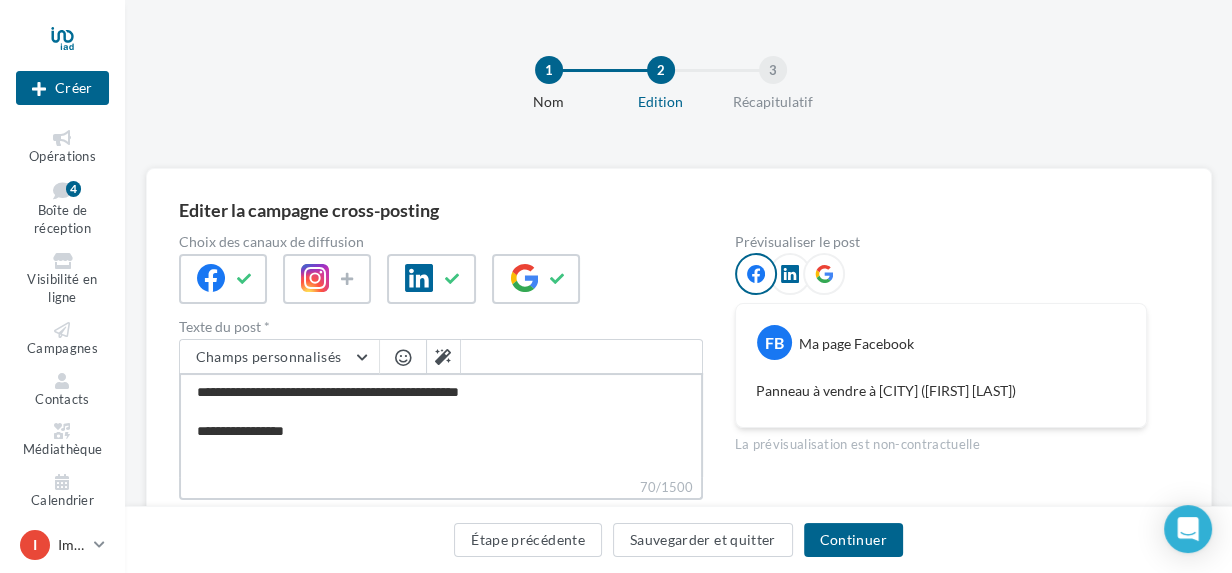 type on "**********" 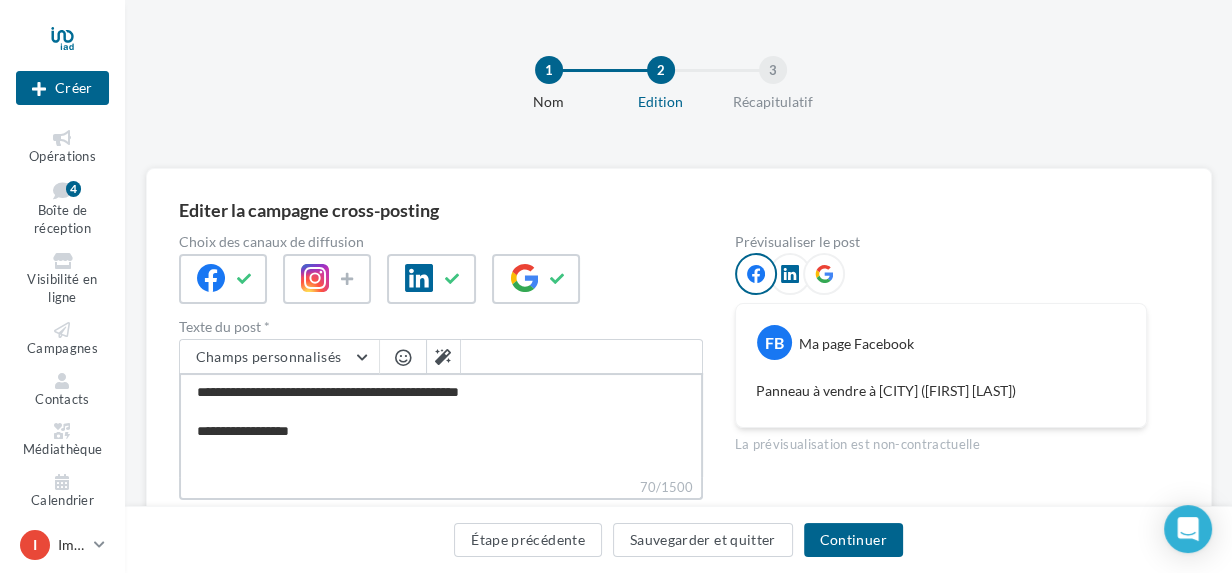 type on "**********" 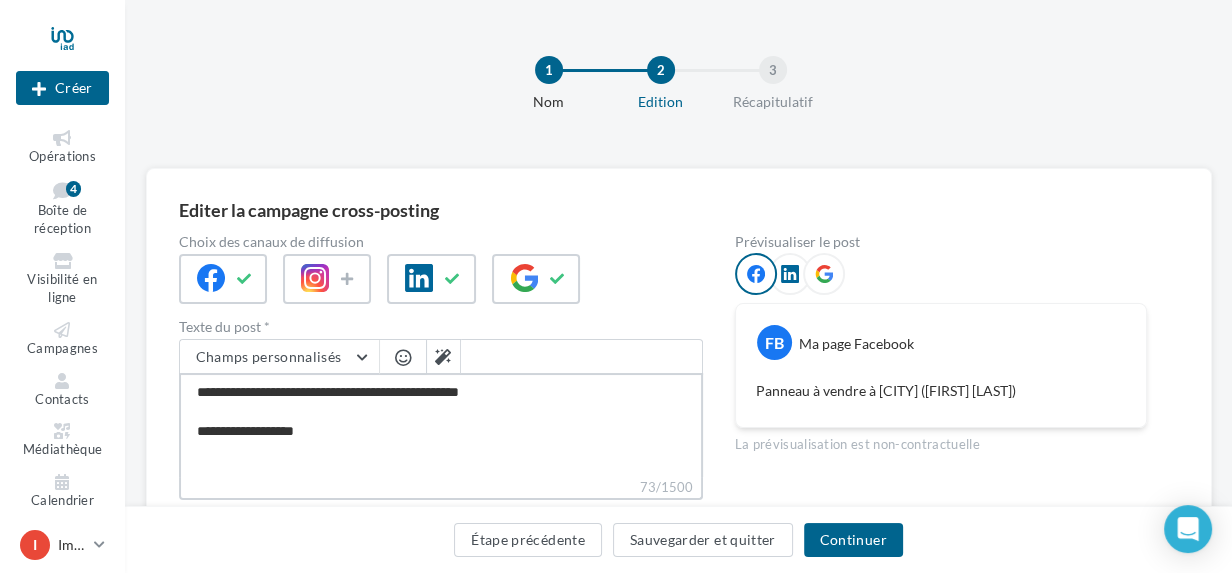 type on "**********" 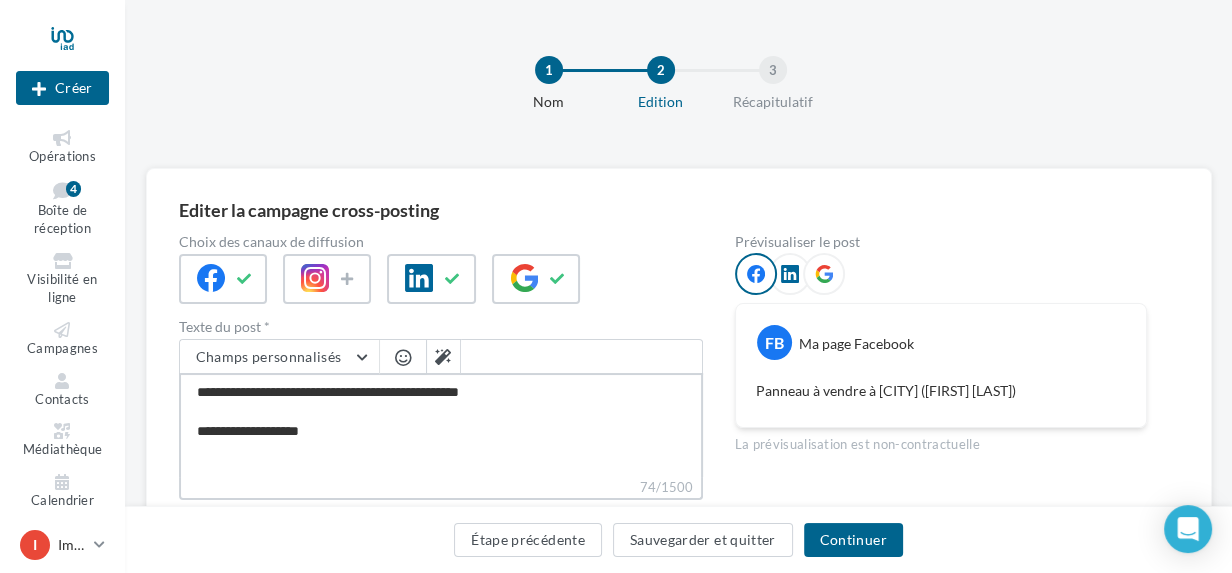 type on "**********" 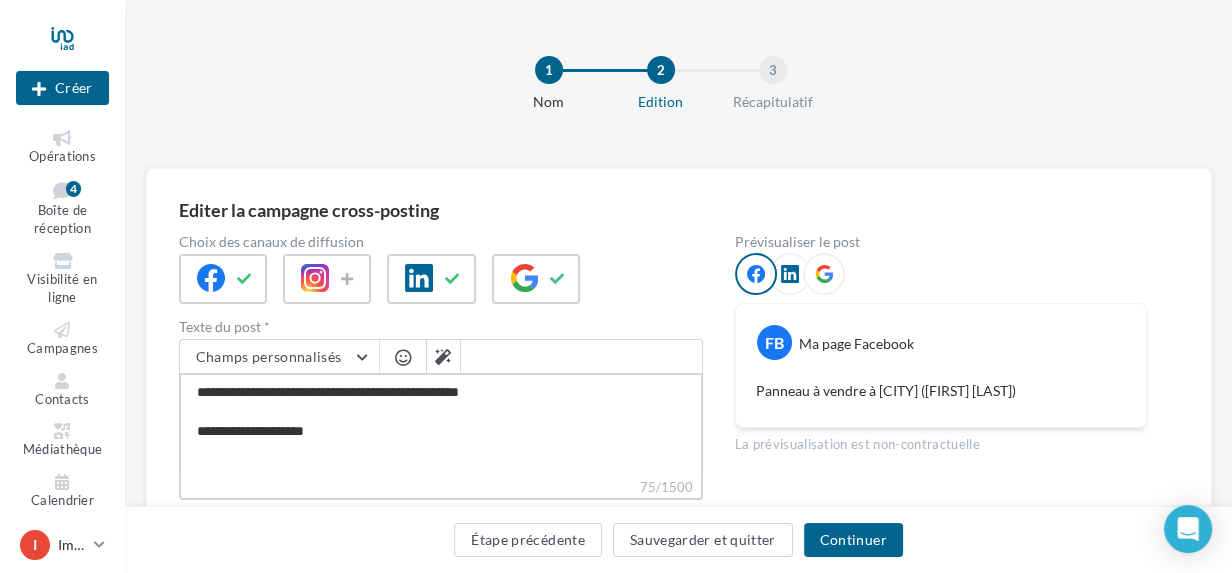 type on "**********" 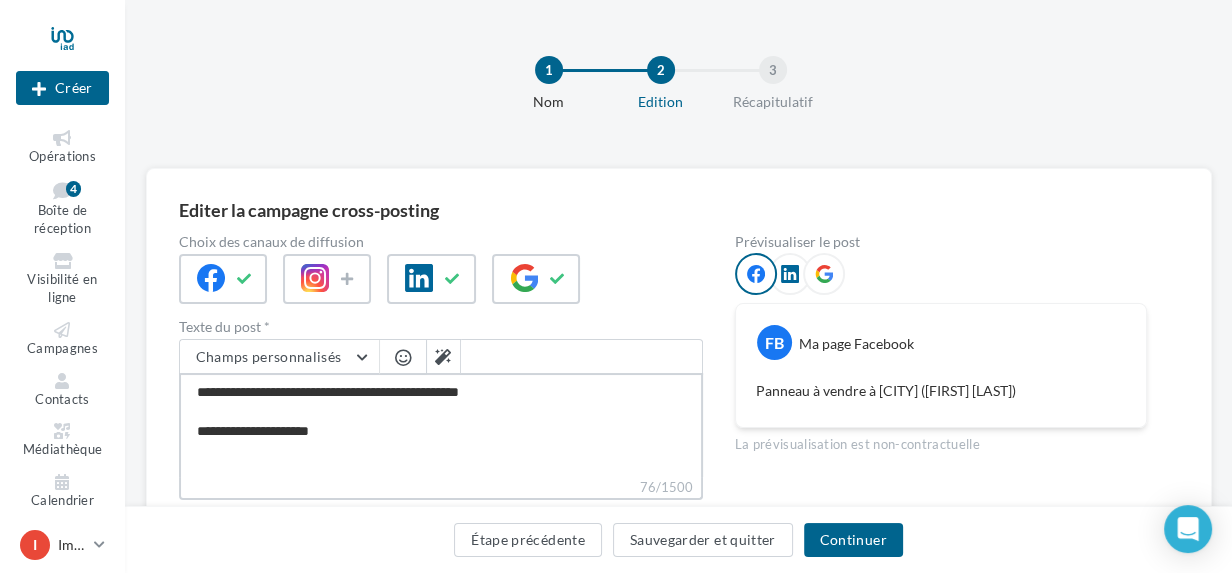 type on "**********" 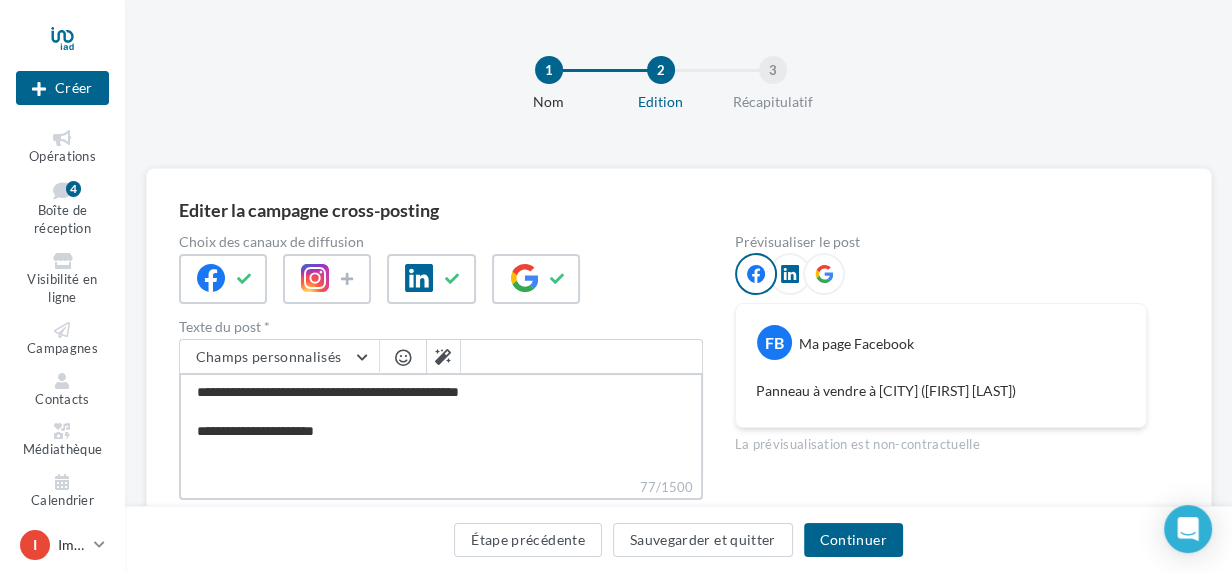 type on "**********" 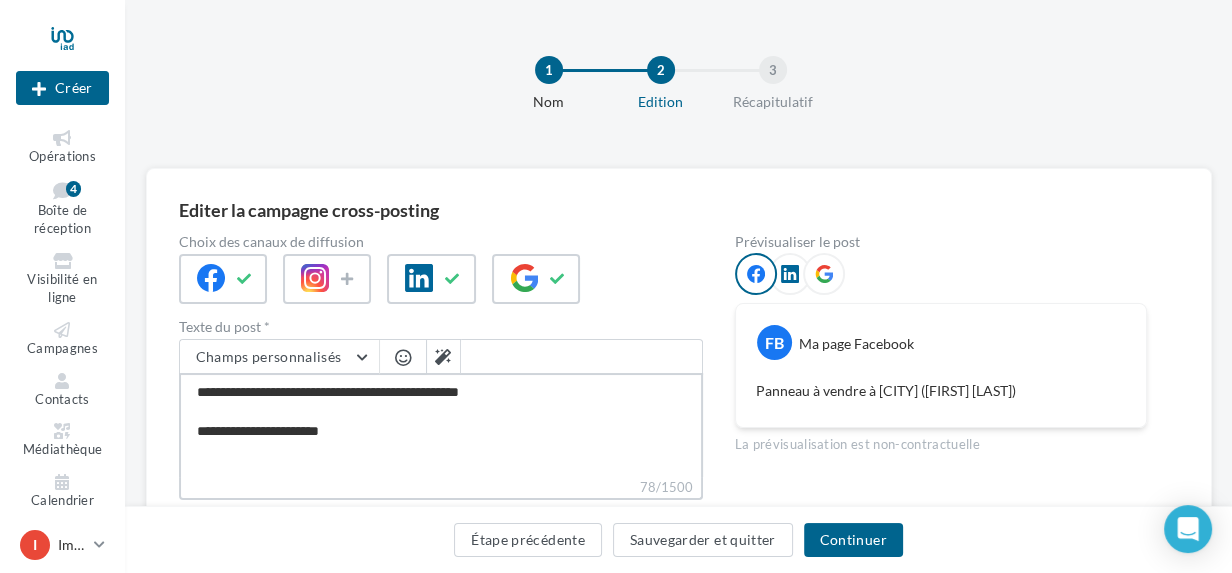 type on "**********" 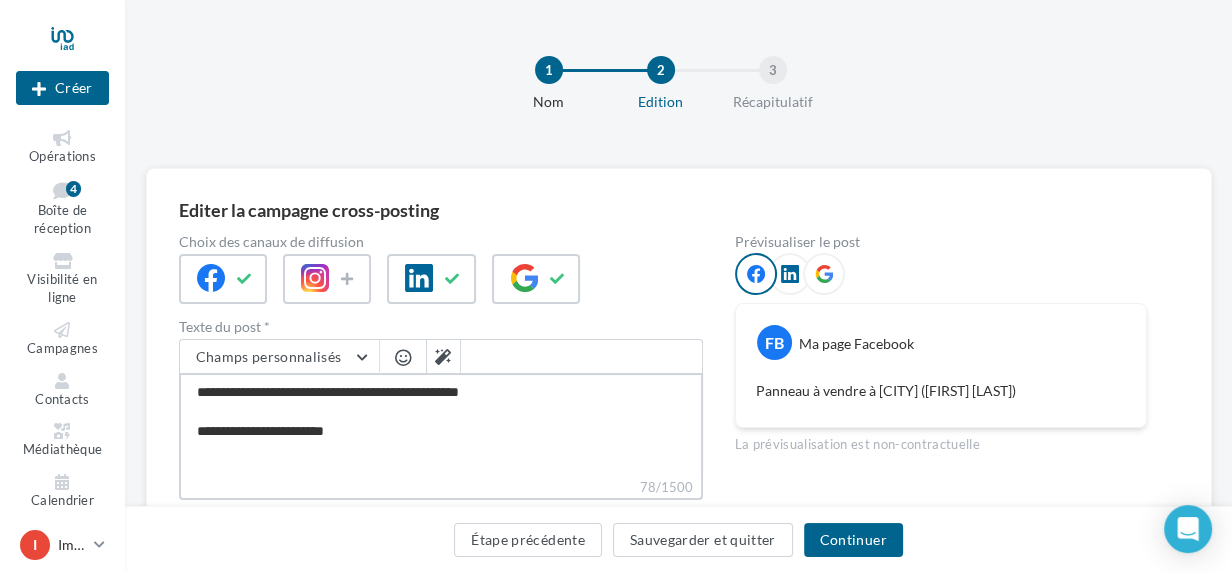 type on "**********" 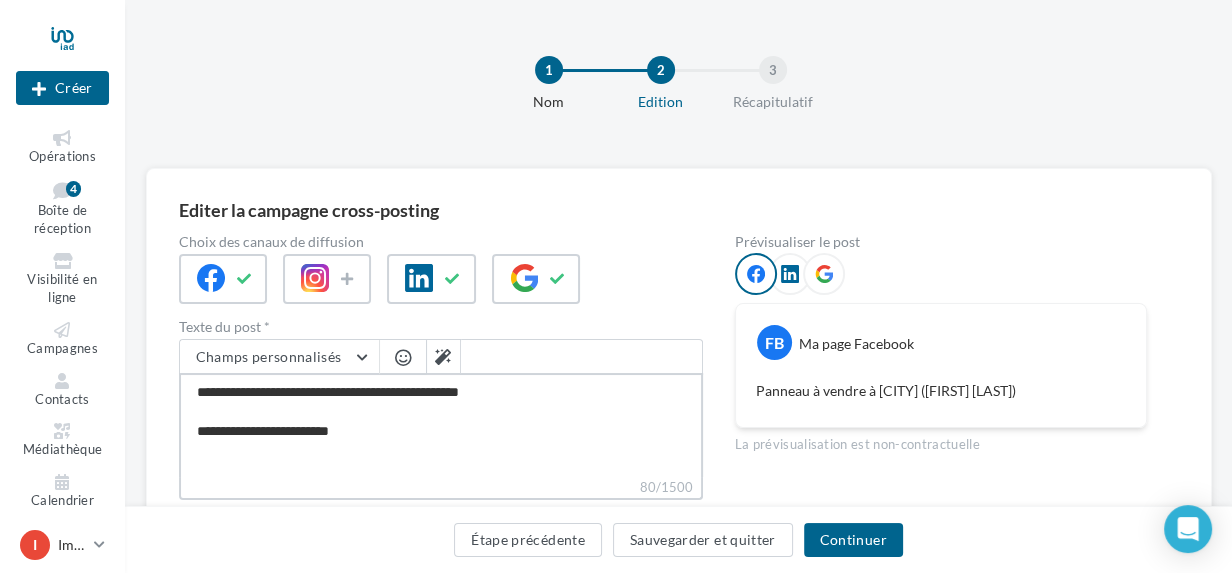 type on "**********" 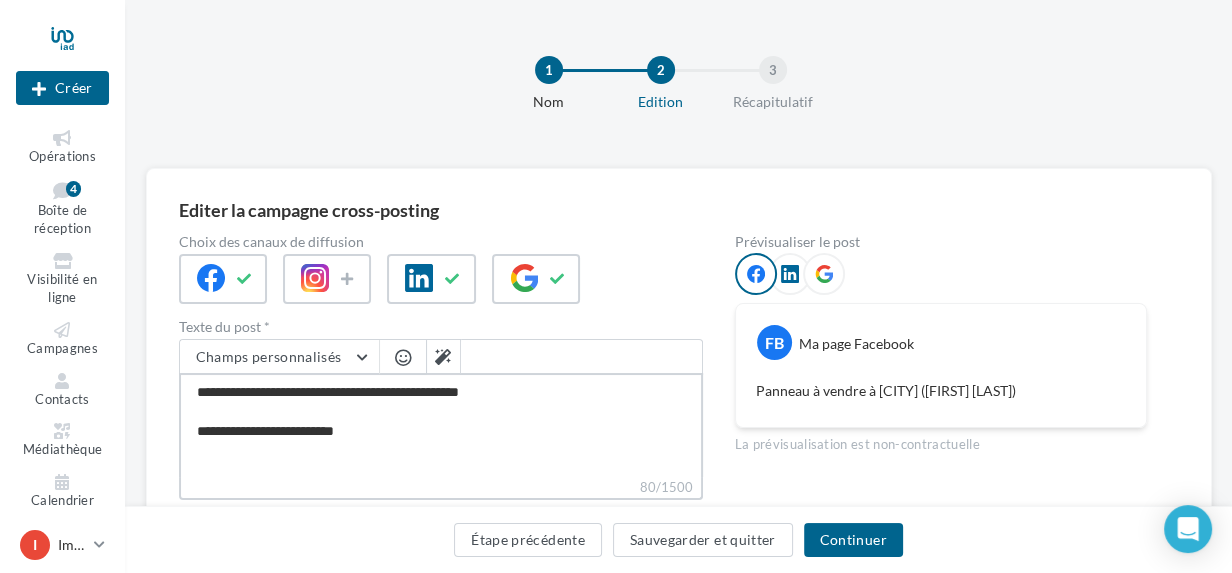 type on "**********" 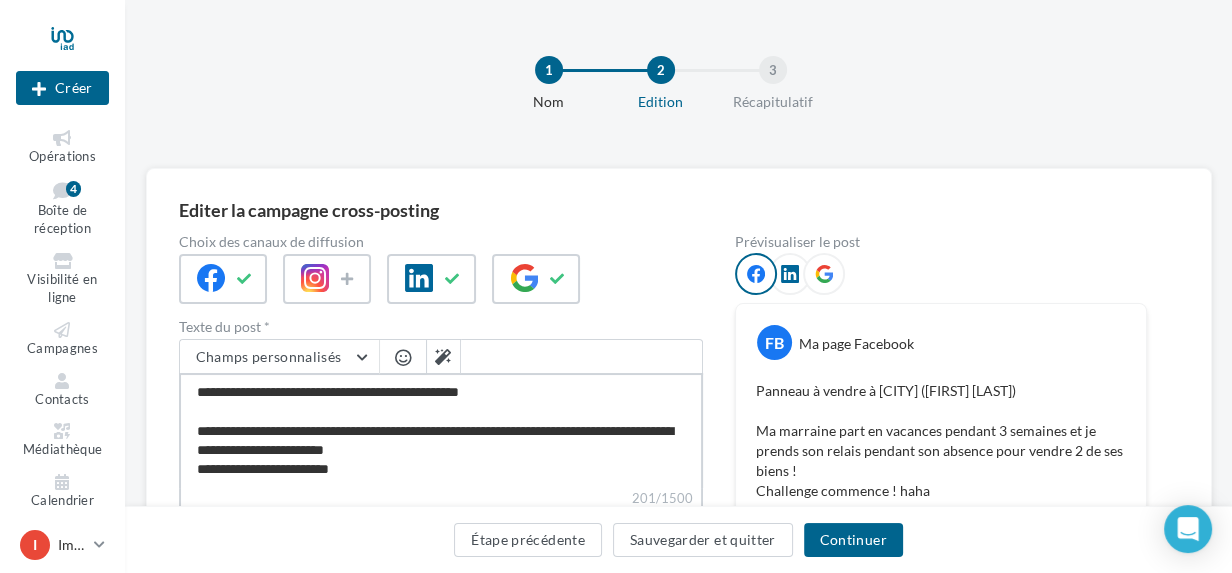 drag, startPoint x: 383, startPoint y: 469, endPoint x: 180, endPoint y: 386, distance: 219.31256 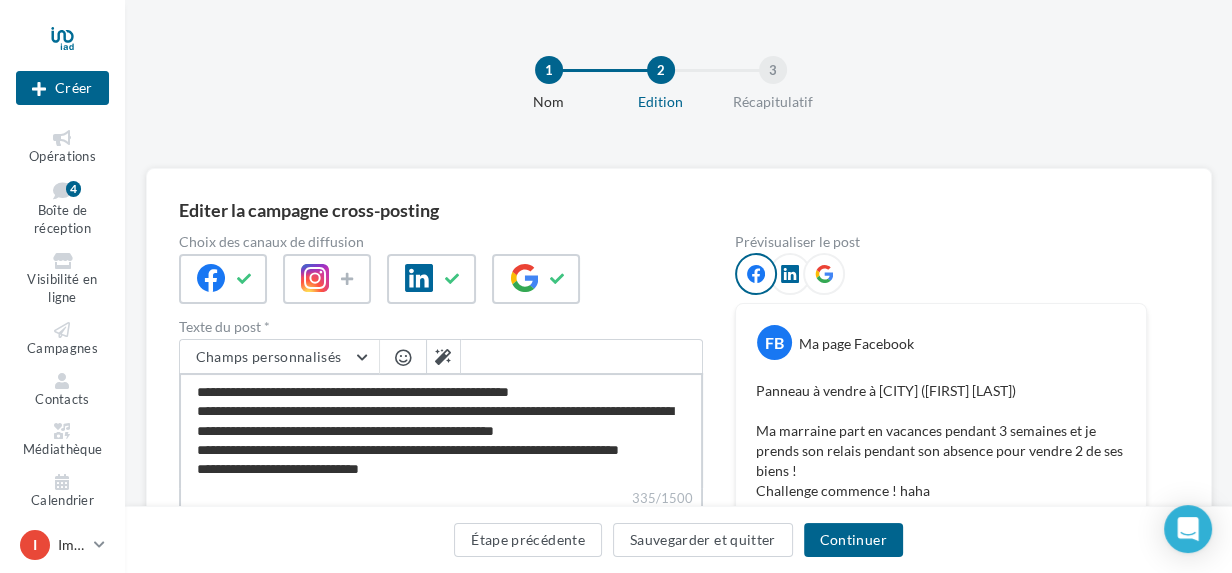 scroll, scrollTop: 0, scrollLeft: 0, axis: both 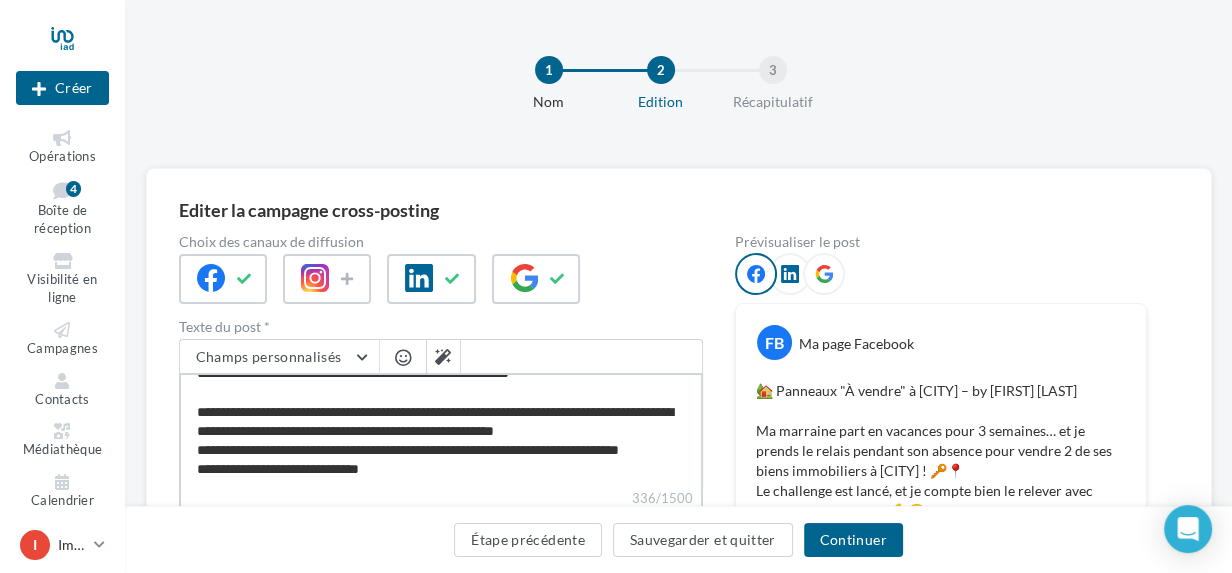 drag, startPoint x: 625, startPoint y: 411, endPoint x: 522, endPoint y: 413, distance: 103.01942 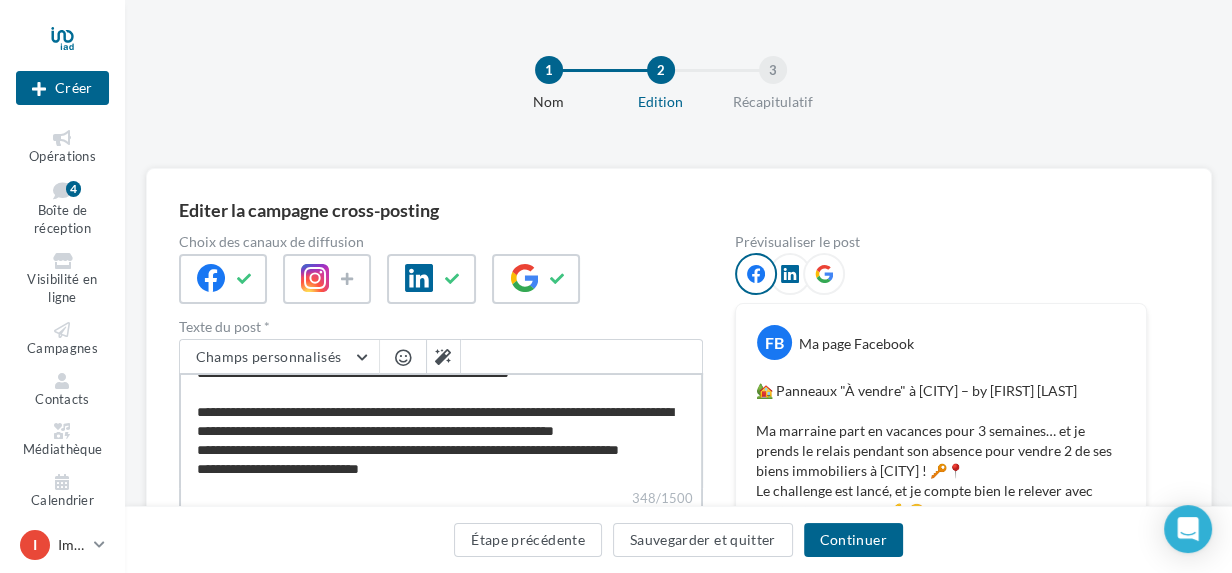 click on "**********" at bounding box center [441, 430] 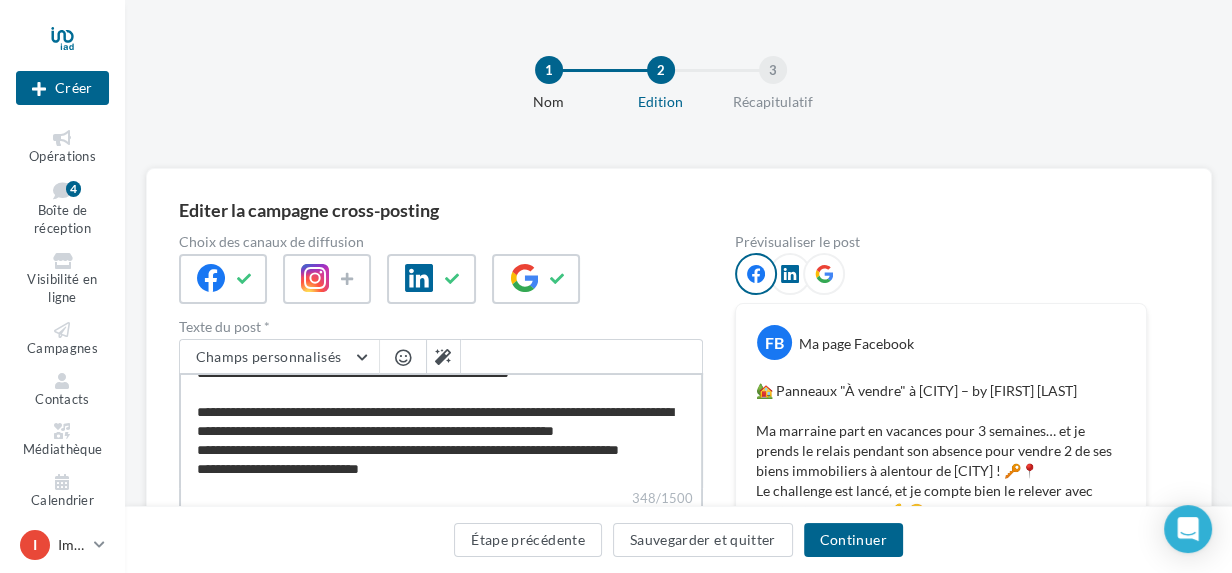 click on "**********" at bounding box center (441, 430) 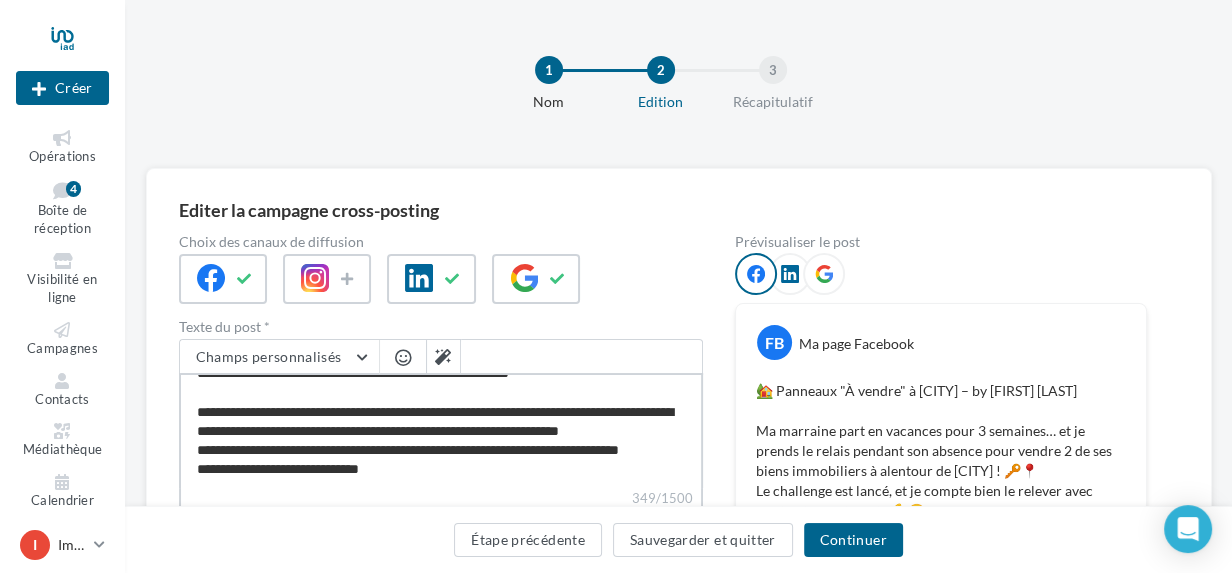 click on "**********" at bounding box center [441, 430] 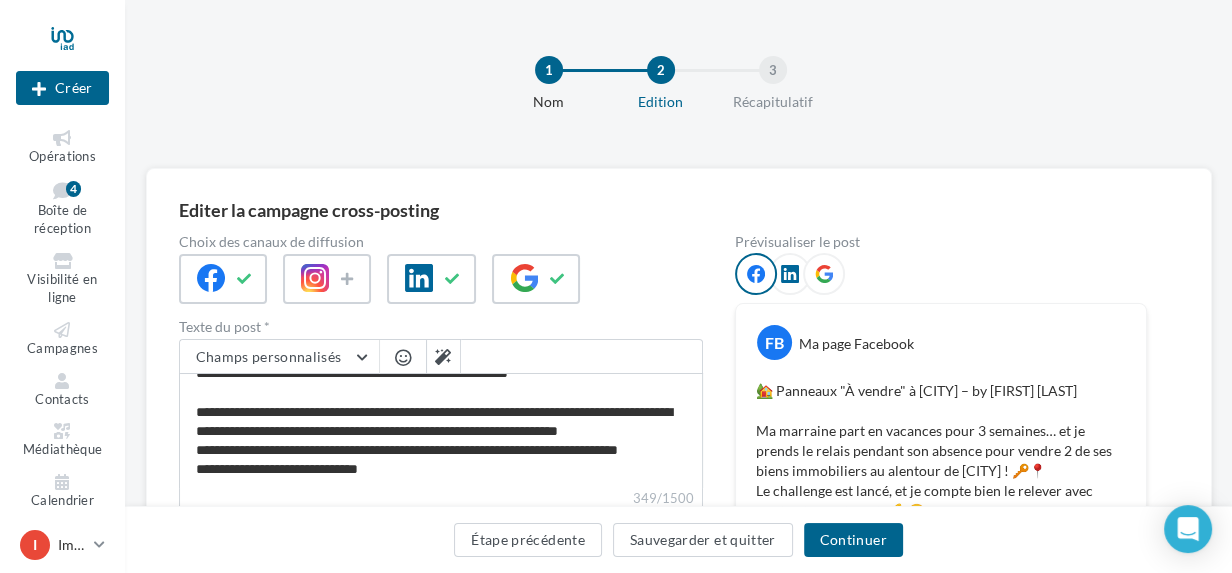 scroll, scrollTop: 36, scrollLeft: 0, axis: vertical 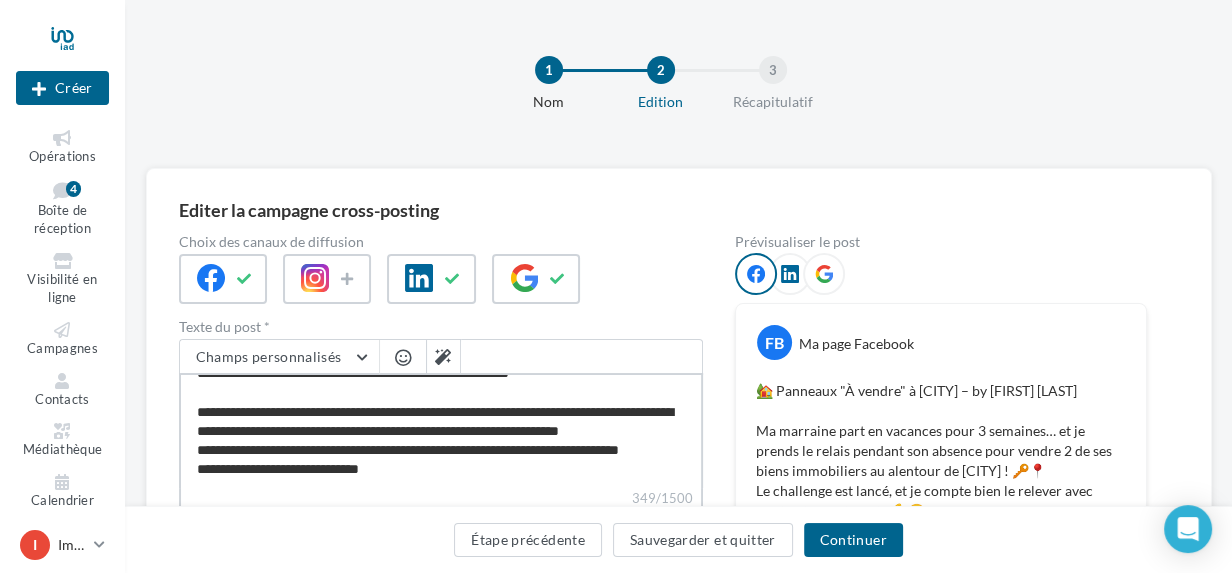 click on "**********" at bounding box center (441, 430) 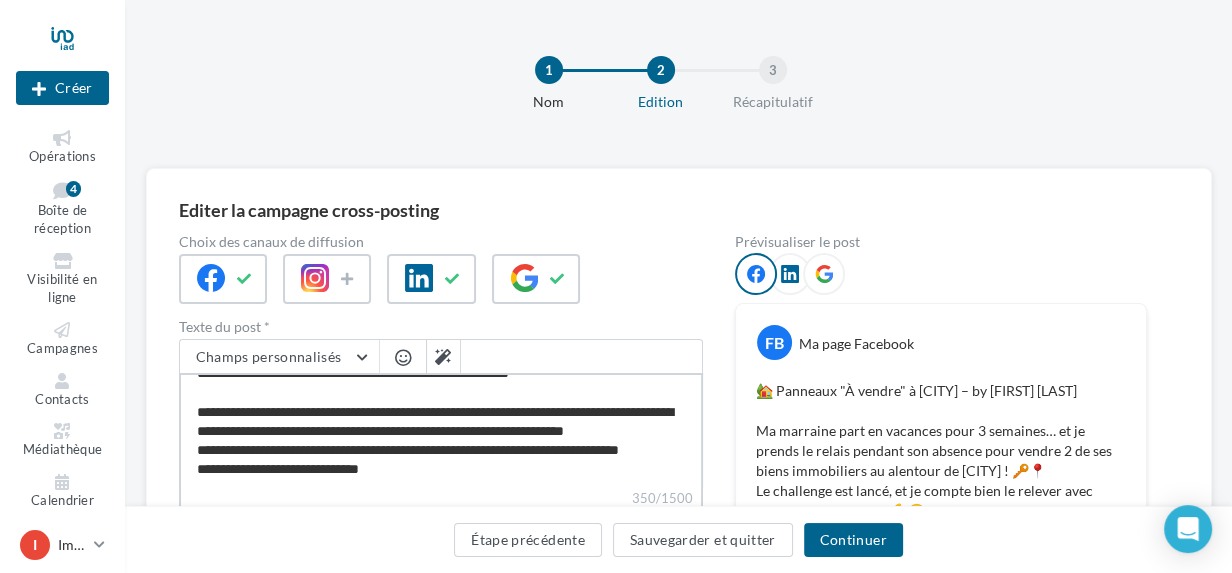 click on "**********" at bounding box center (441, 430) 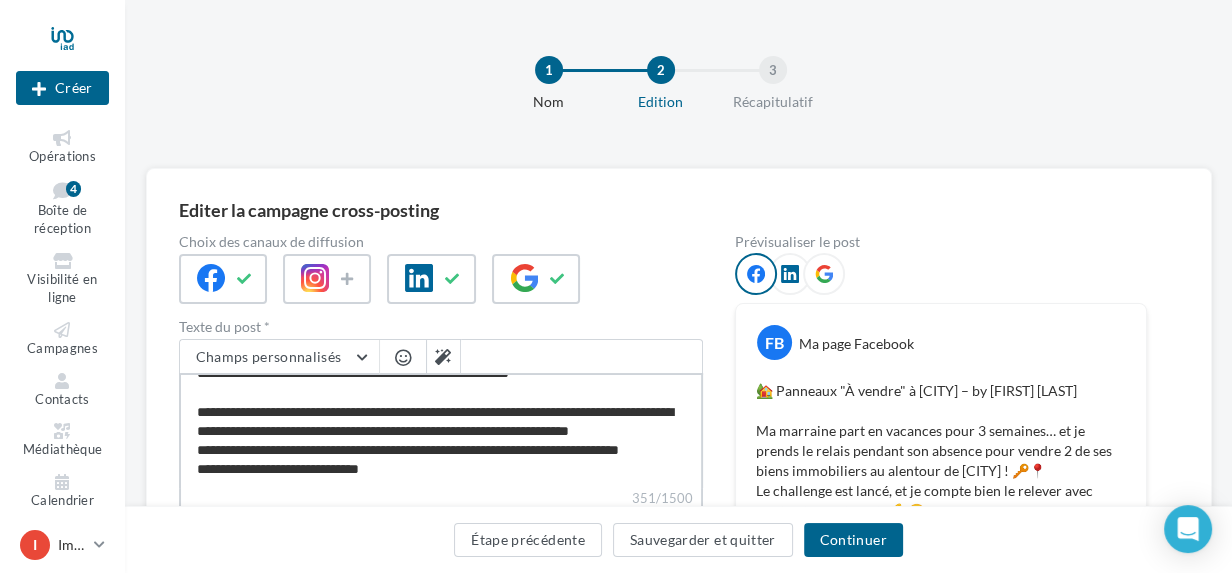 click on "**********" at bounding box center (441, 430) 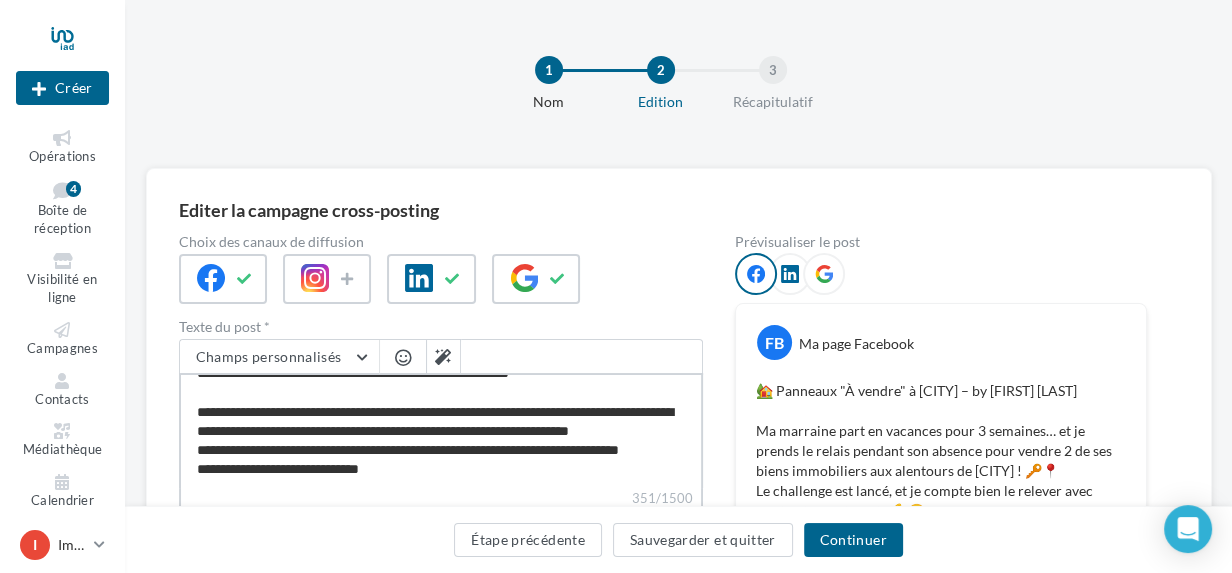 click on "**********" at bounding box center (441, 430) 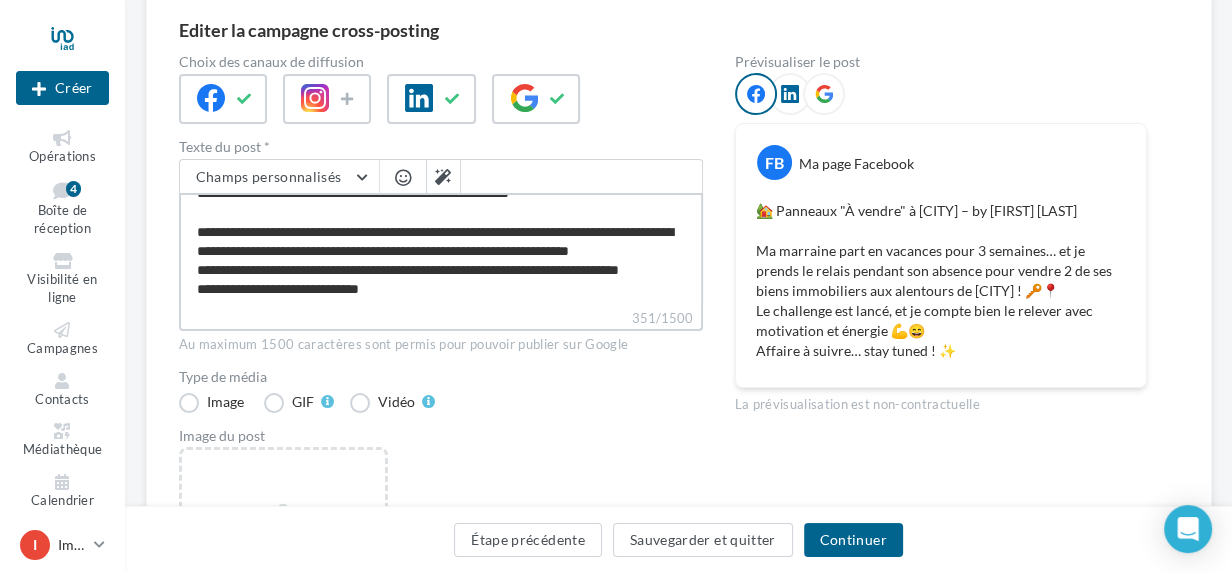 scroll, scrollTop: 181, scrollLeft: 0, axis: vertical 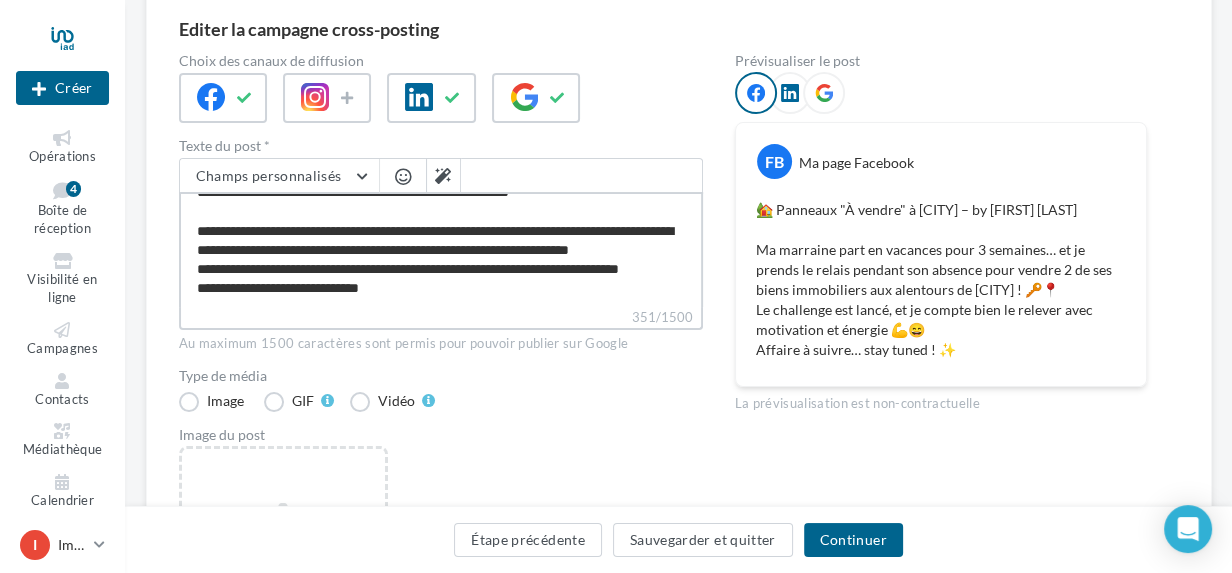 click on "**********" at bounding box center [441, 249] 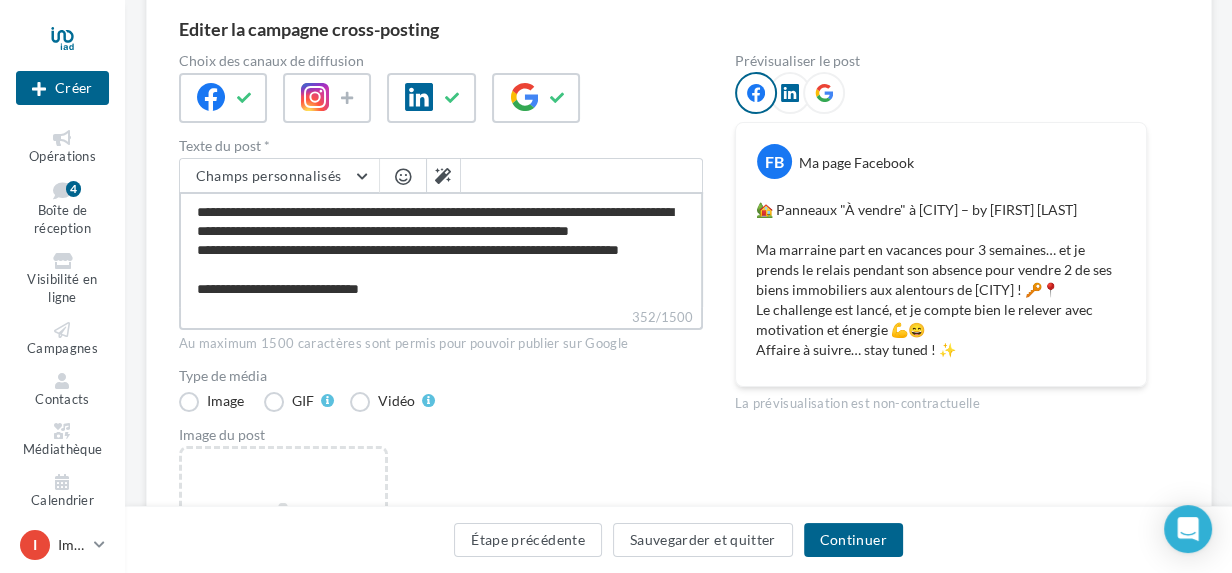 scroll, scrollTop: 75, scrollLeft: 0, axis: vertical 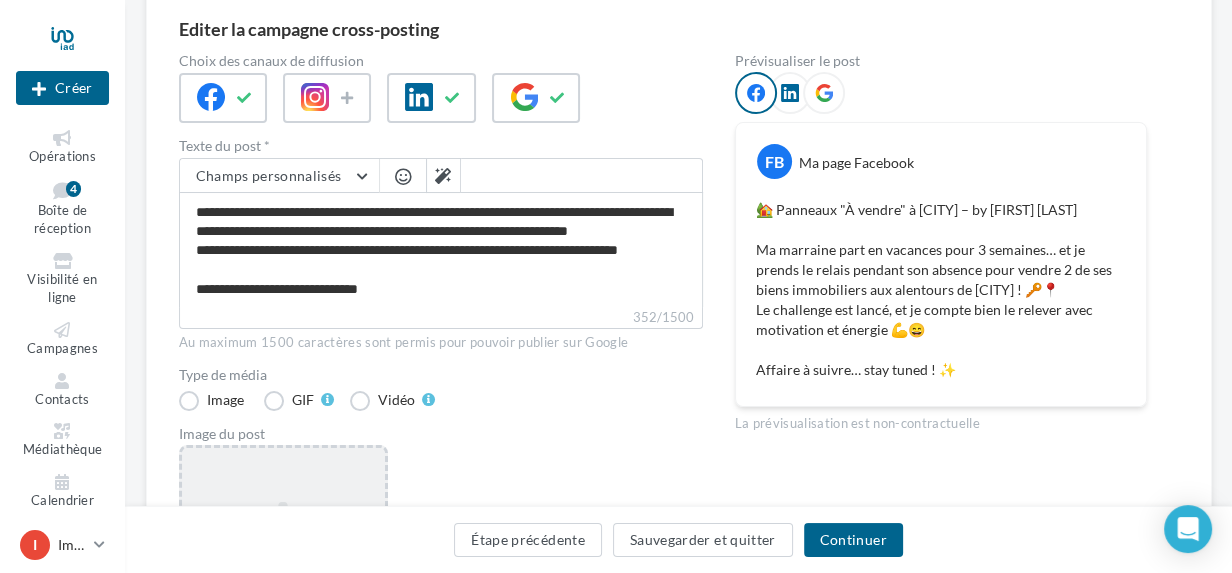click on "Ajouter une image     Format: png, jpg   Taille min: 400x300 (LxH)   Taille max: 6012x6012 (LxH)" at bounding box center (283, 575) 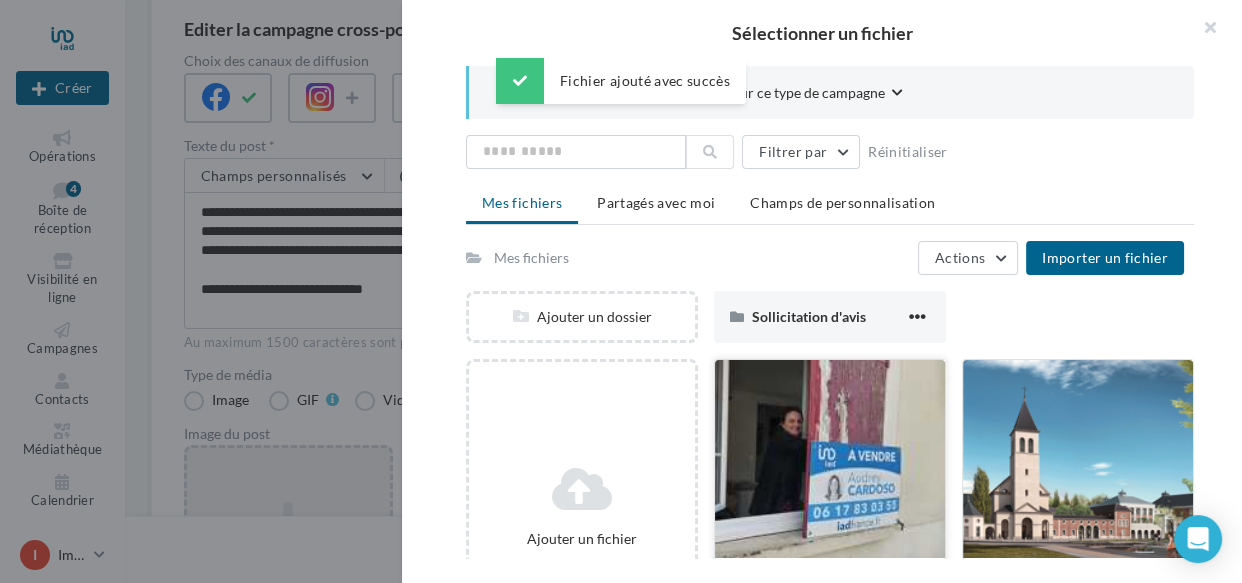 click at bounding box center (830, 460) 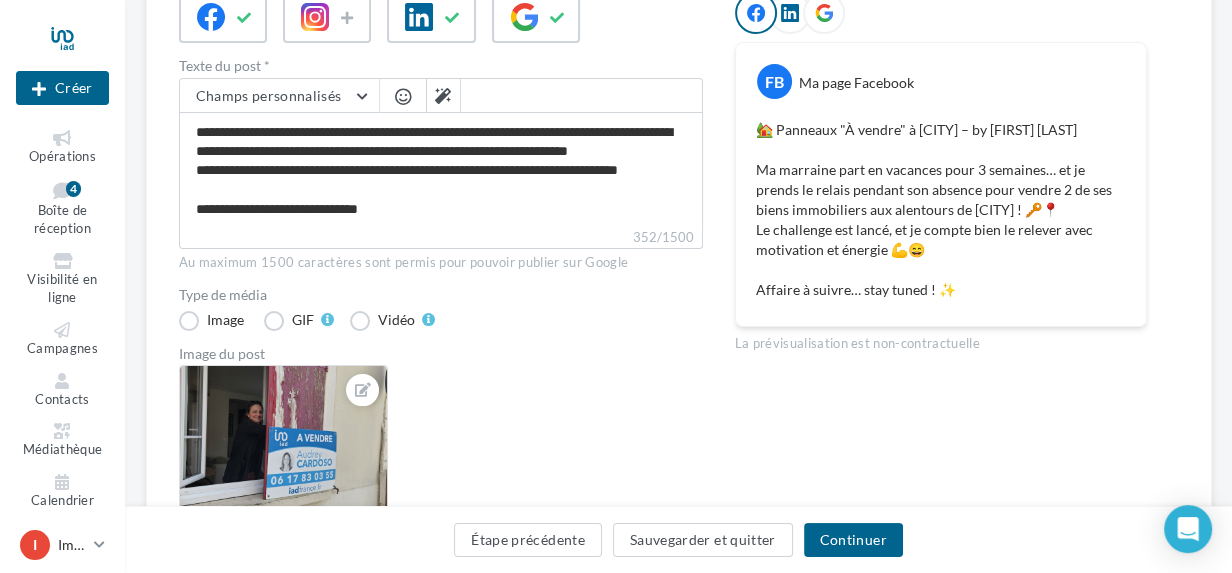 scroll, scrollTop: 363, scrollLeft: 0, axis: vertical 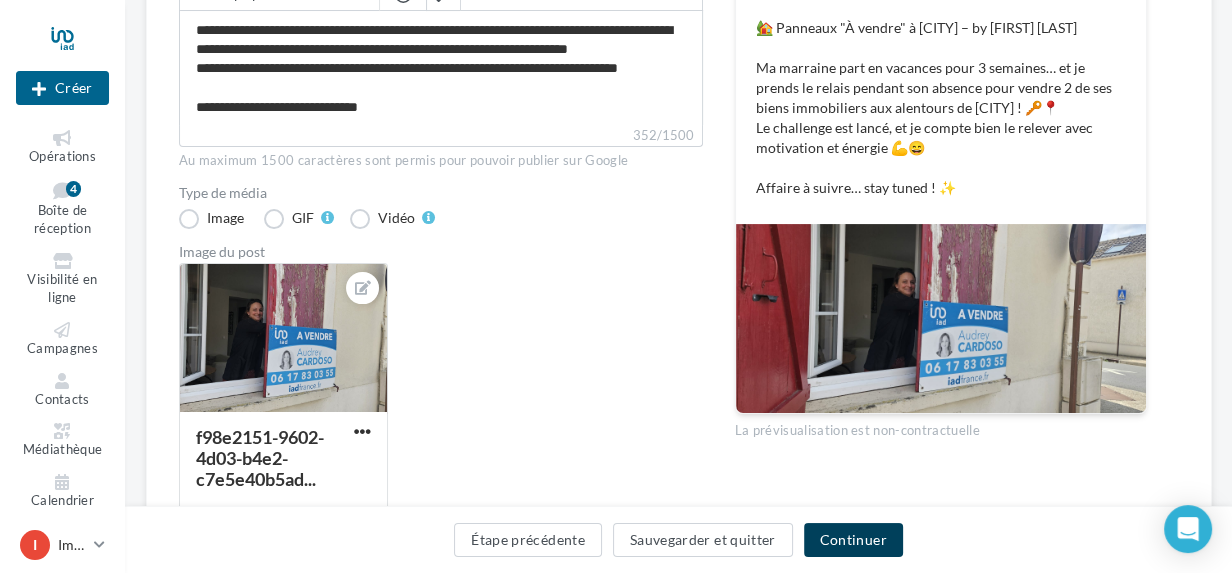click on "Continuer" at bounding box center [853, 540] 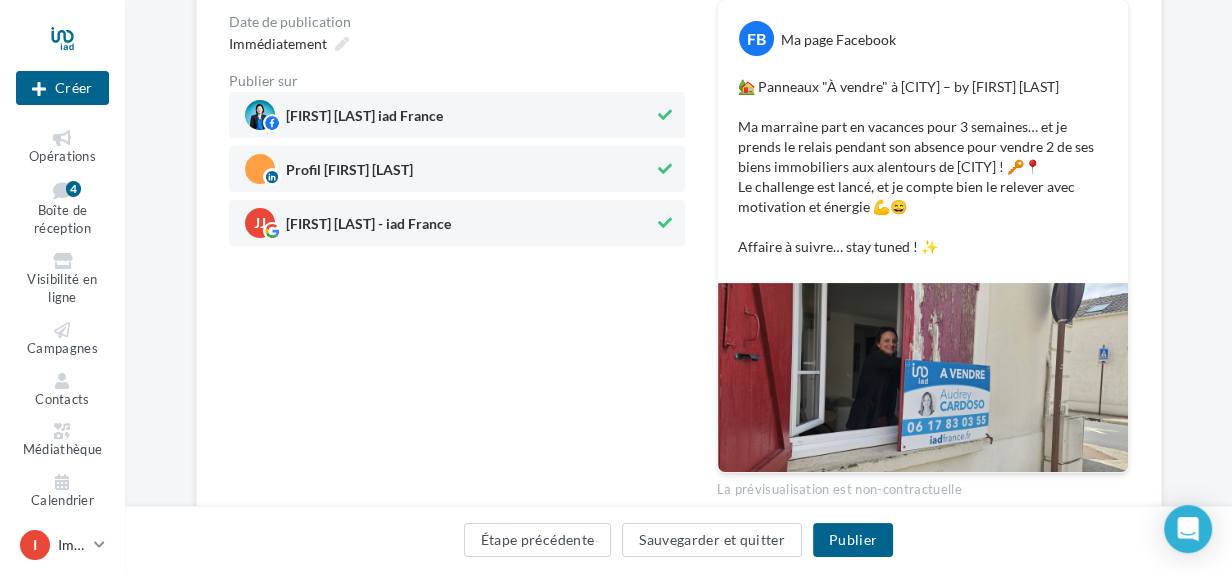 scroll, scrollTop: 181, scrollLeft: 0, axis: vertical 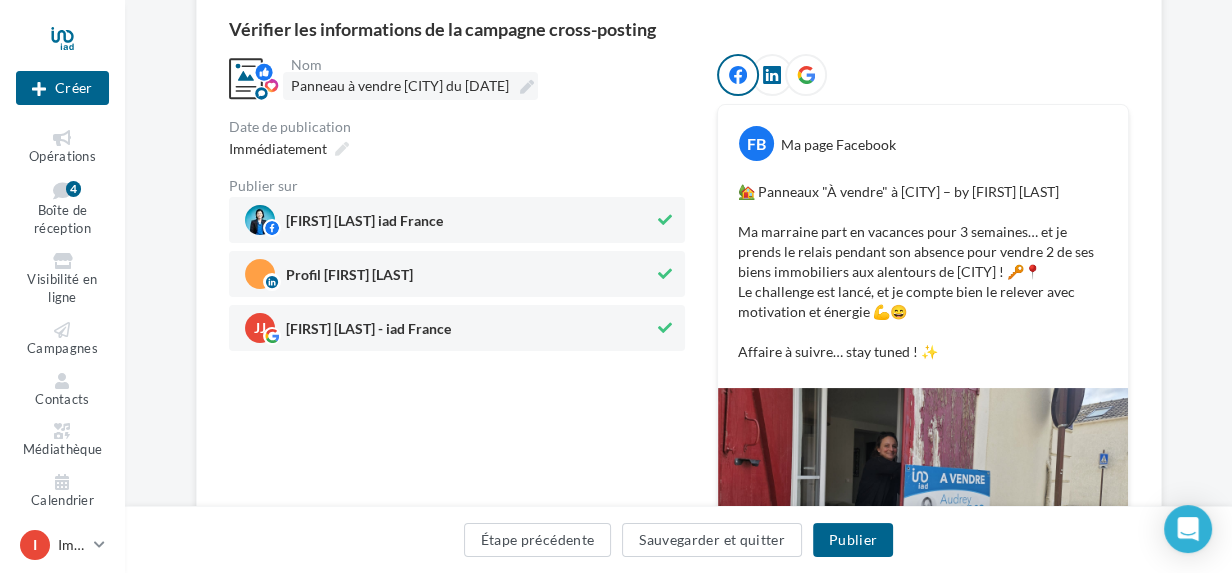 click on "Panneau à vendre  [CITY] du [DATE]" at bounding box center (400, 85) 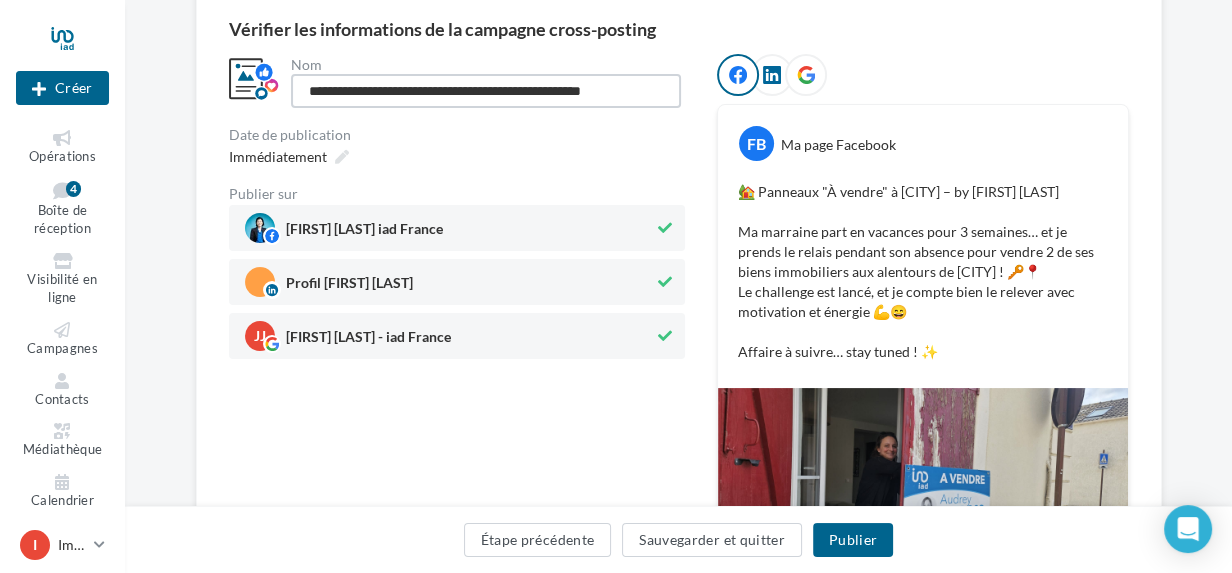 scroll, scrollTop: 0, scrollLeft: 0, axis: both 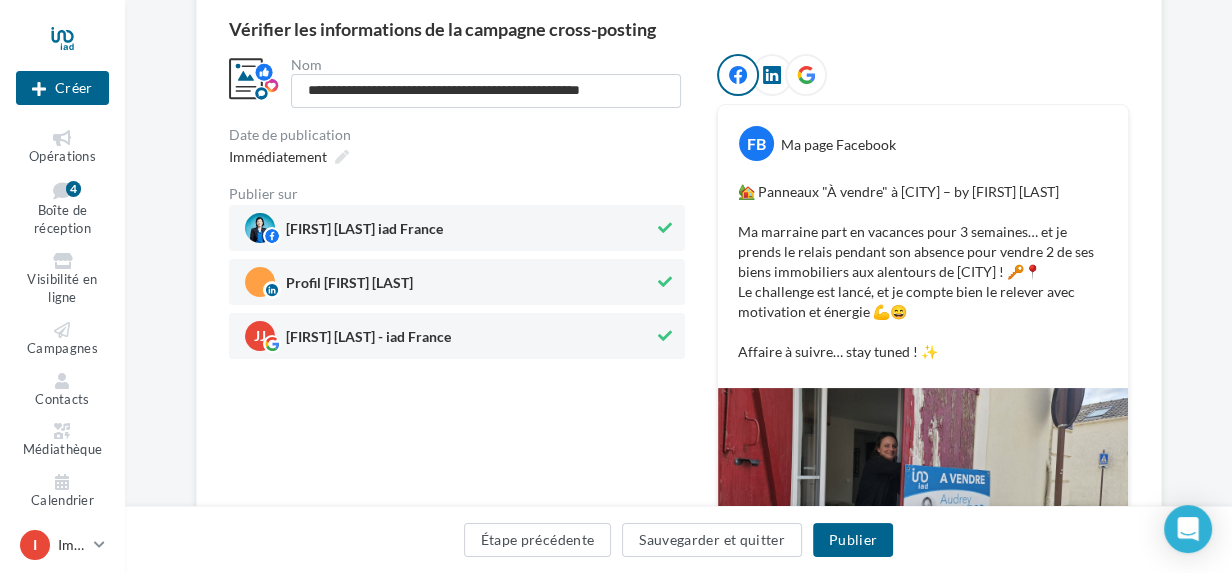 click on "Immédiatement" at bounding box center [457, 156] 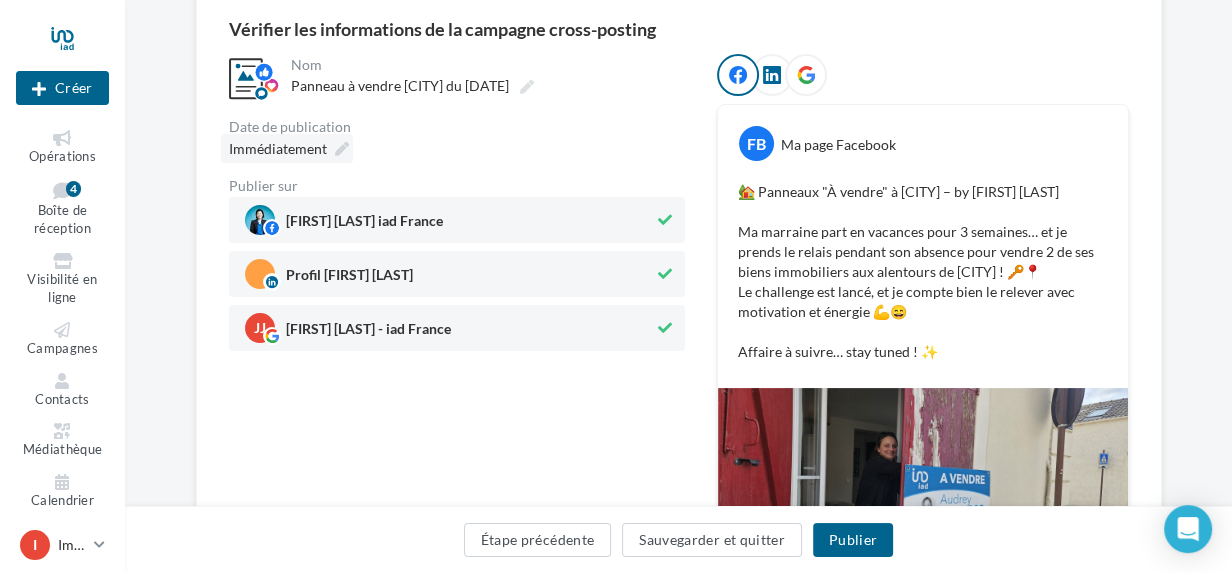click at bounding box center [342, 149] 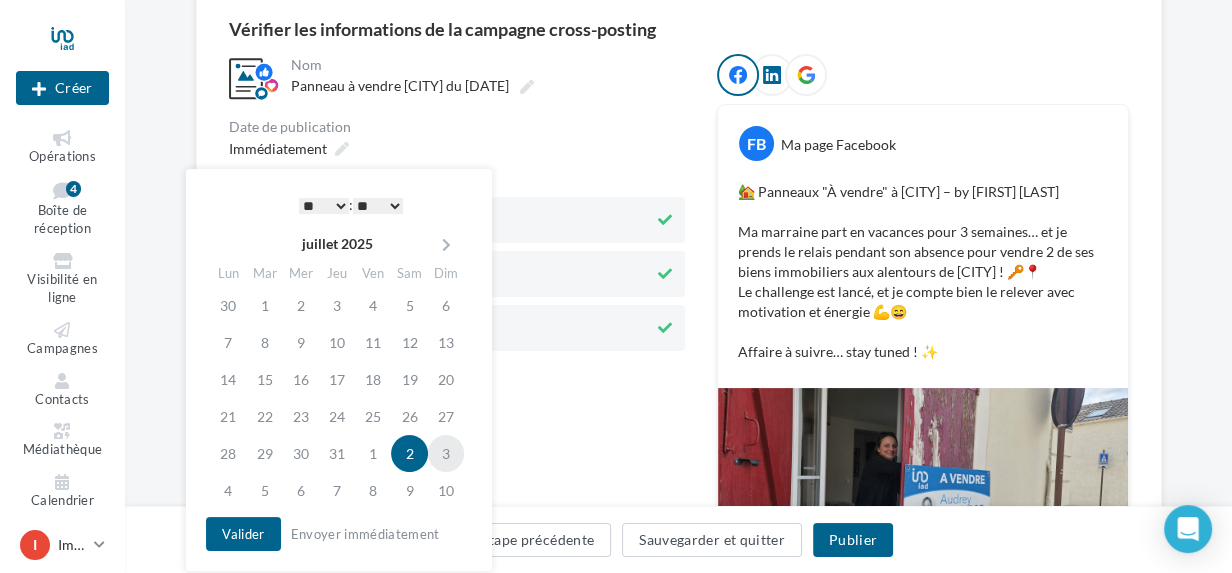 click on "3" at bounding box center [446, 453] 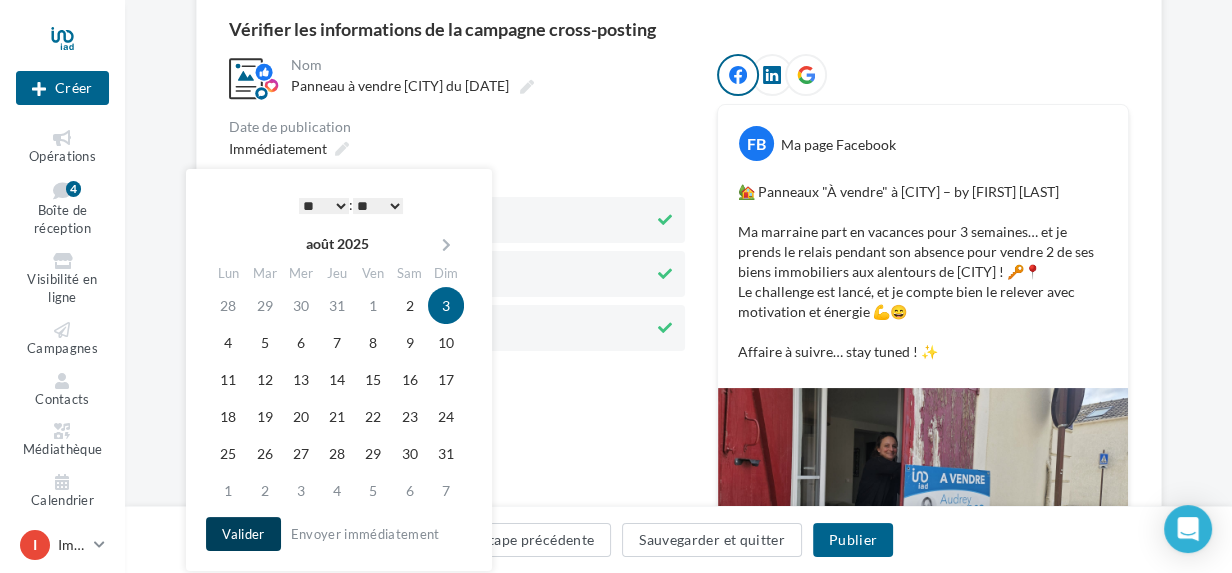 click on "Valider" at bounding box center (243, 534) 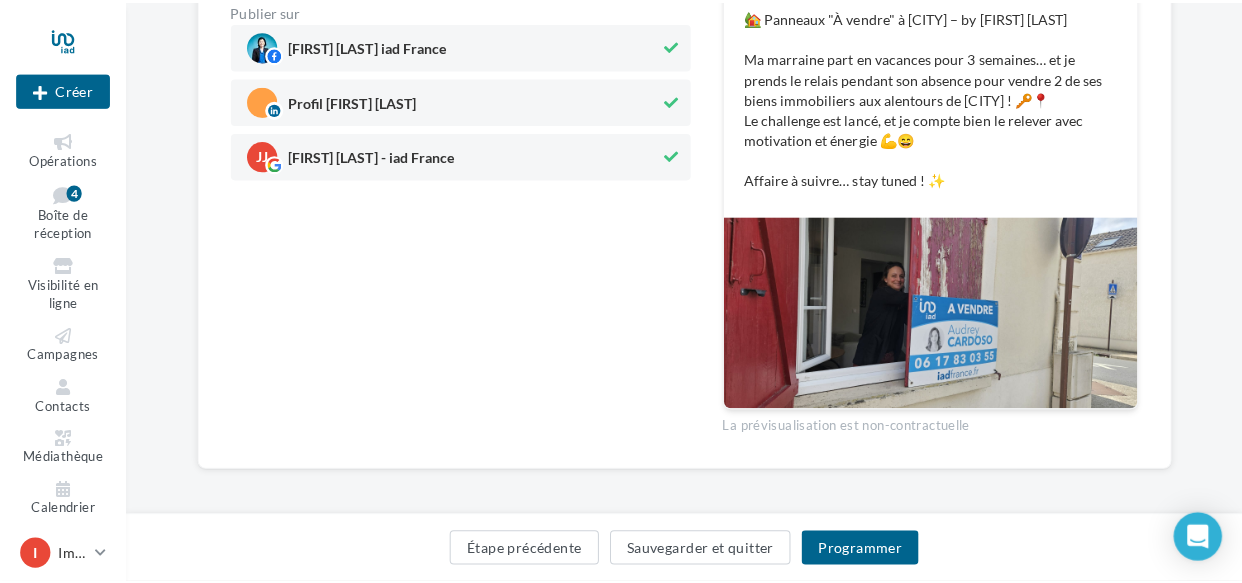 scroll, scrollTop: 363, scrollLeft: 0, axis: vertical 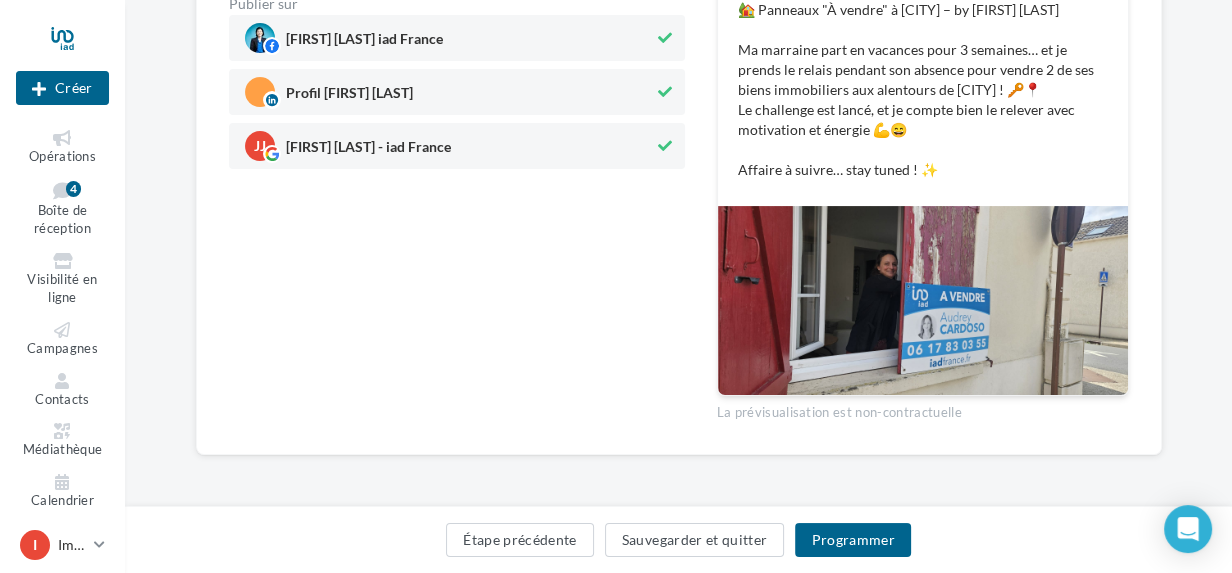 click at bounding box center [665, 146] 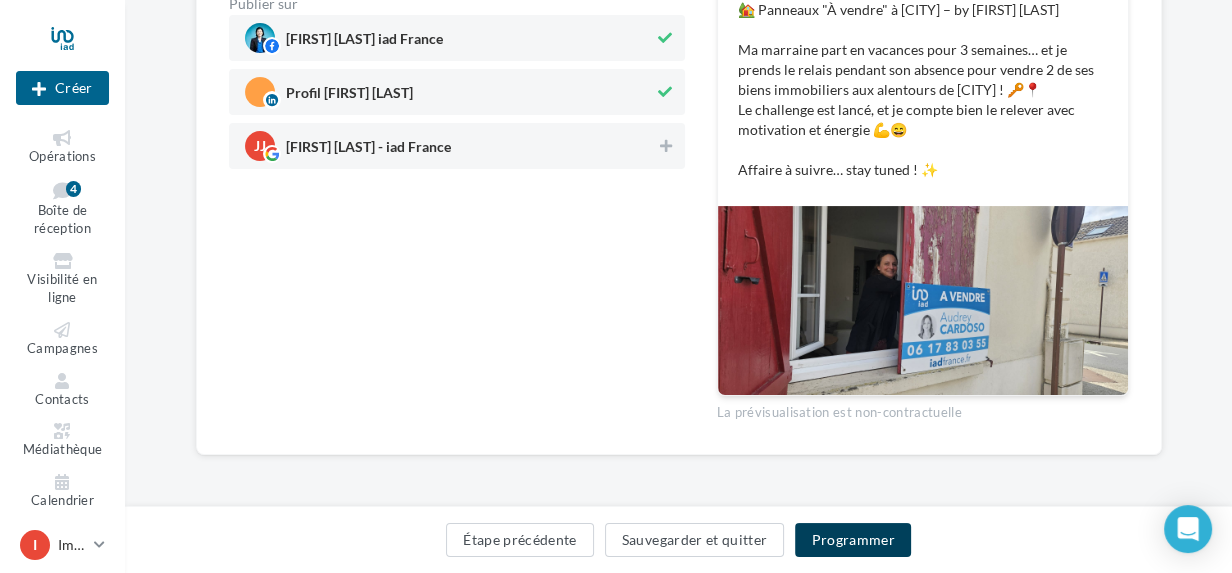click on "Programmer" at bounding box center (853, 540) 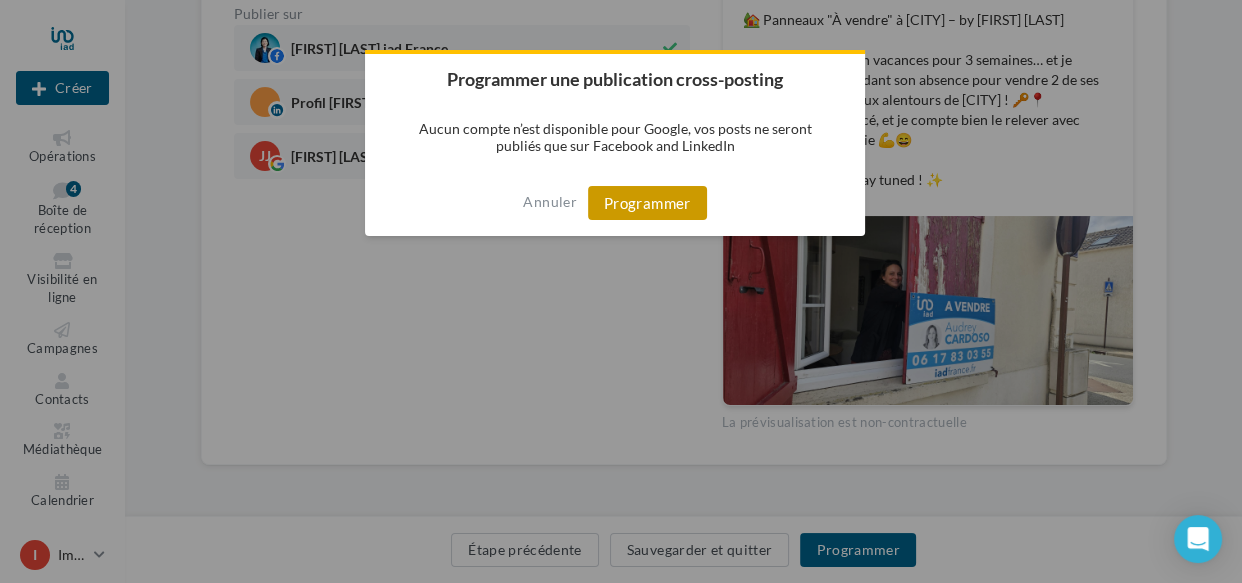 click on "Programmer" at bounding box center [647, 203] 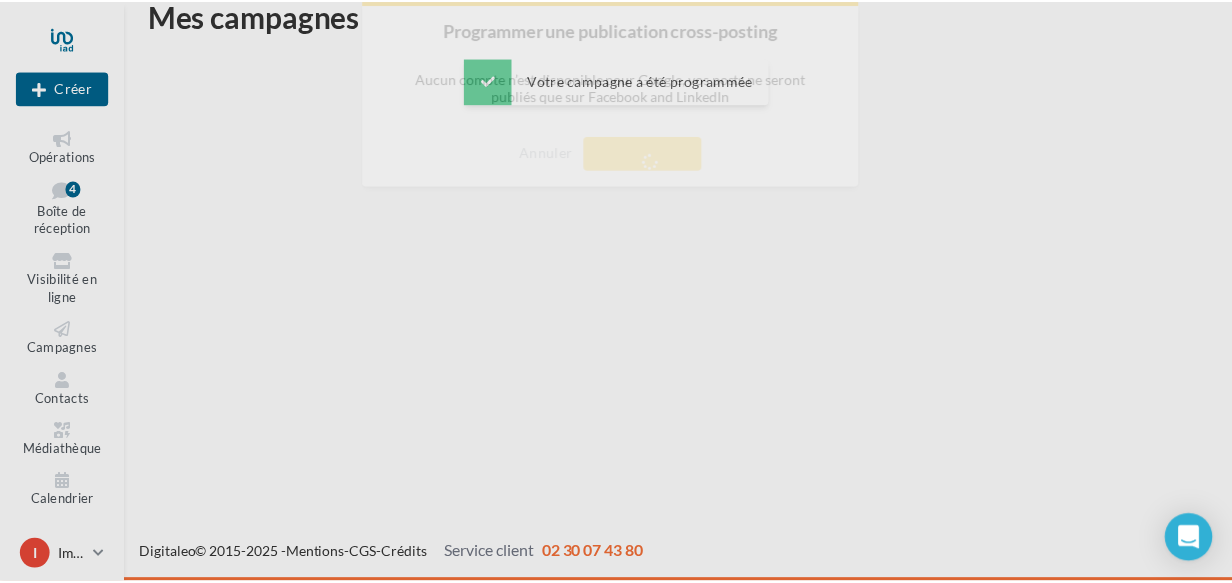 scroll, scrollTop: 31, scrollLeft: 0, axis: vertical 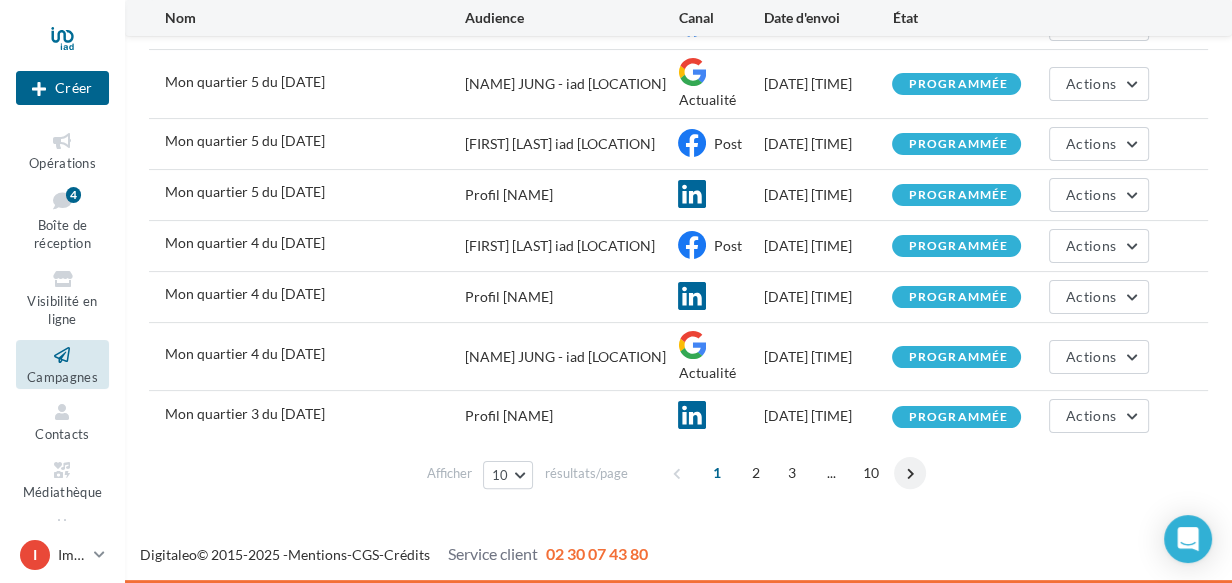 click at bounding box center (910, 473) 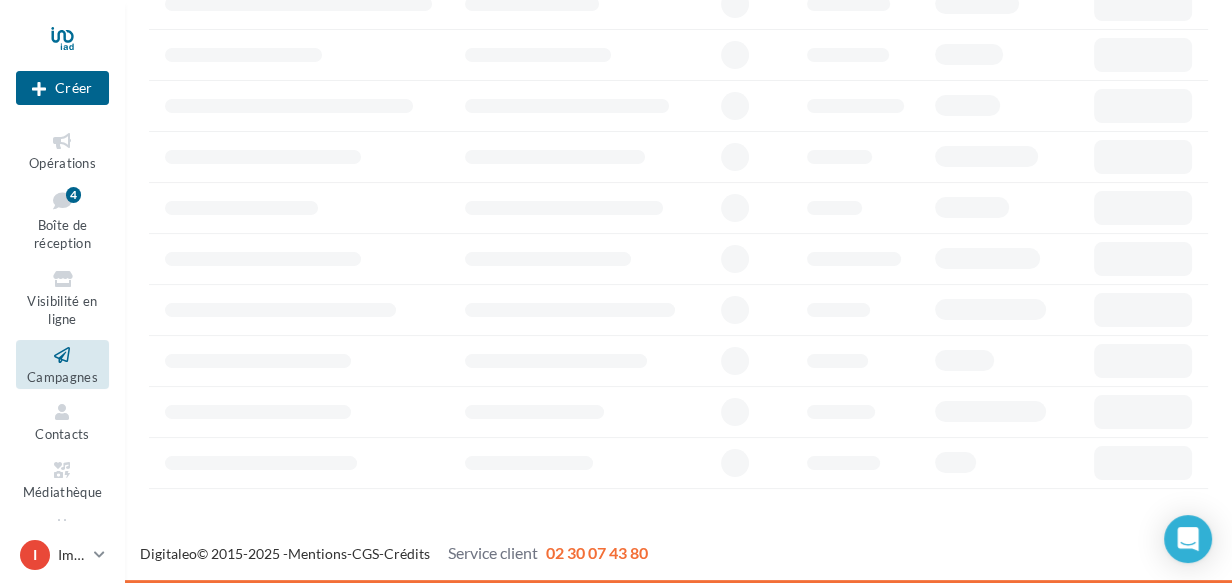 scroll, scrollTop: 180, scrollLeft: 0, axis: vertical 